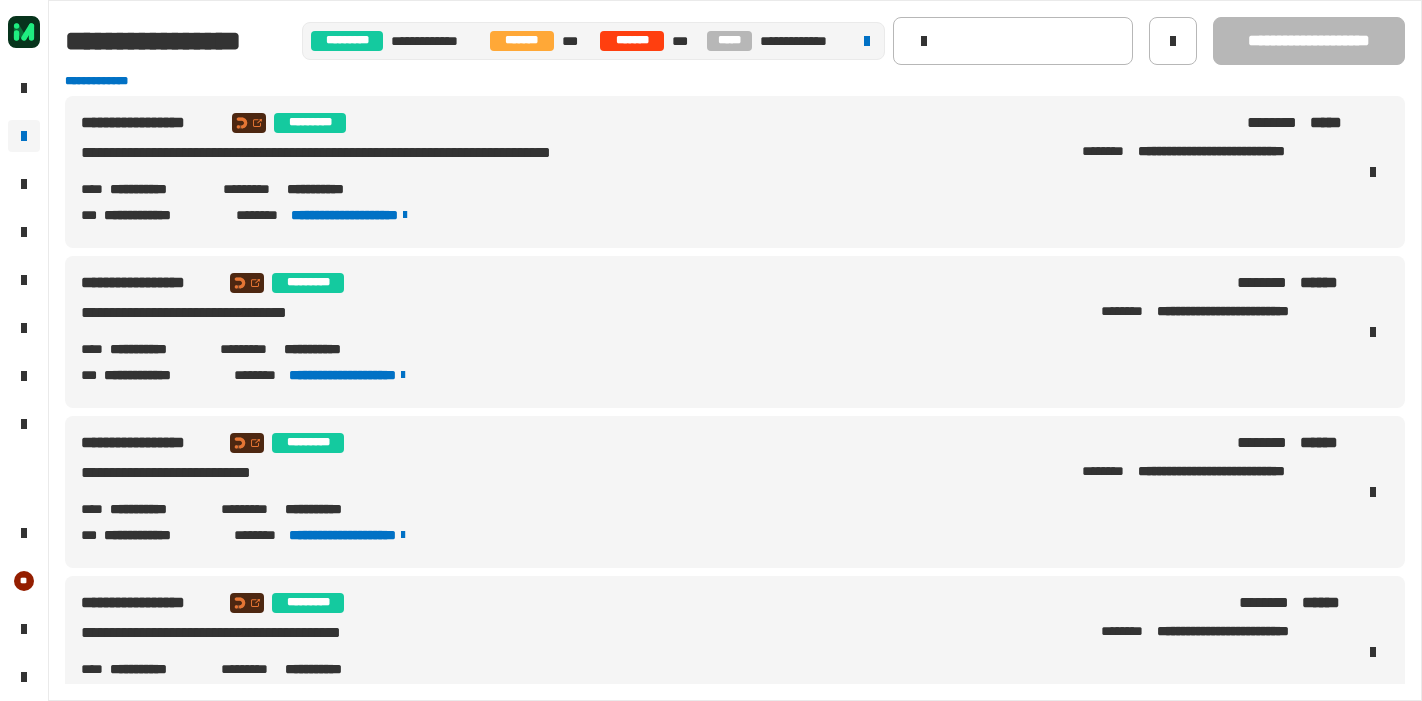 scroll, scrollTop: 0, scrollLeft: 0, axis: both 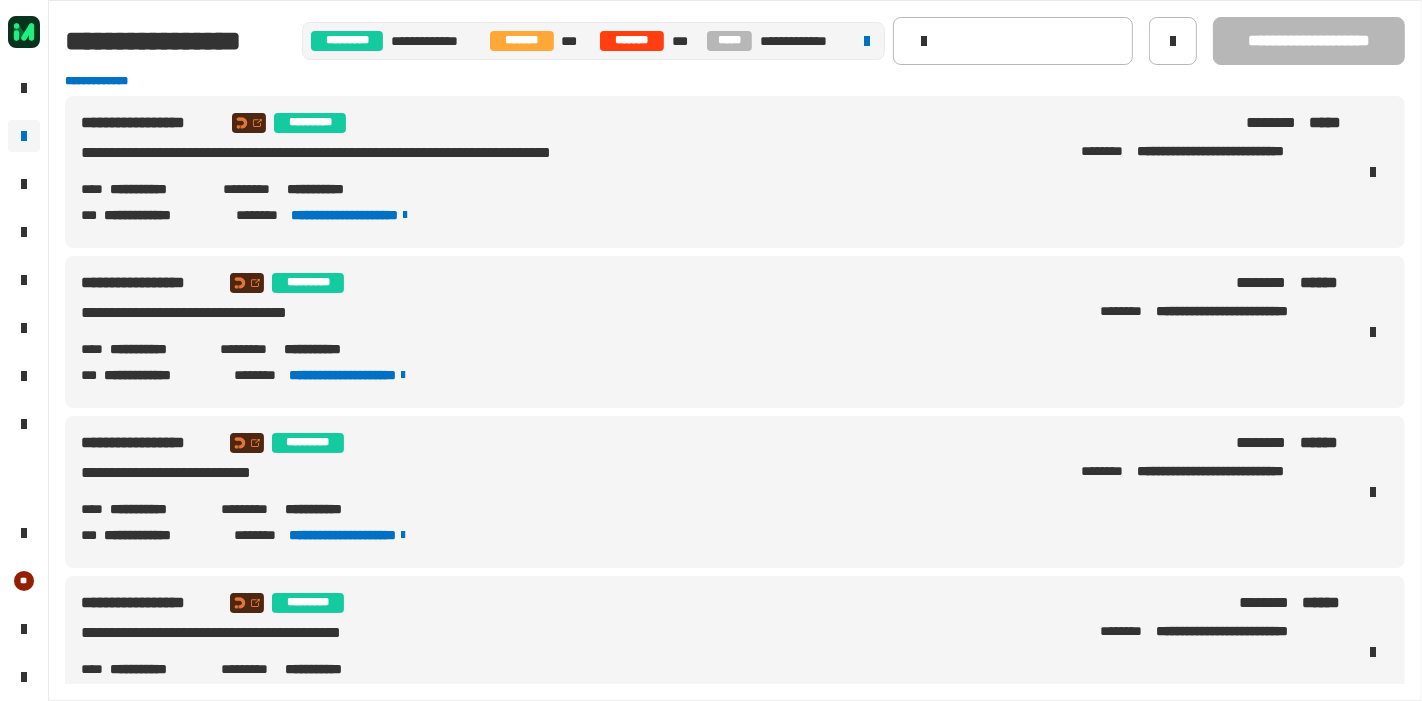 click on "**********" at bounding box center (711, 669) 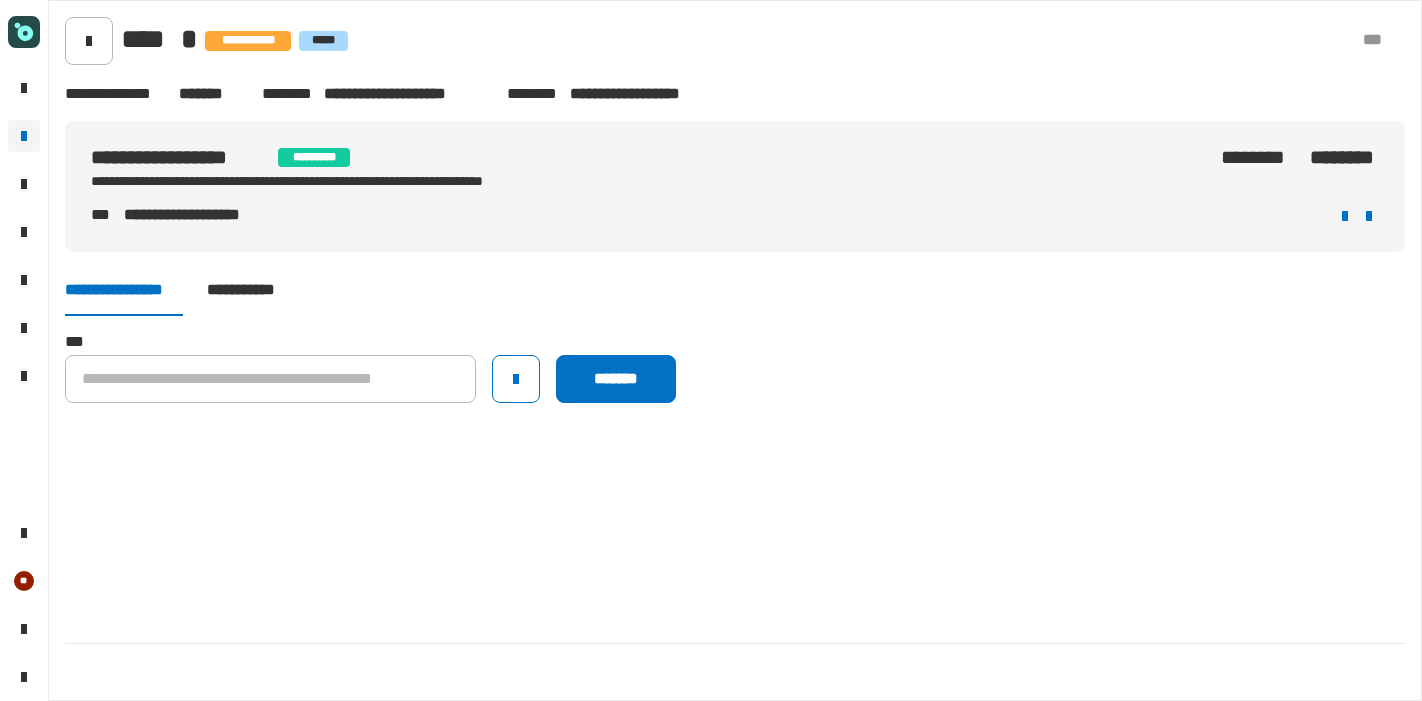 scroll, scrollTop: 0, scrollLeft: 0, axis: both 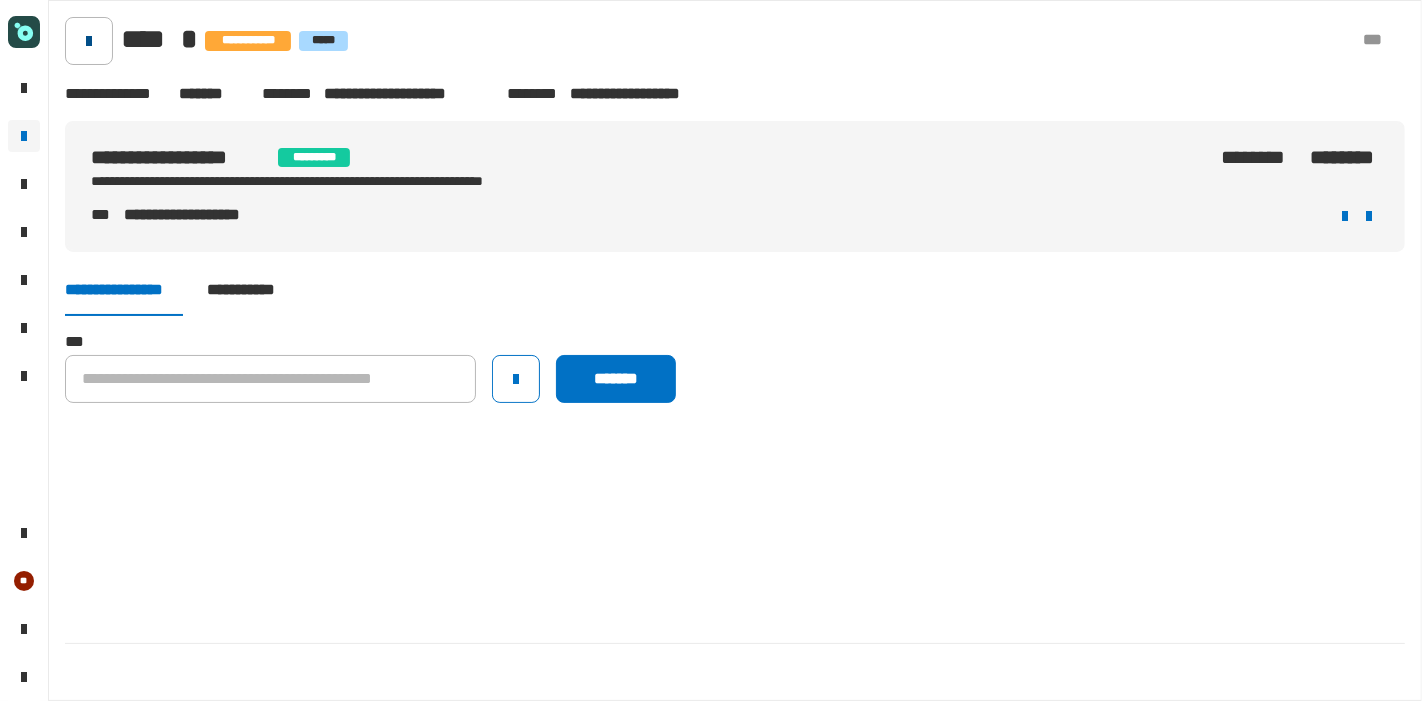 click 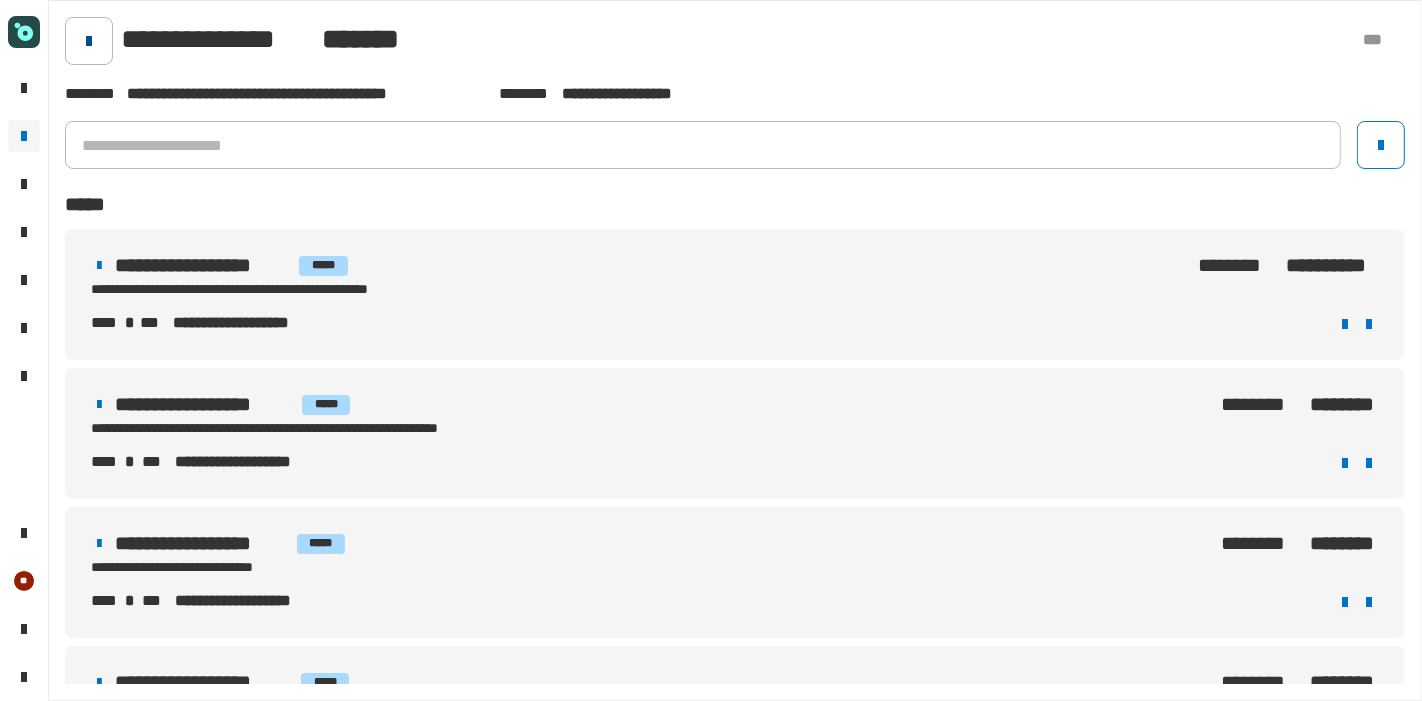 click 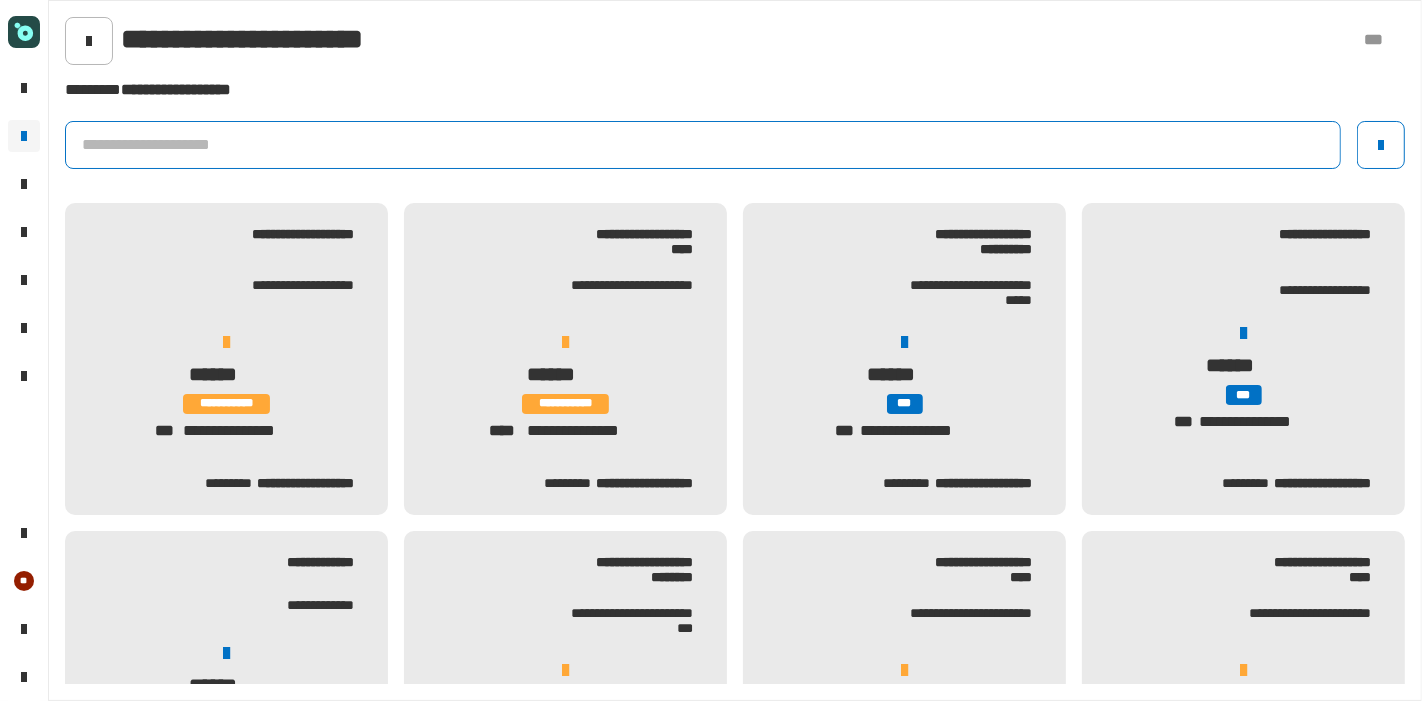 click 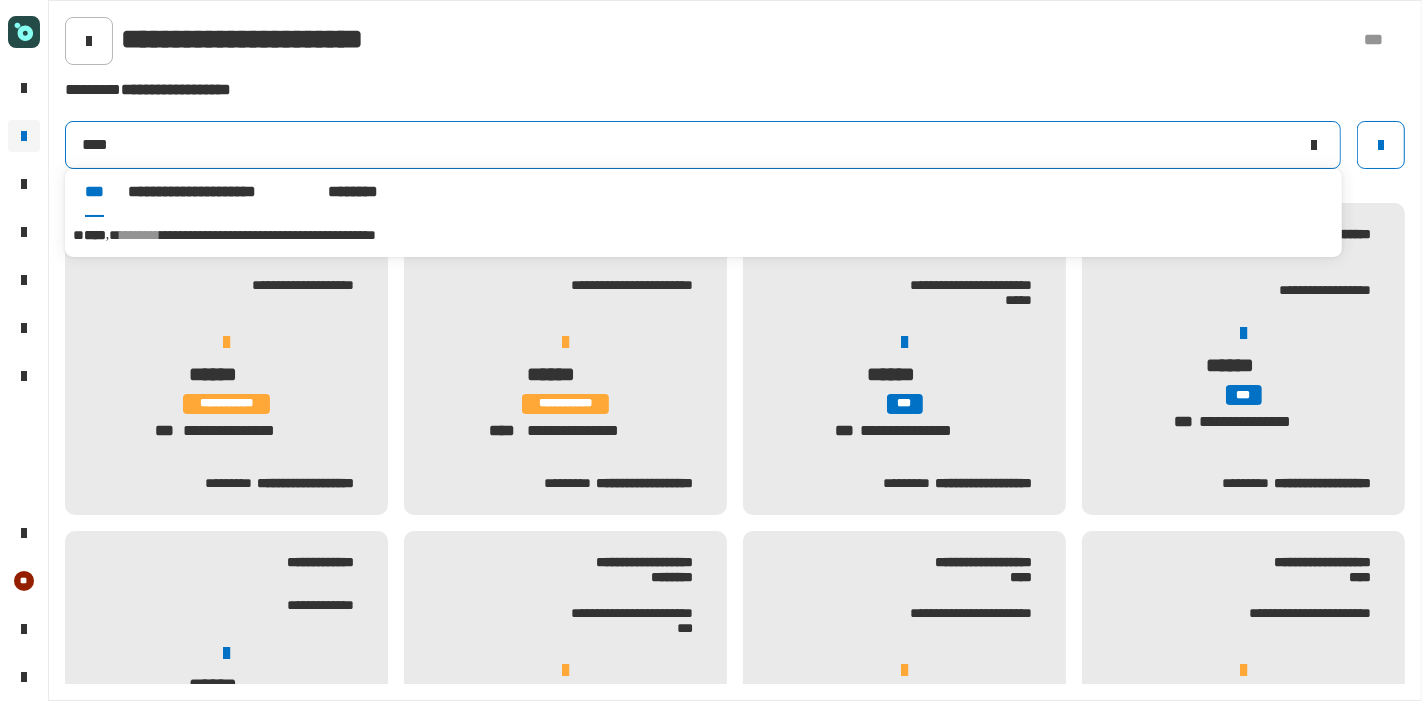 type on "****" 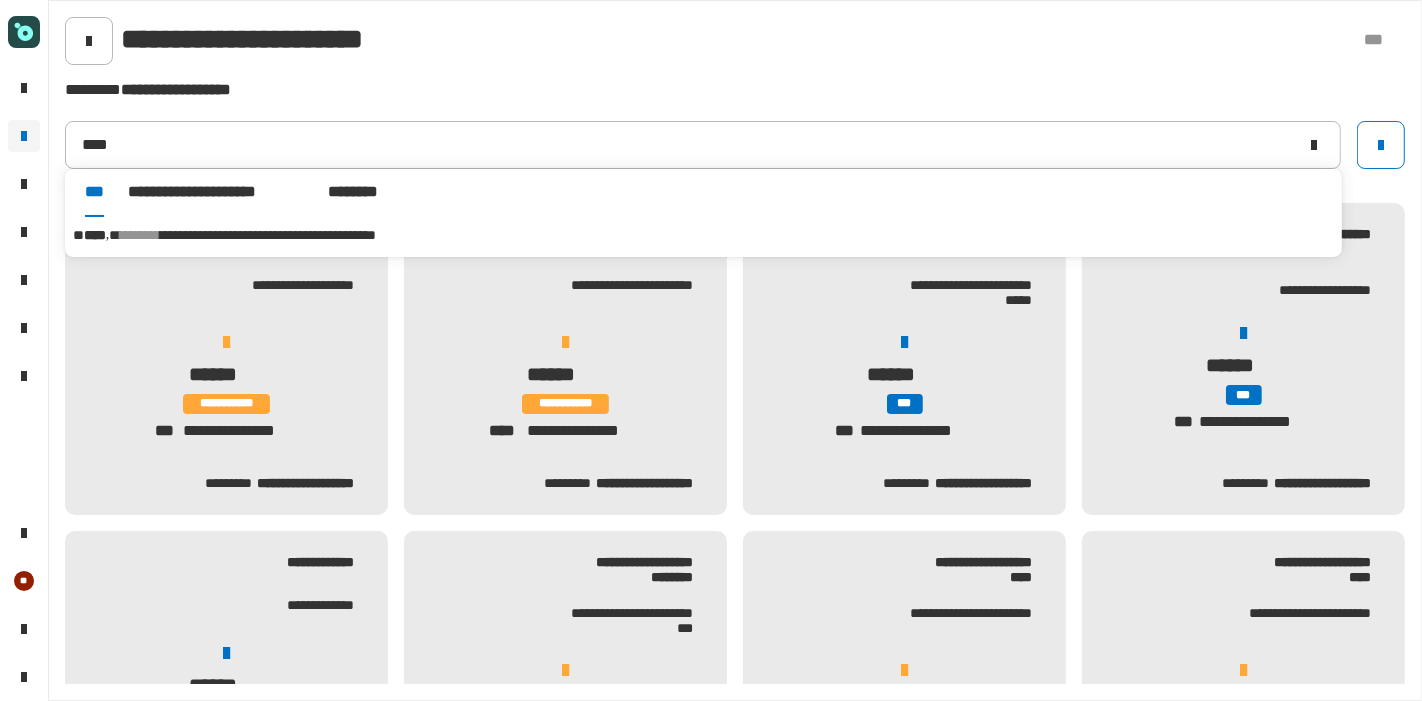 click on "[STREET] [CITY] [STATE]" at bounding box center [703, 235] 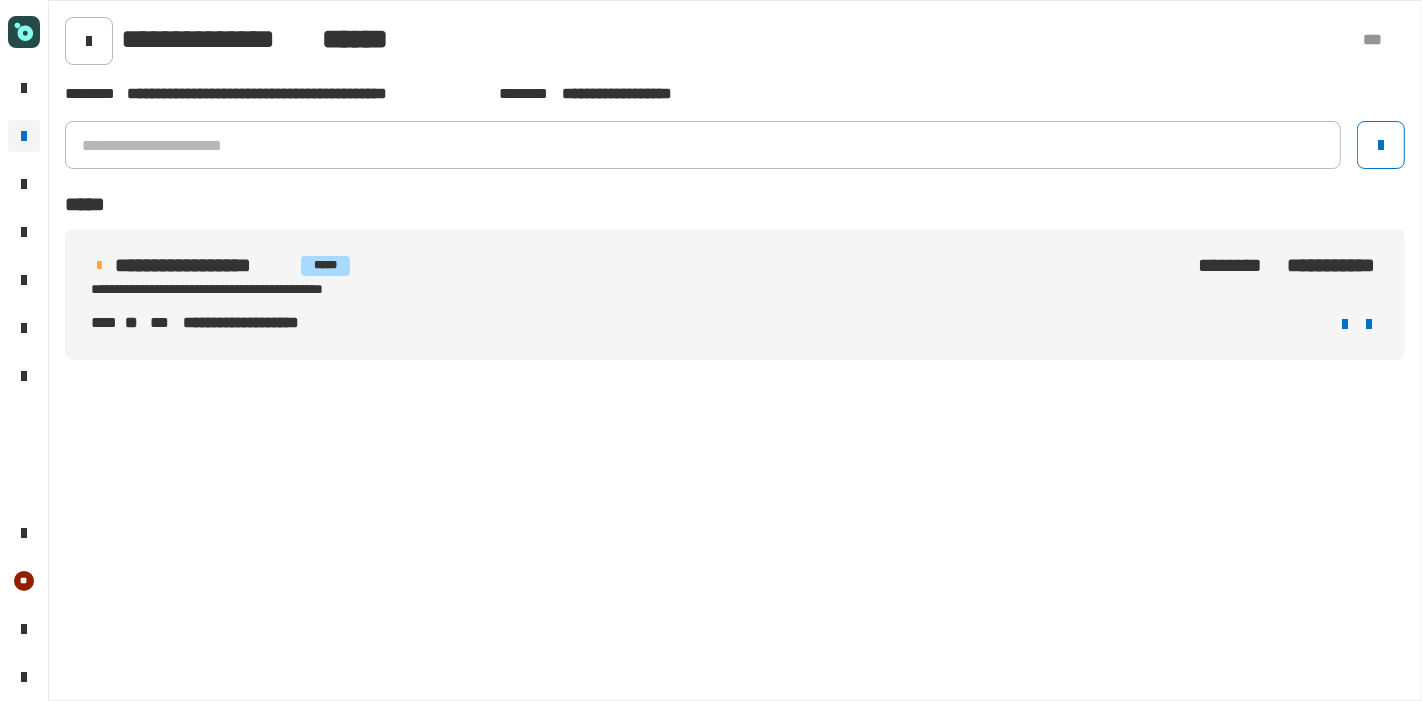 click on "**********" at bounding box center [204, 265] 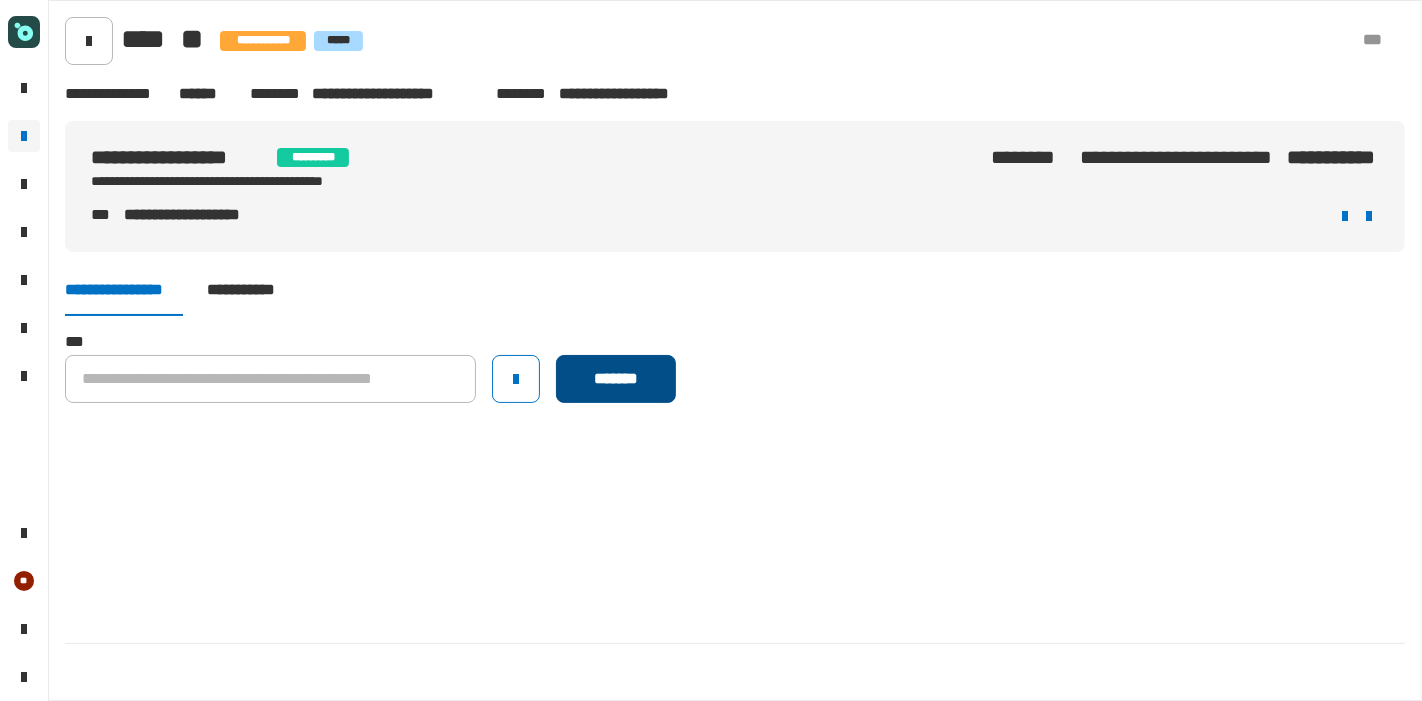 click on "*******" 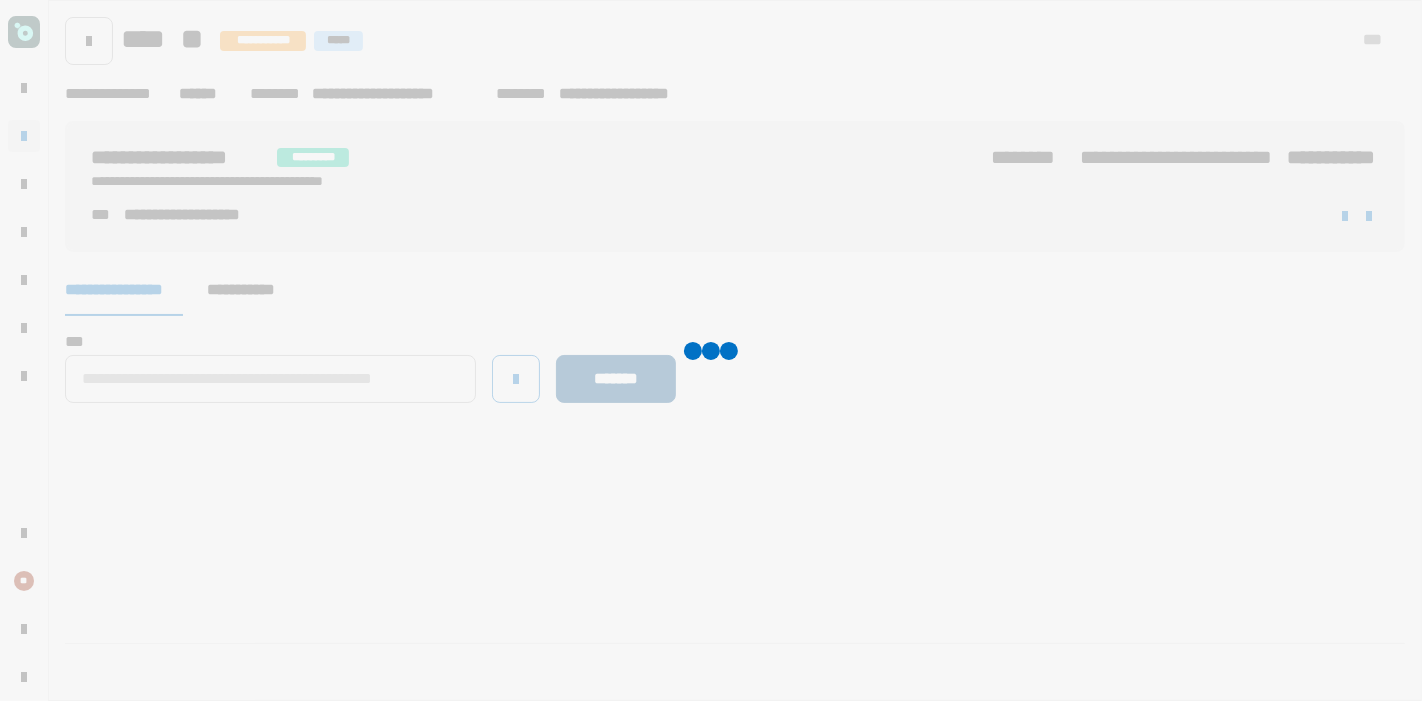 type 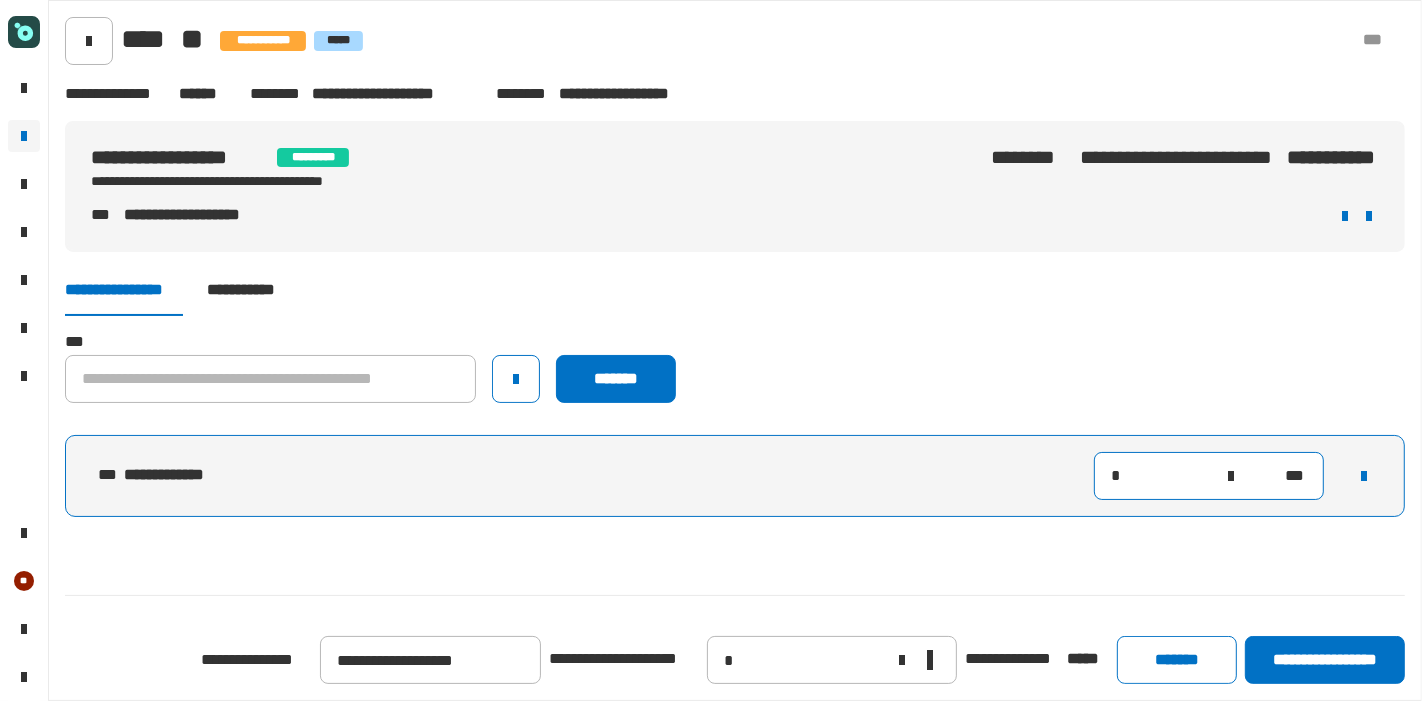 click on "*" 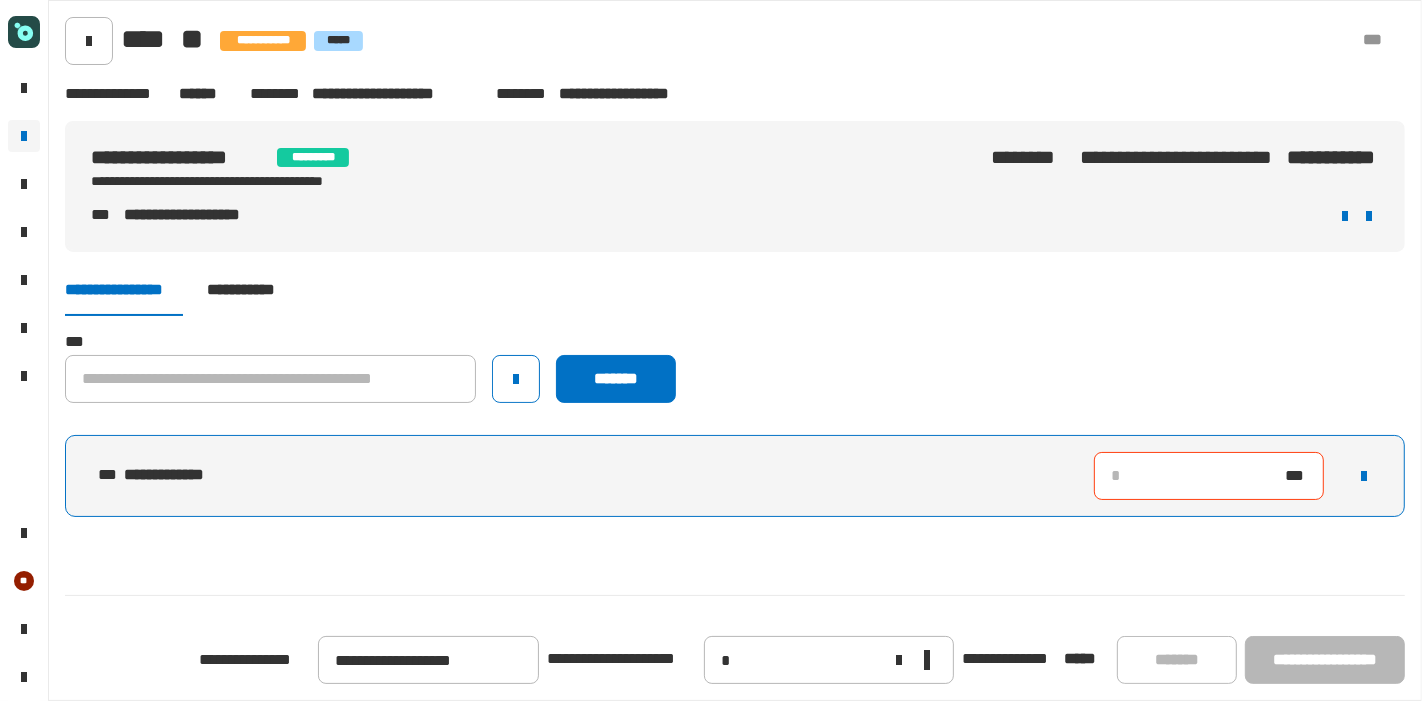 type on "*" 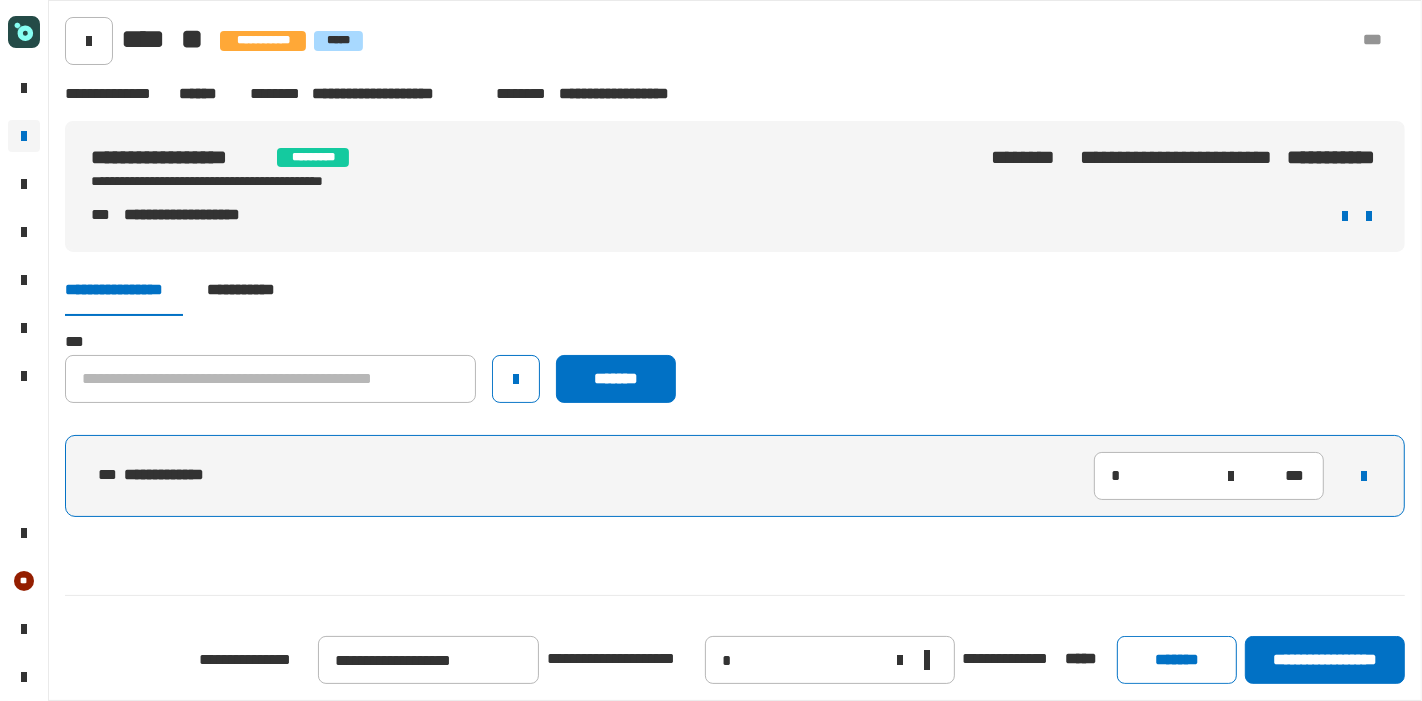 click on "**********" 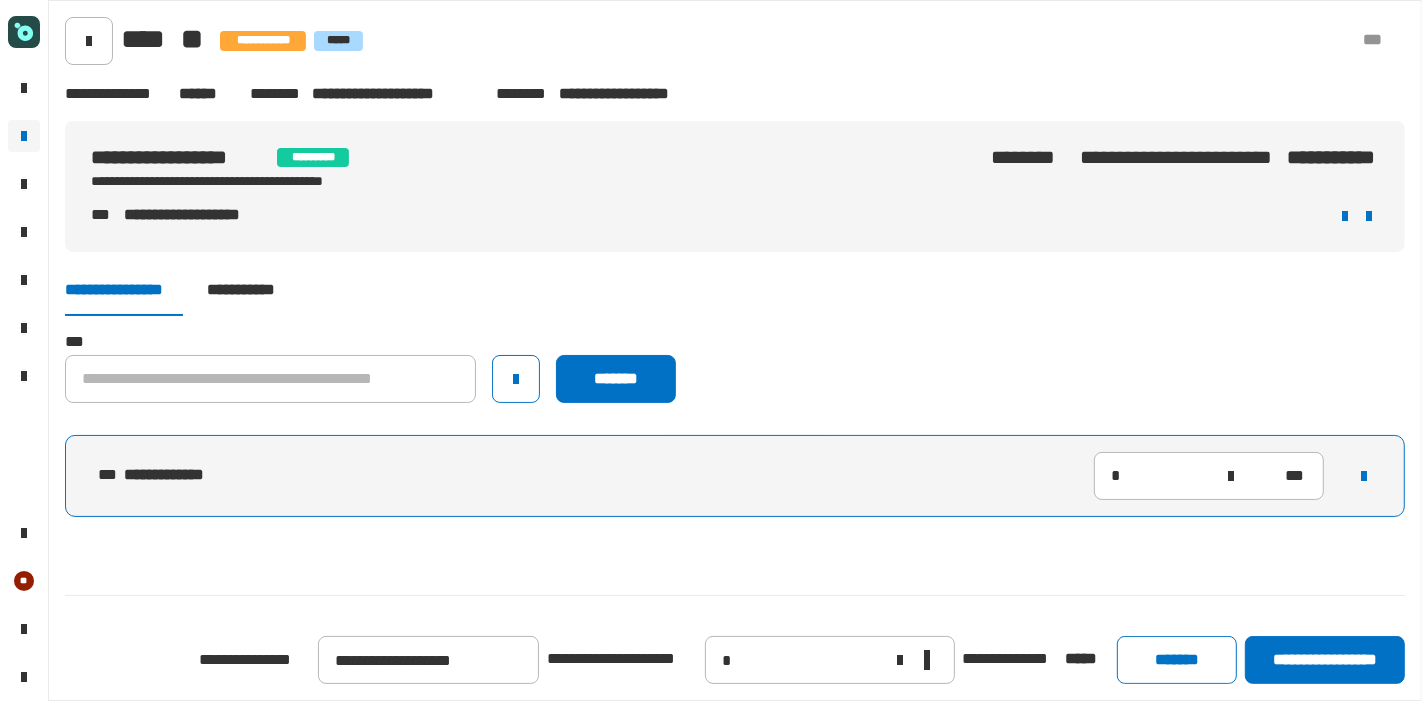 click on "**********" 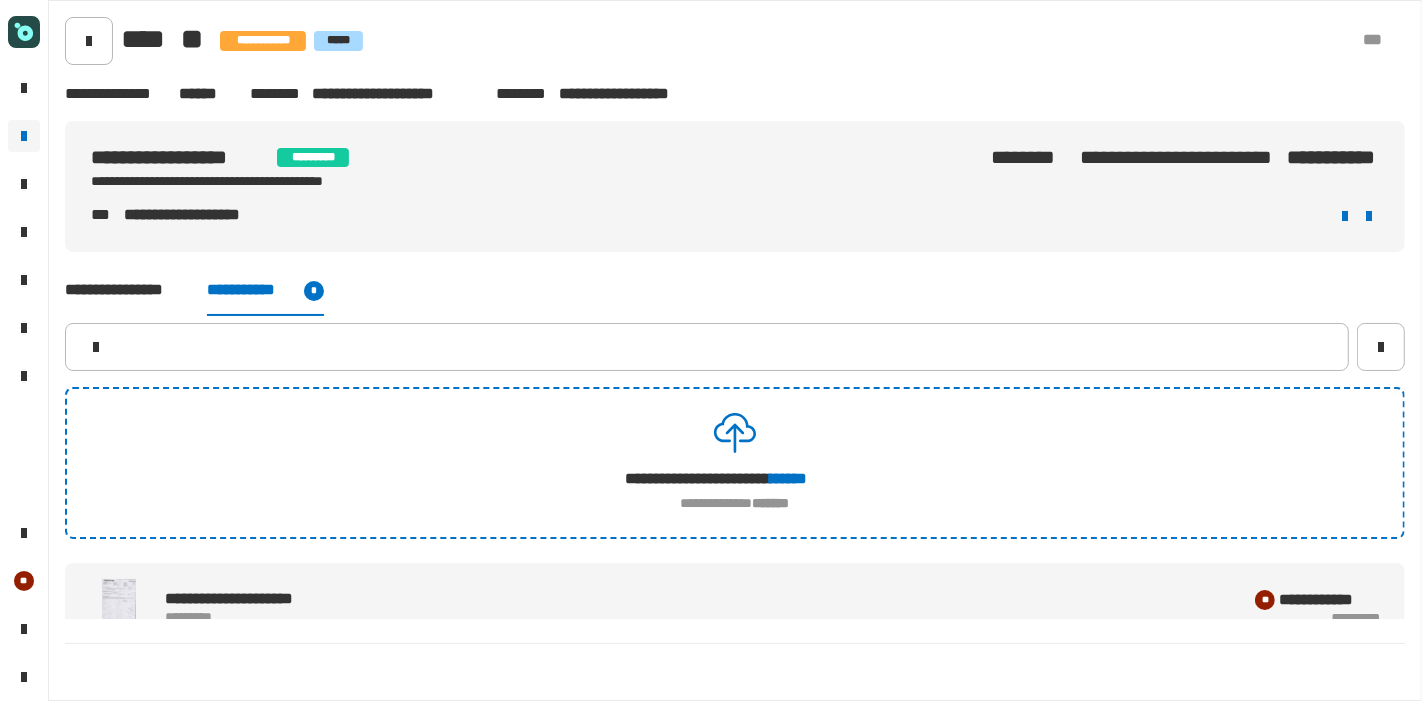 click on "**********" 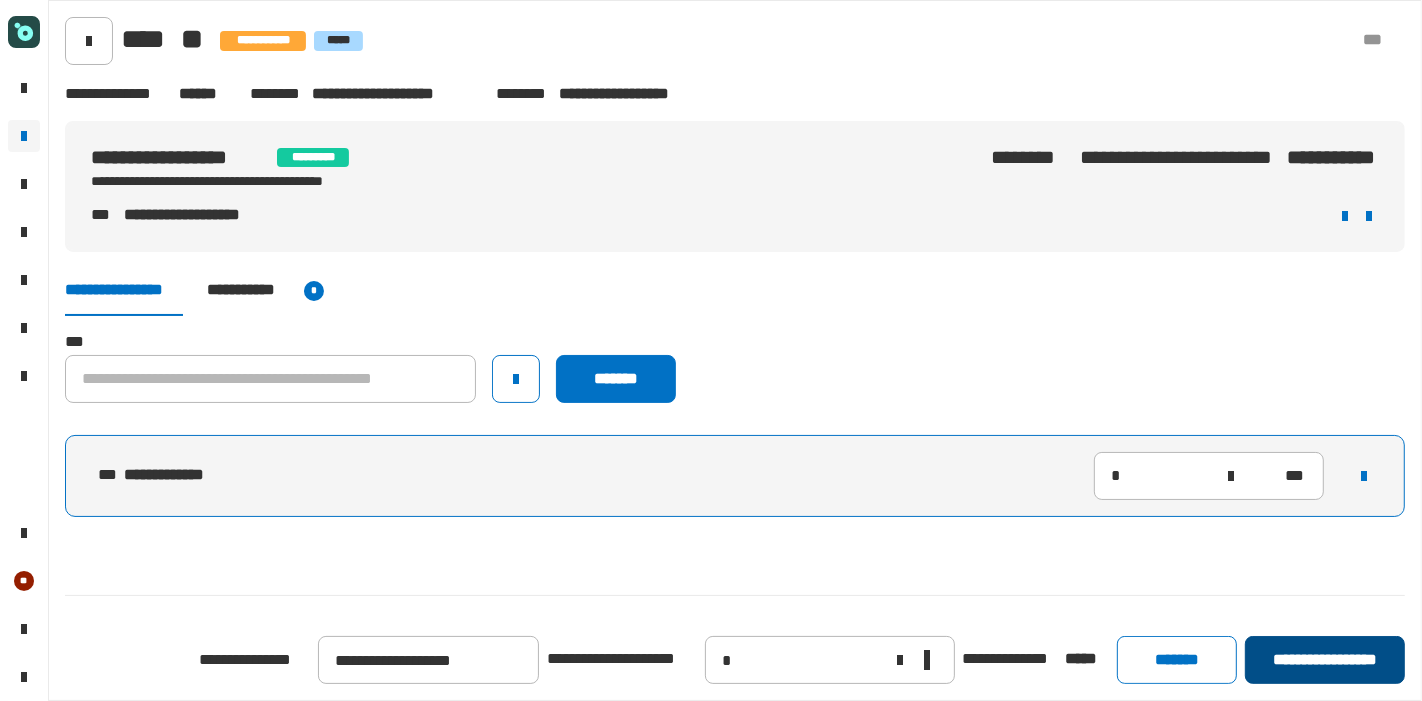 click on "**********" 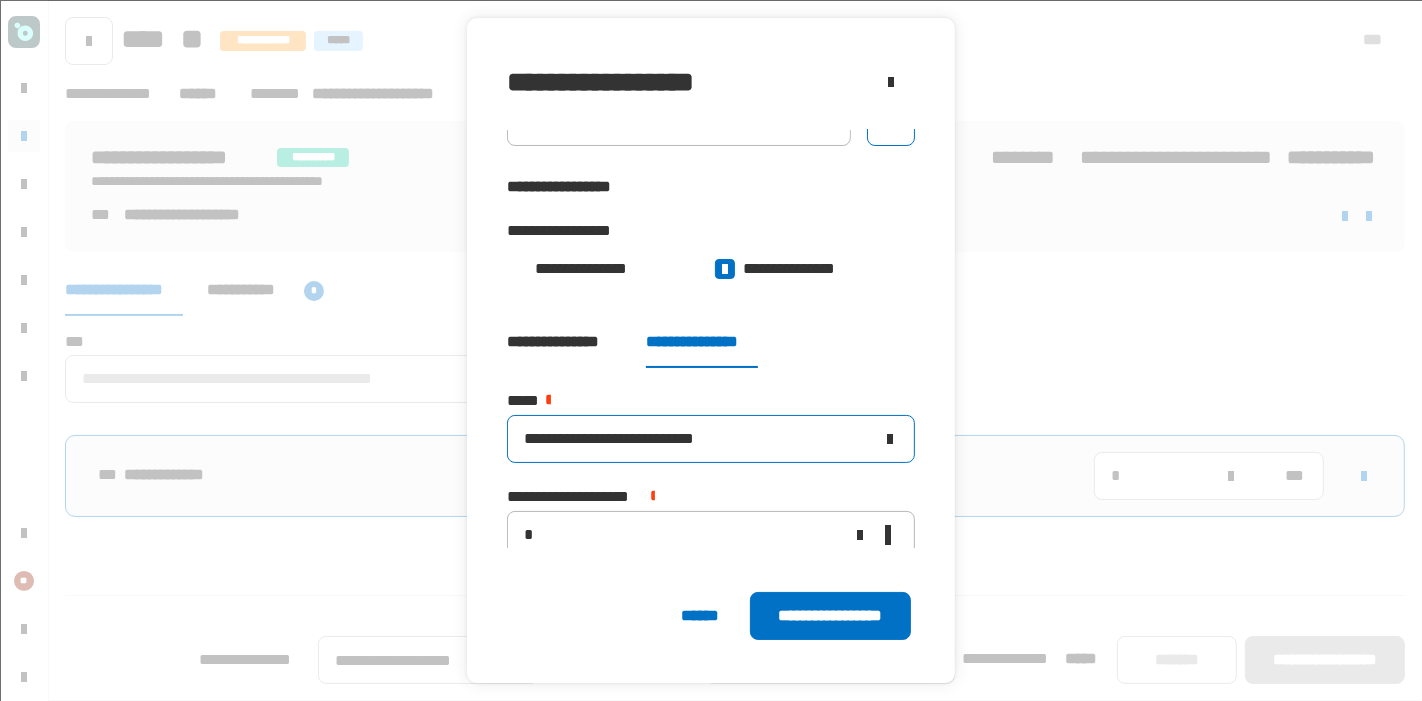 scroll, scrollTop: 50, scrollLeft: 0, axis: vertical 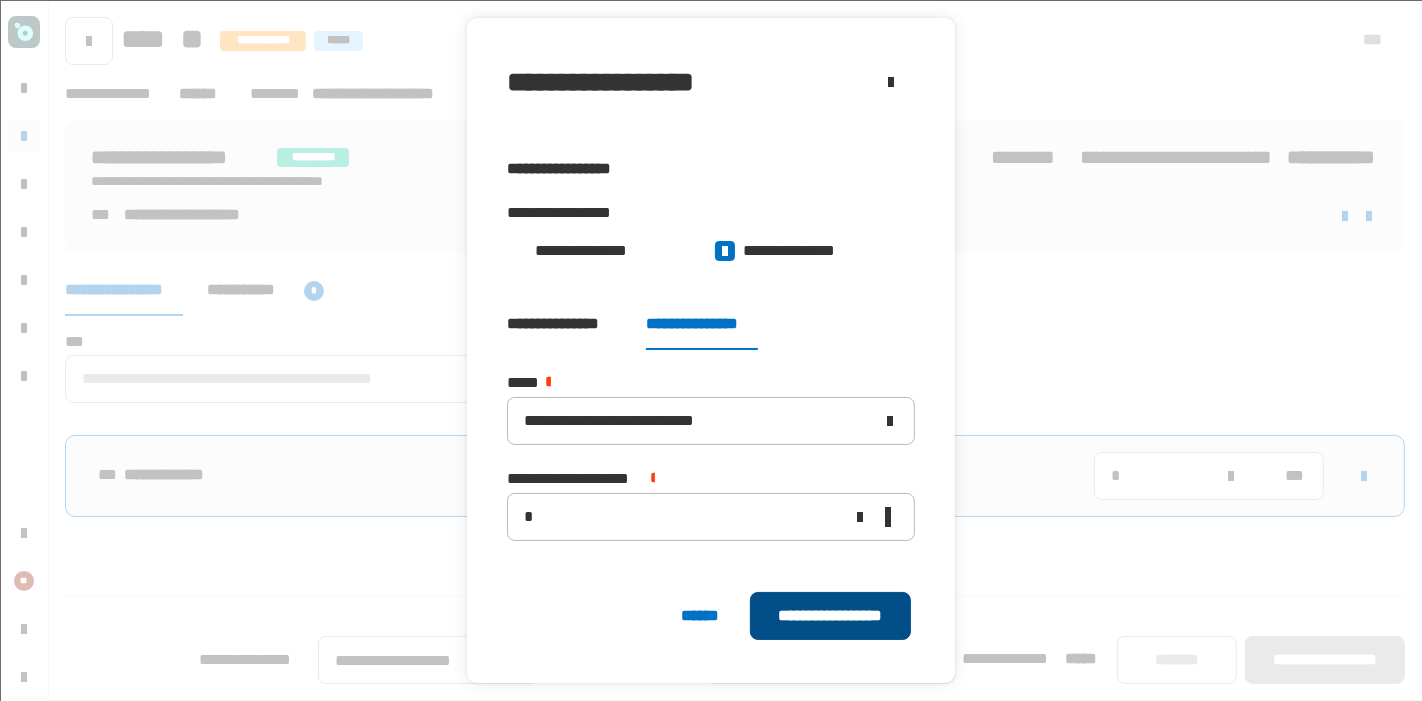 click on "**********" 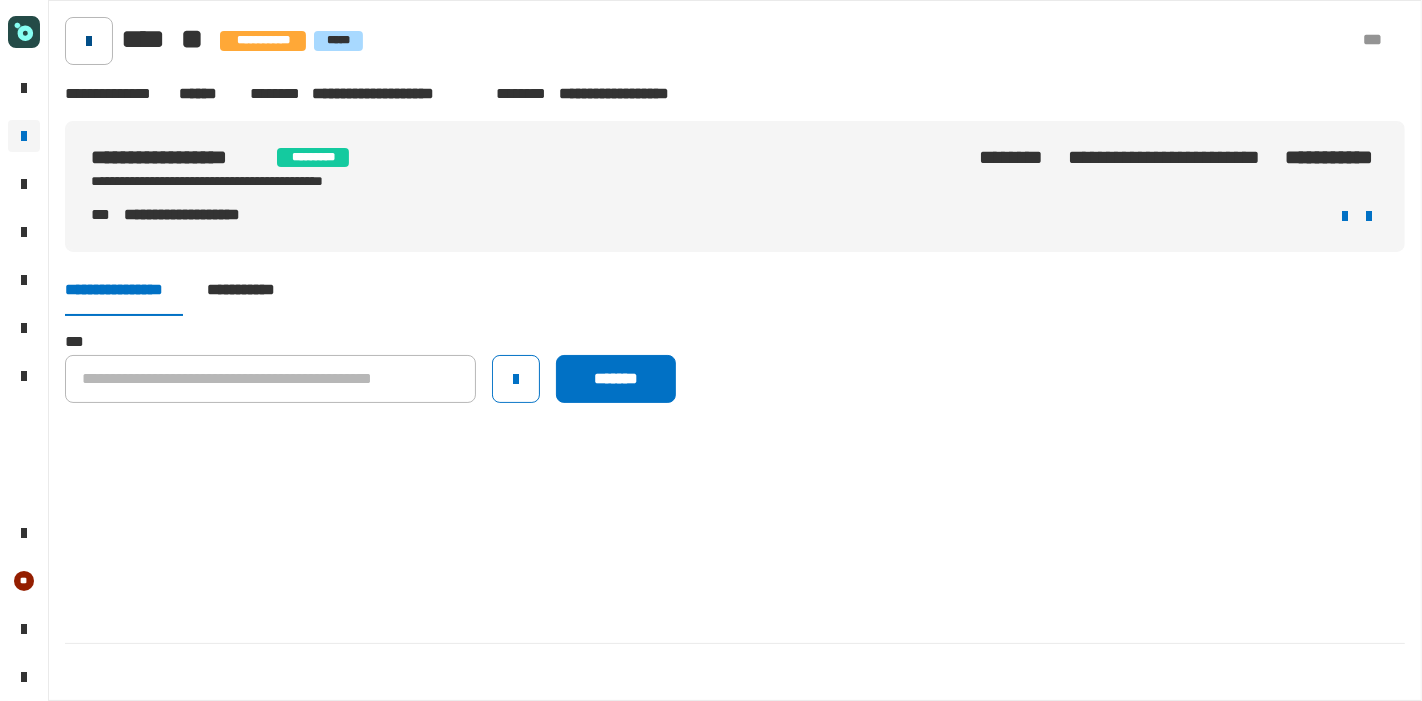 click 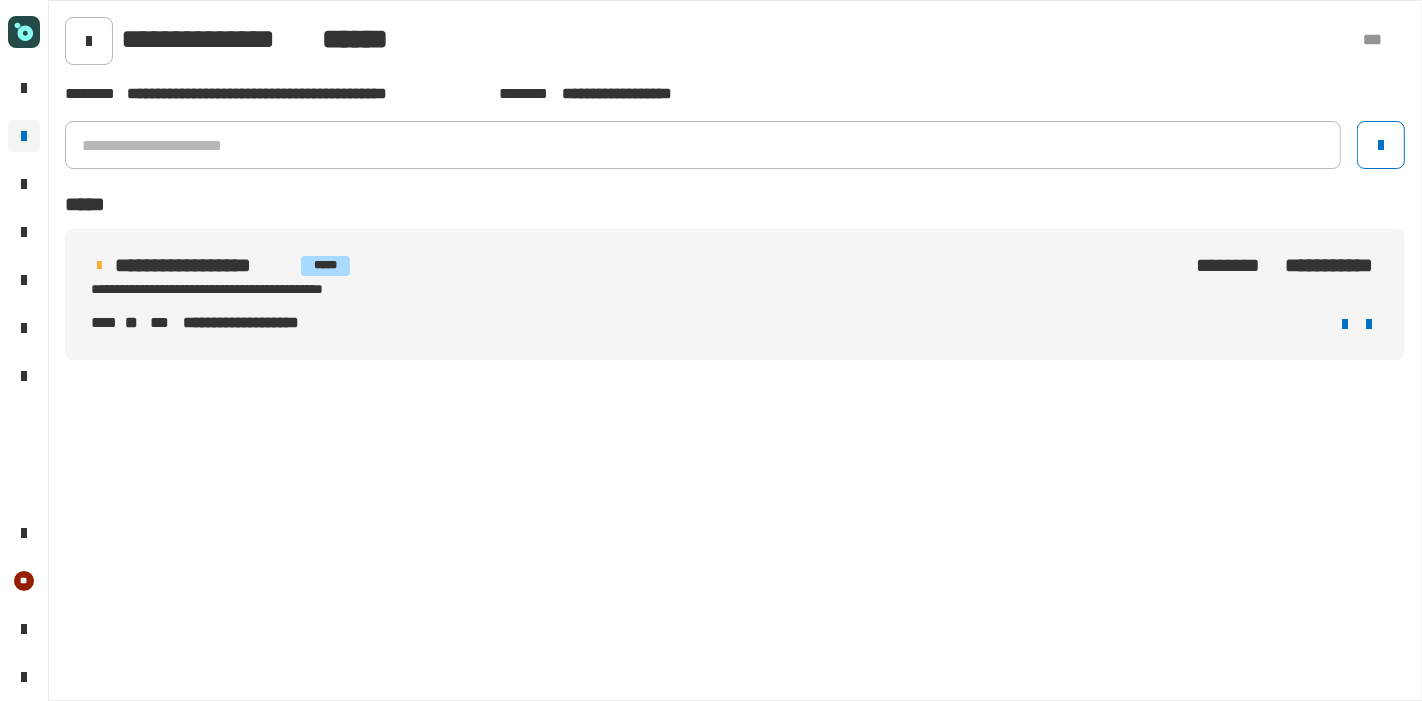 click 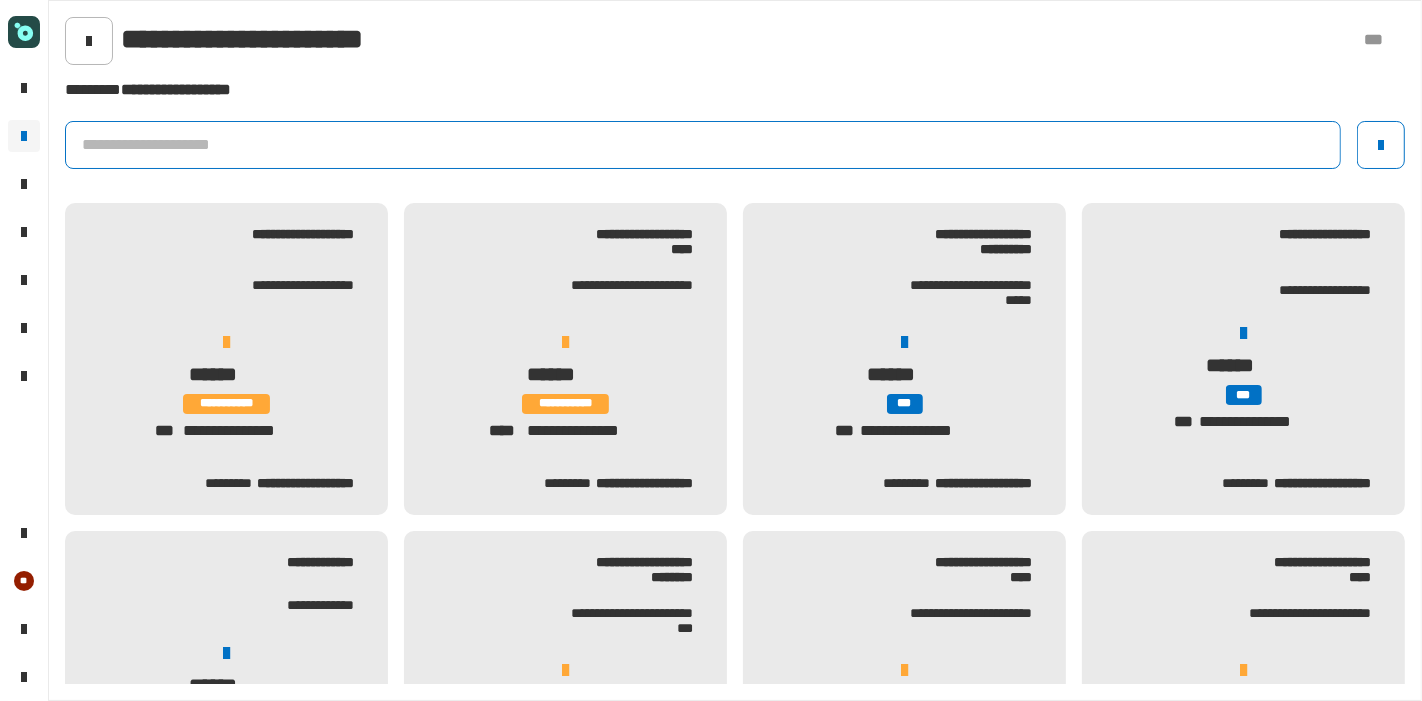 click 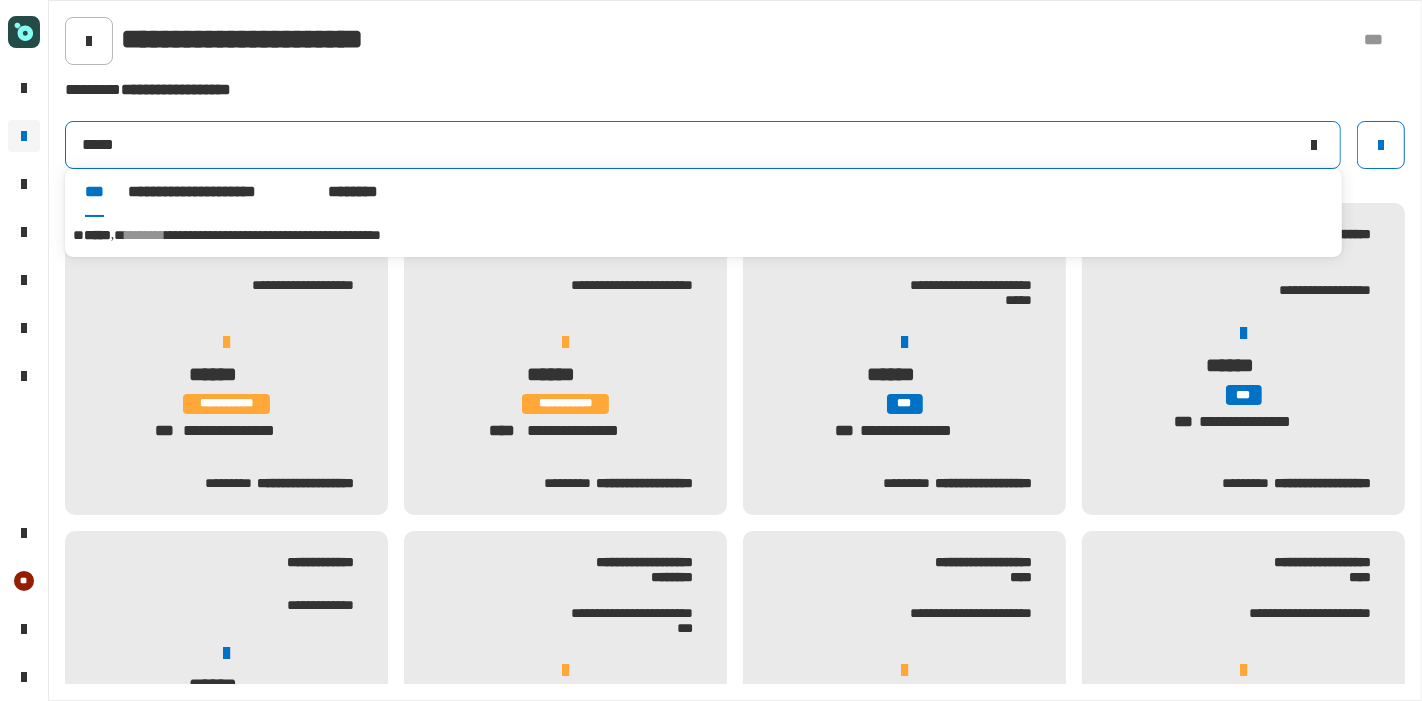 type on "*****" 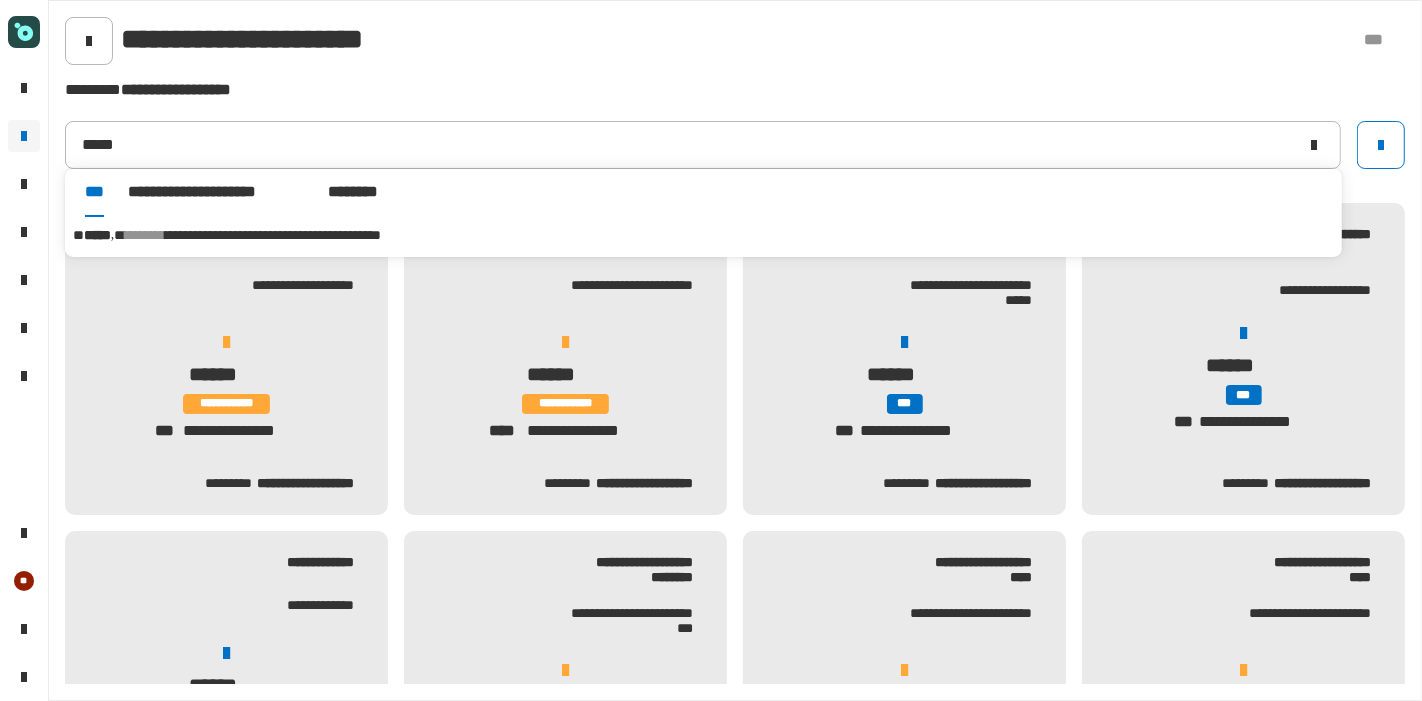 click on "**********" at bounding box center (273, 235) 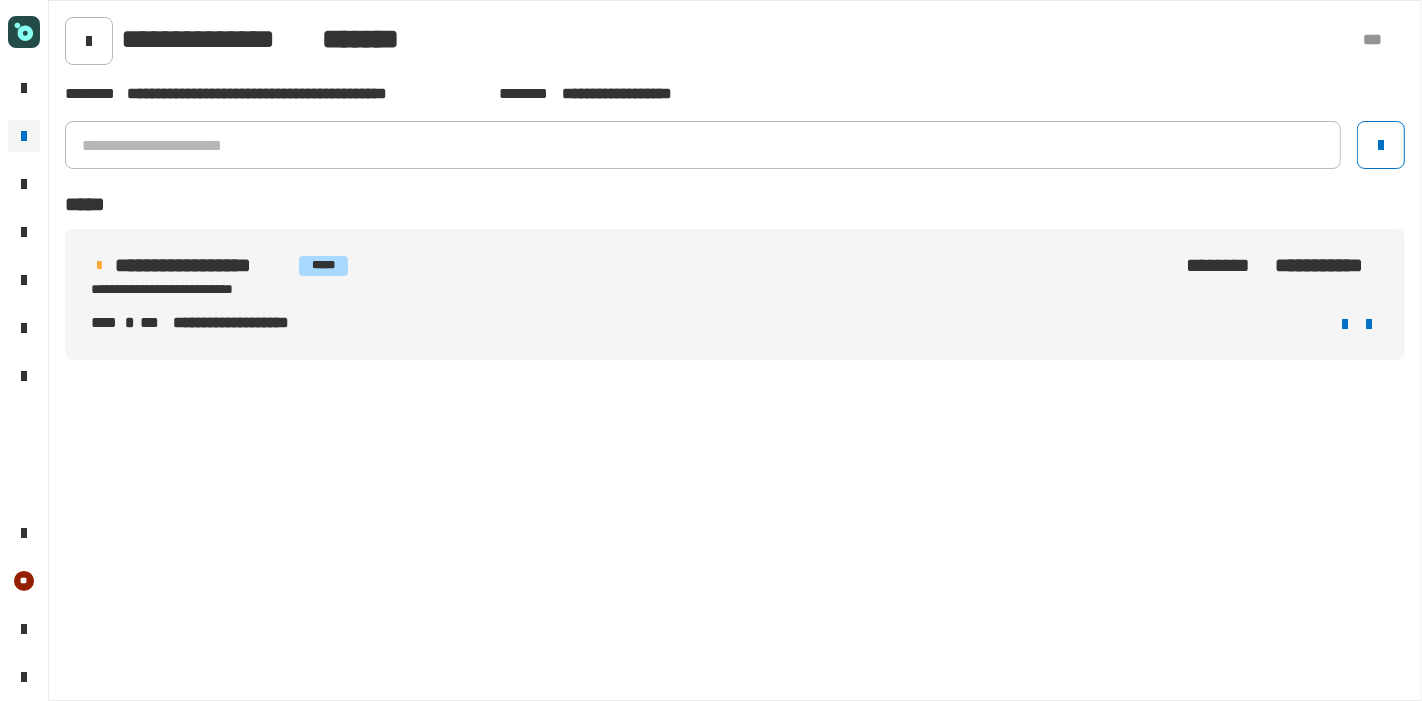 click on "**********" at bounding box center (203, 265) 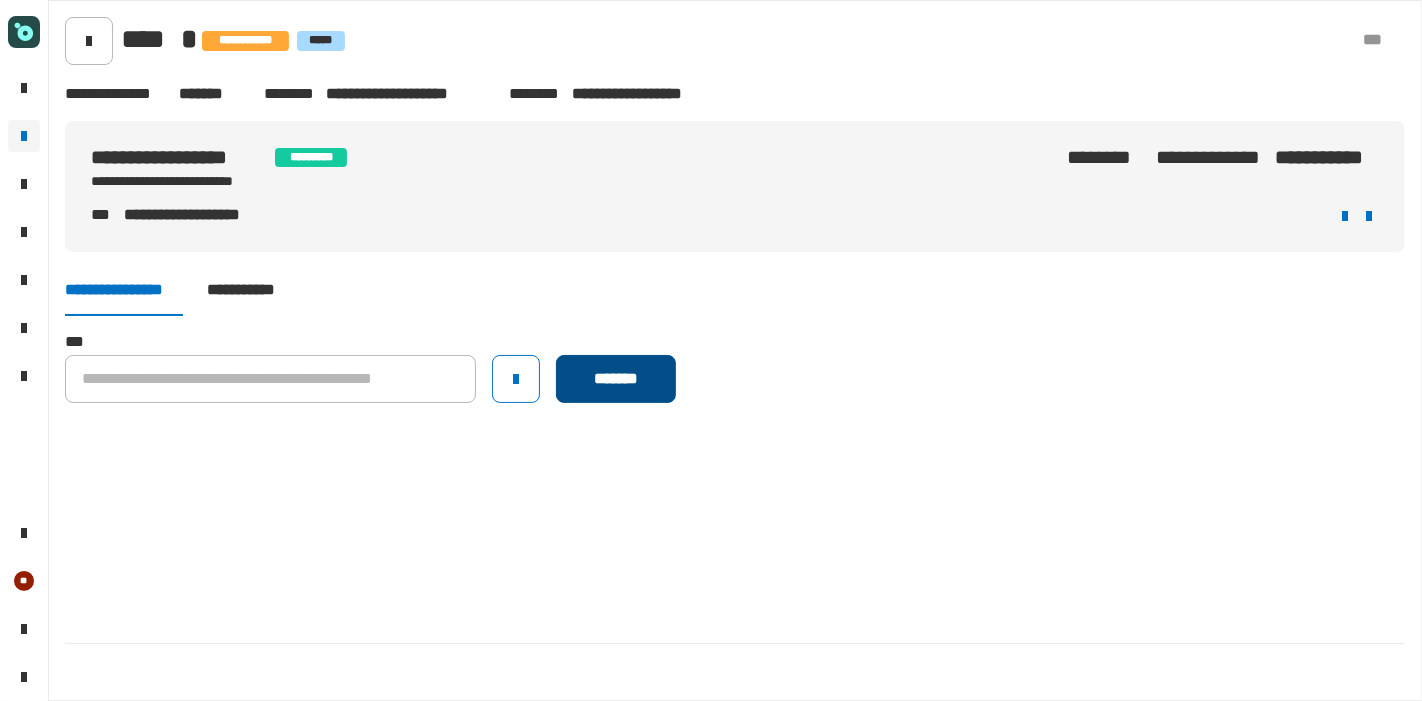 click on "*******" 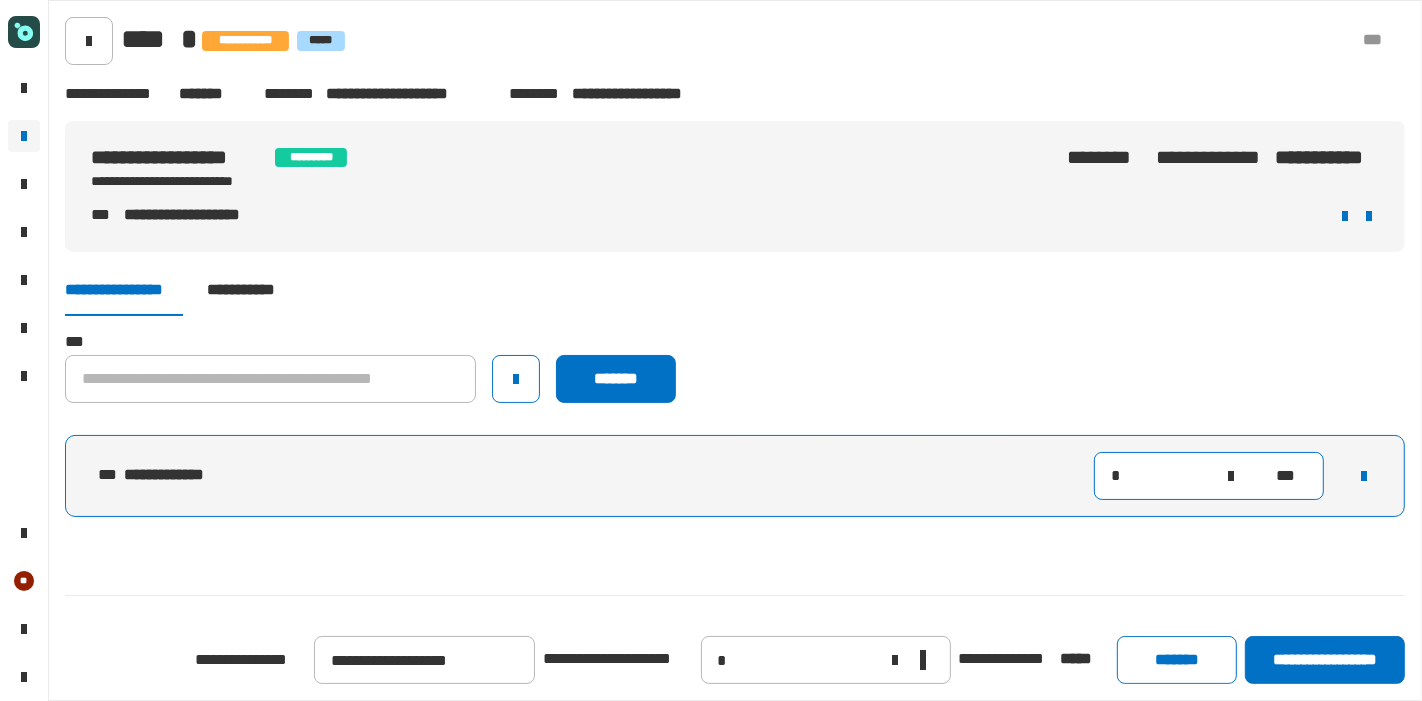drag, startPoint x: 1155, startPoint y: 490, endPoint x: 1061, endPoint y: 455, distance: 100.304535 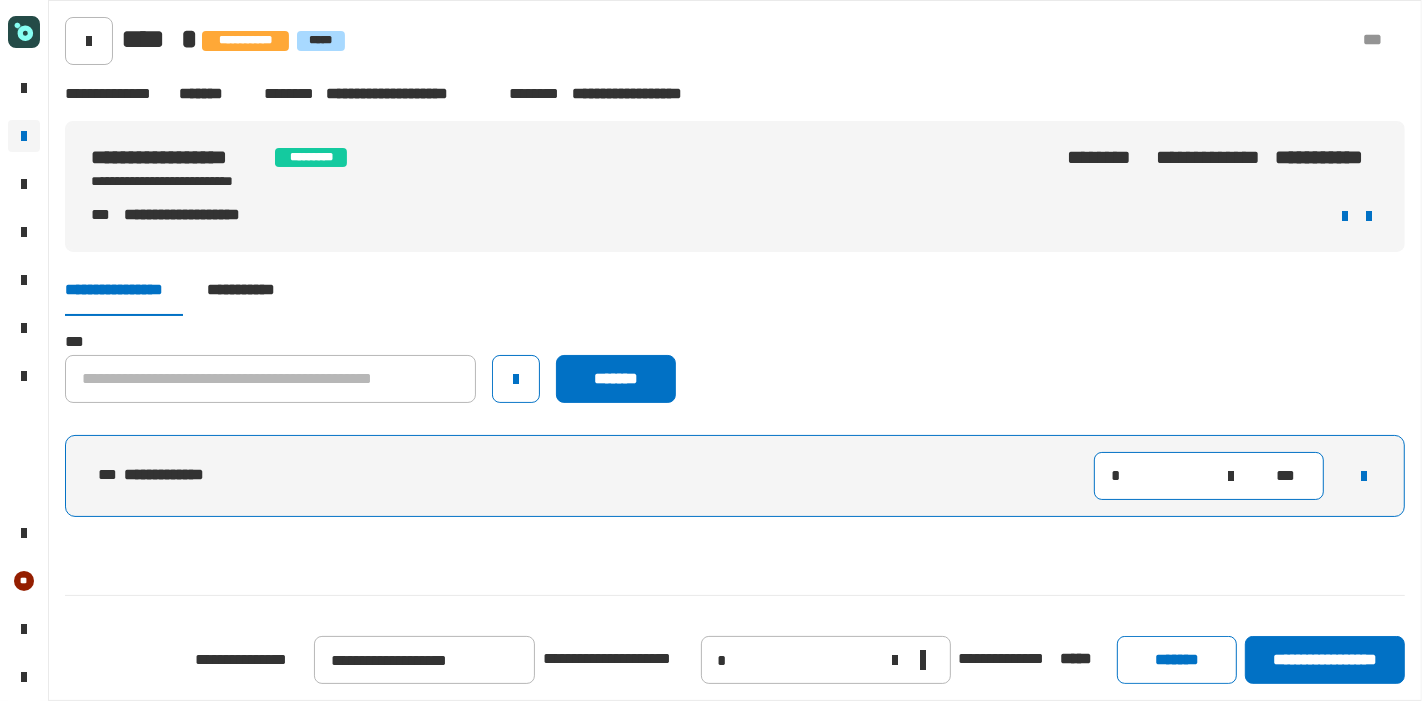 type on "**" 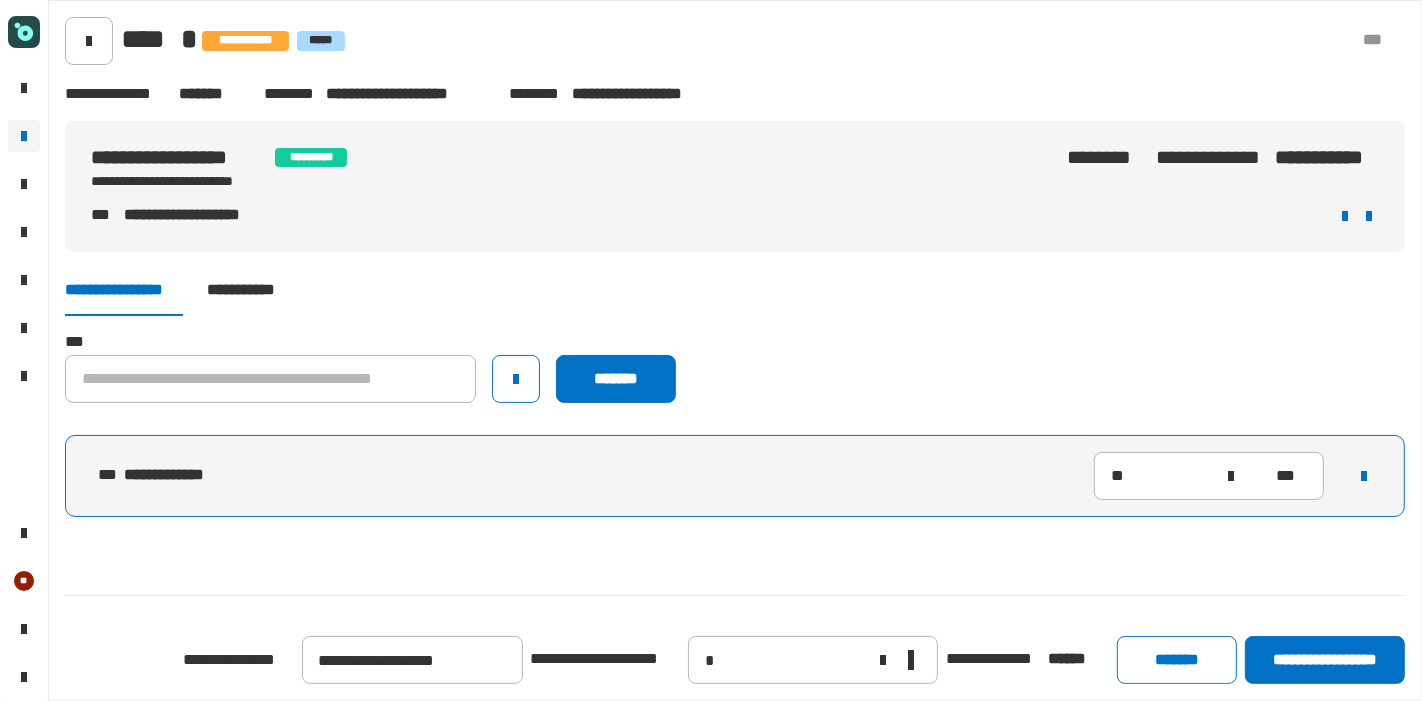 click on "[STREET] [CITY] [STATE]" 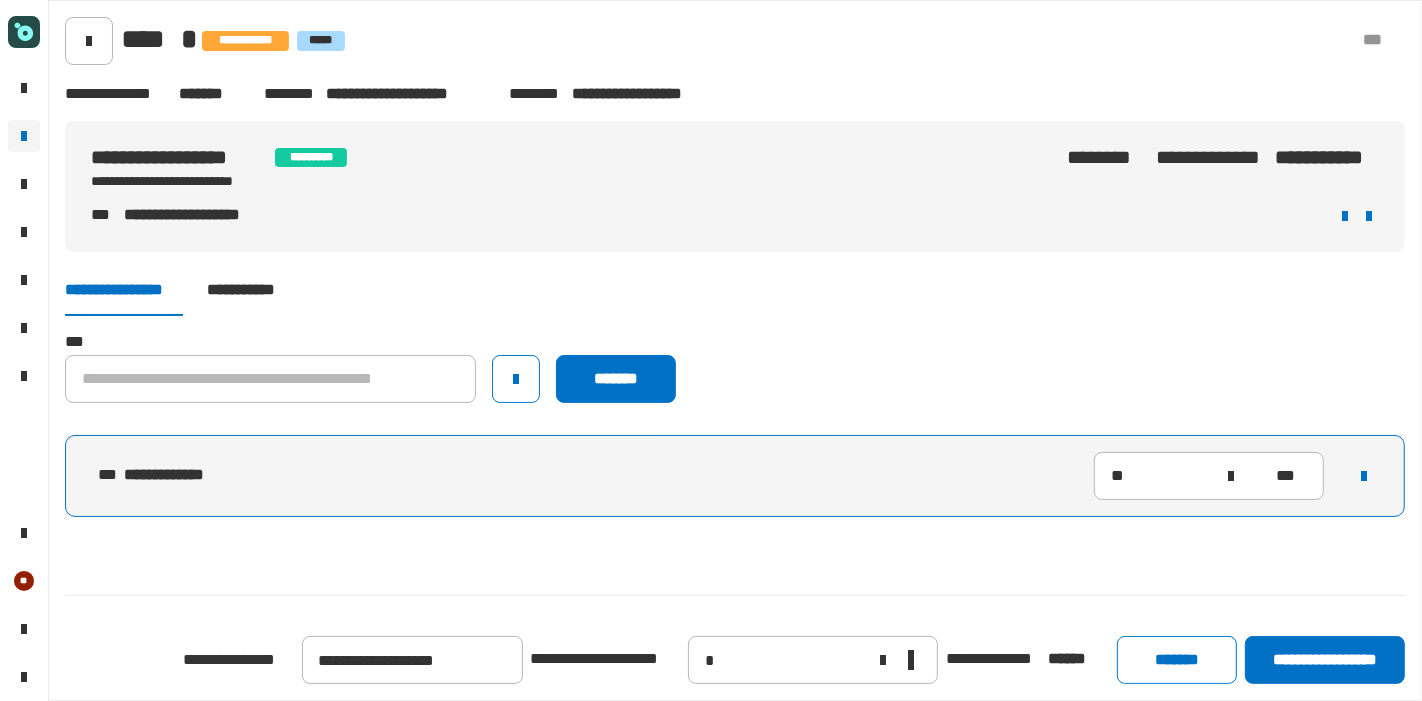 click on "**********" 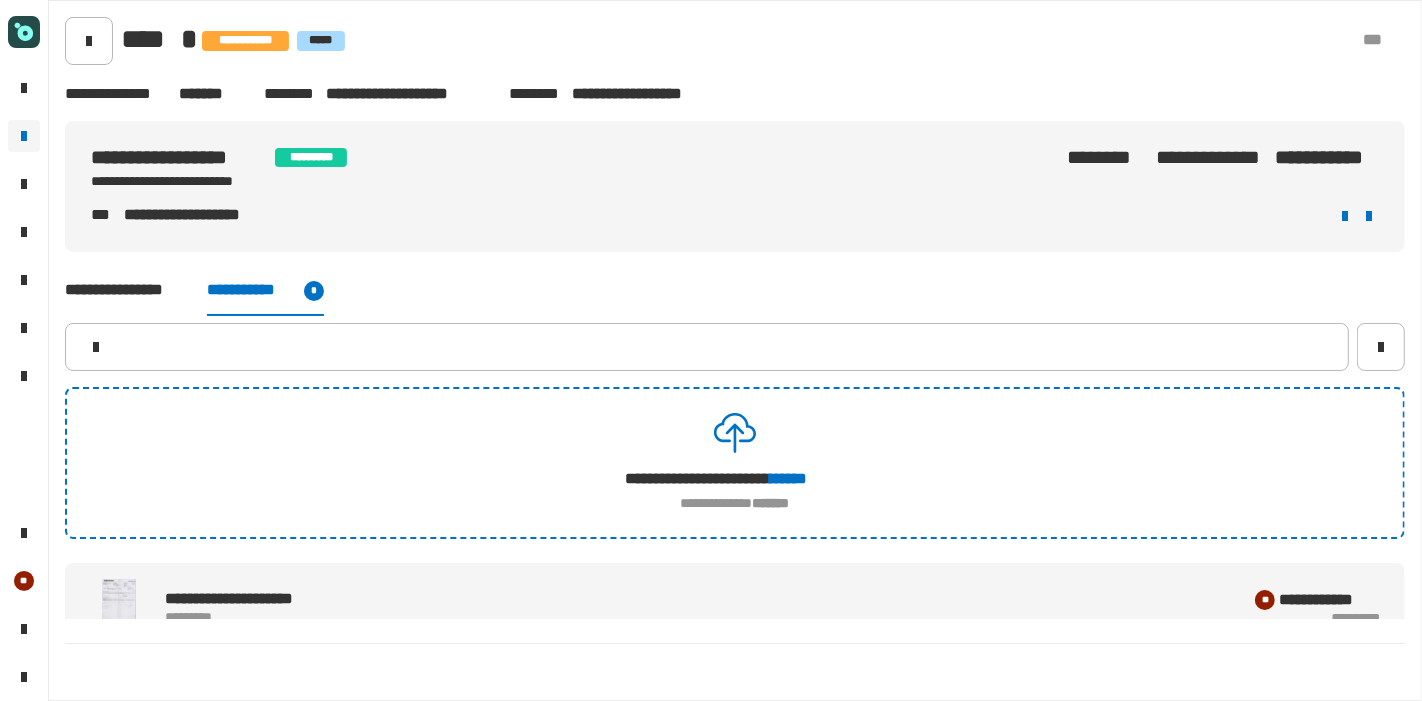 click on "**********" 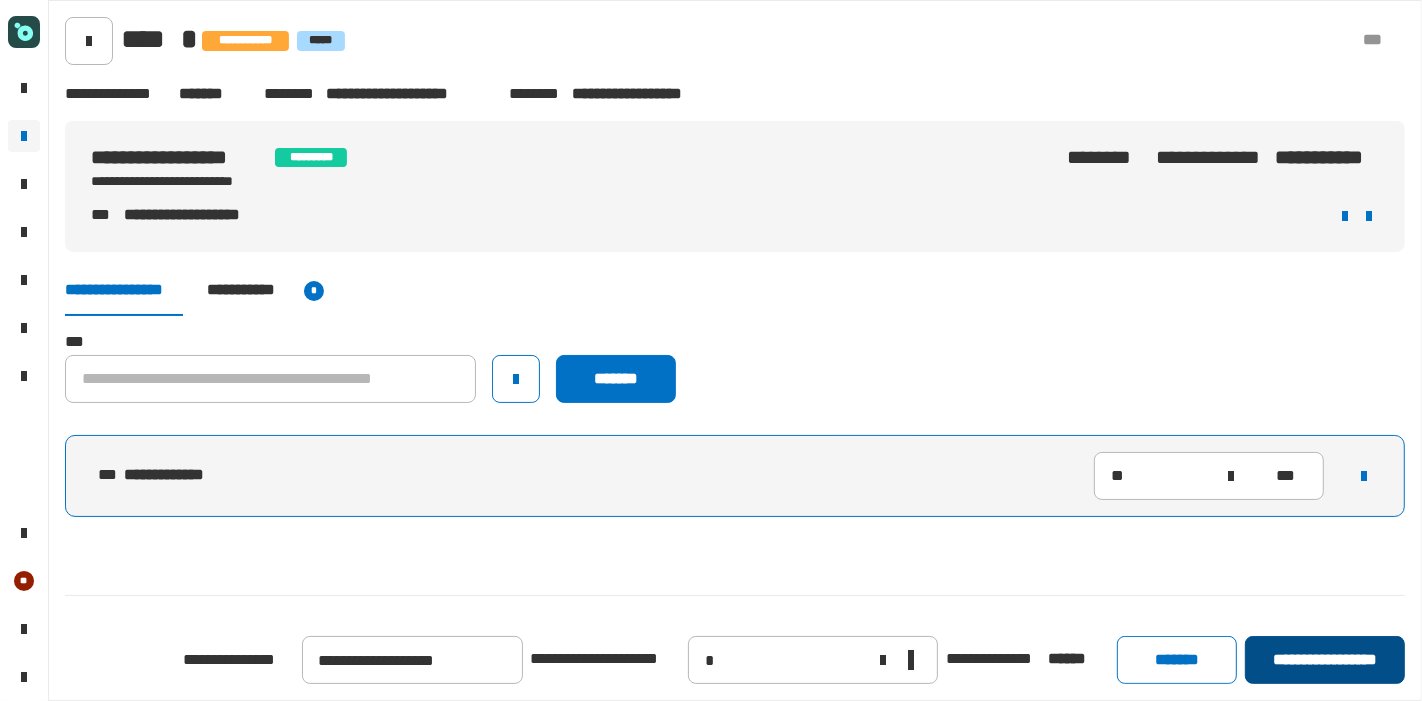 click on "**********" 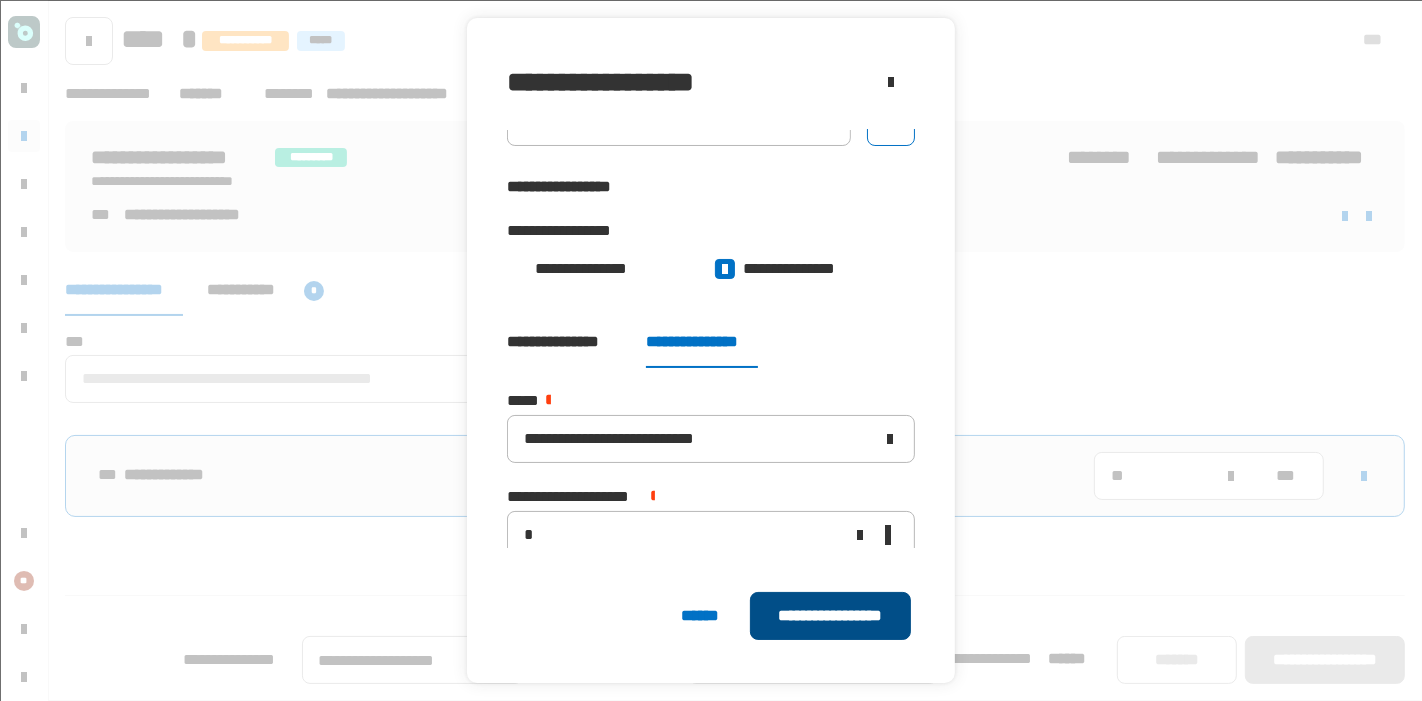 scroll, scrollTop: 50, scrollLeft: 0, axis: vertical 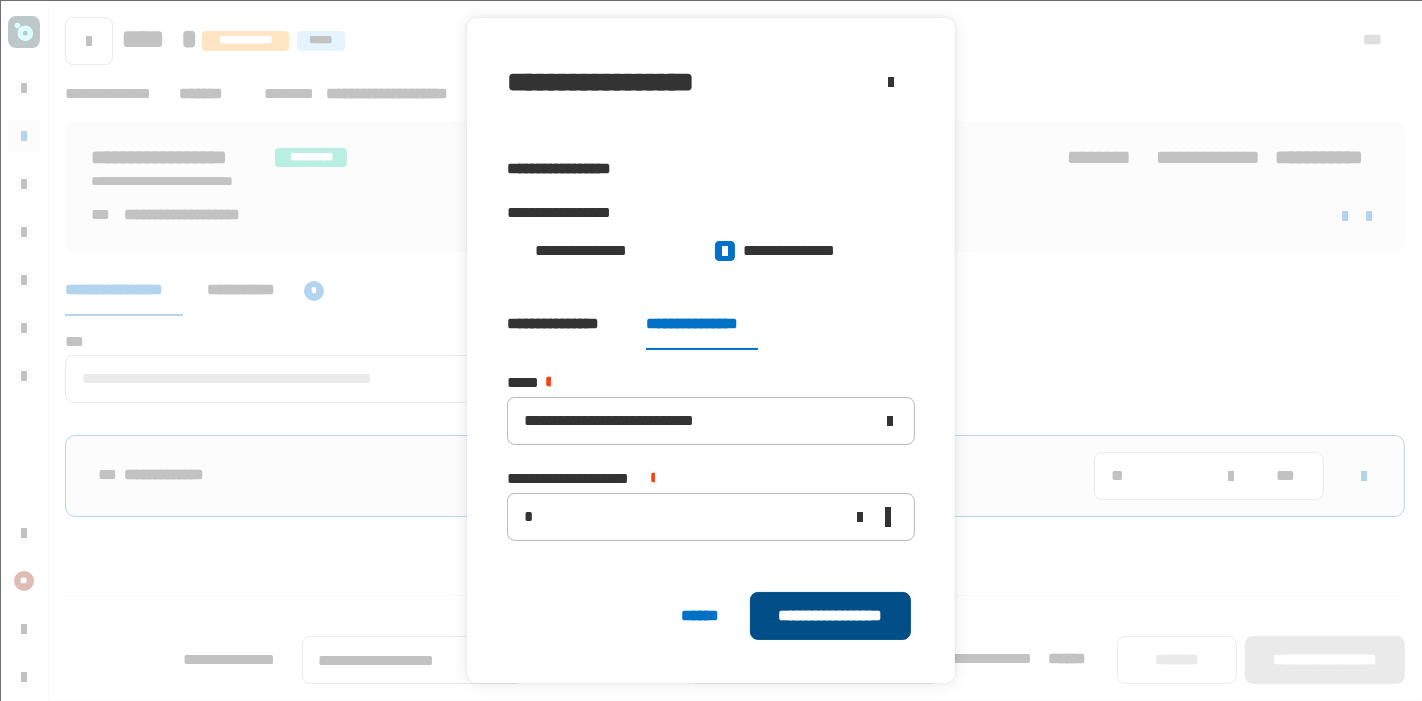 click on "**********" 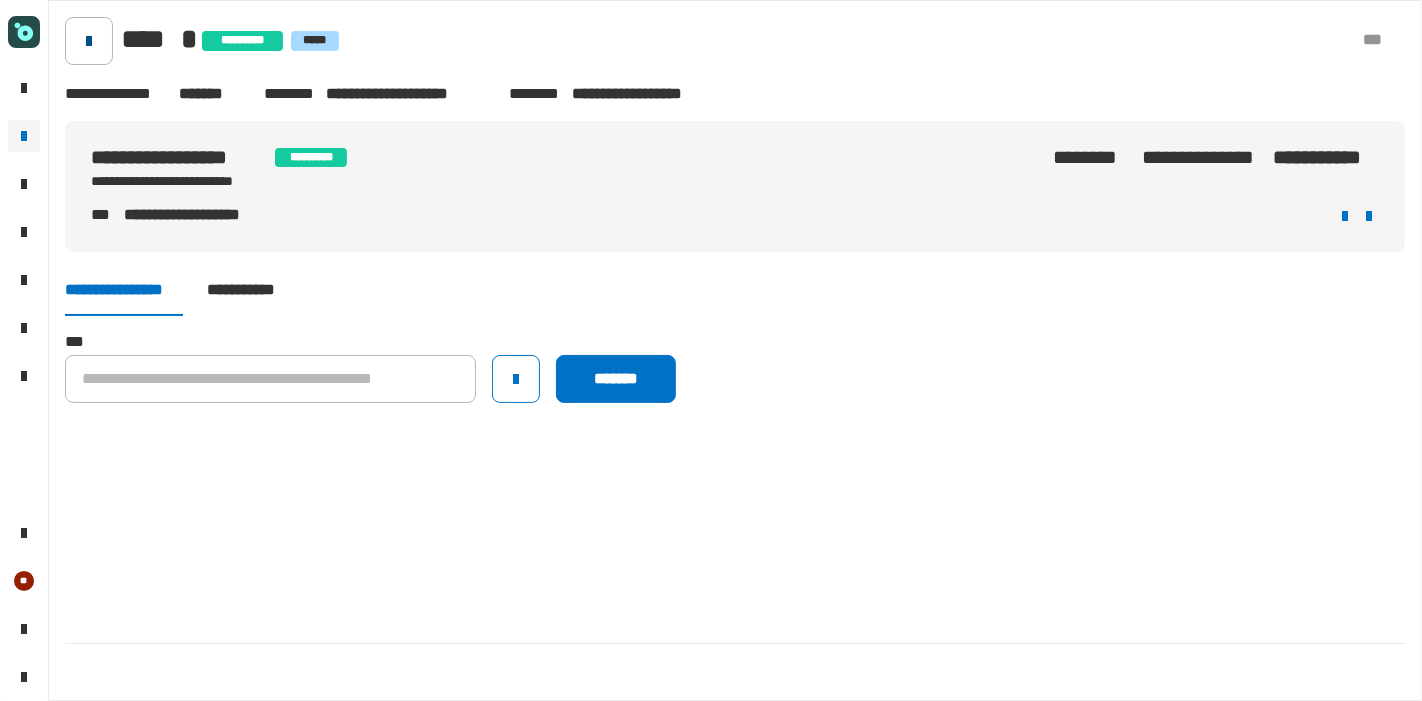 click 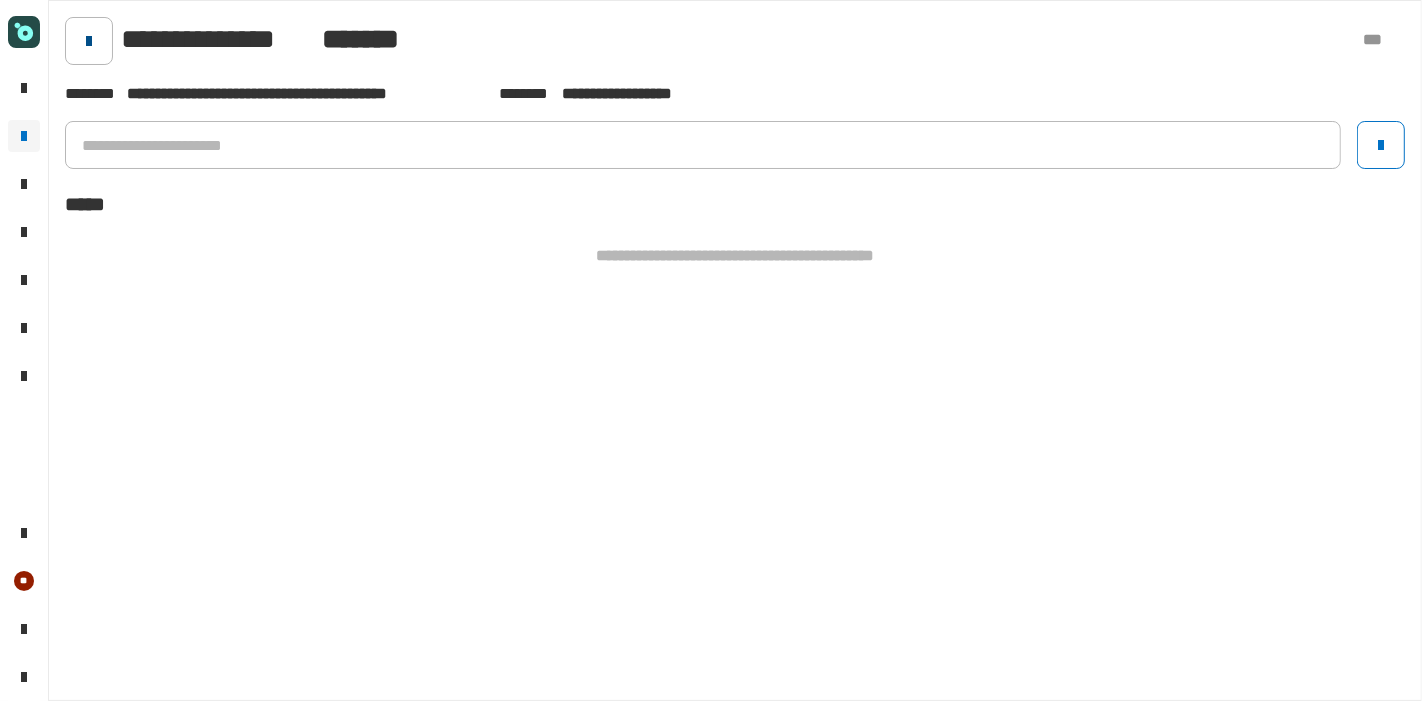 click 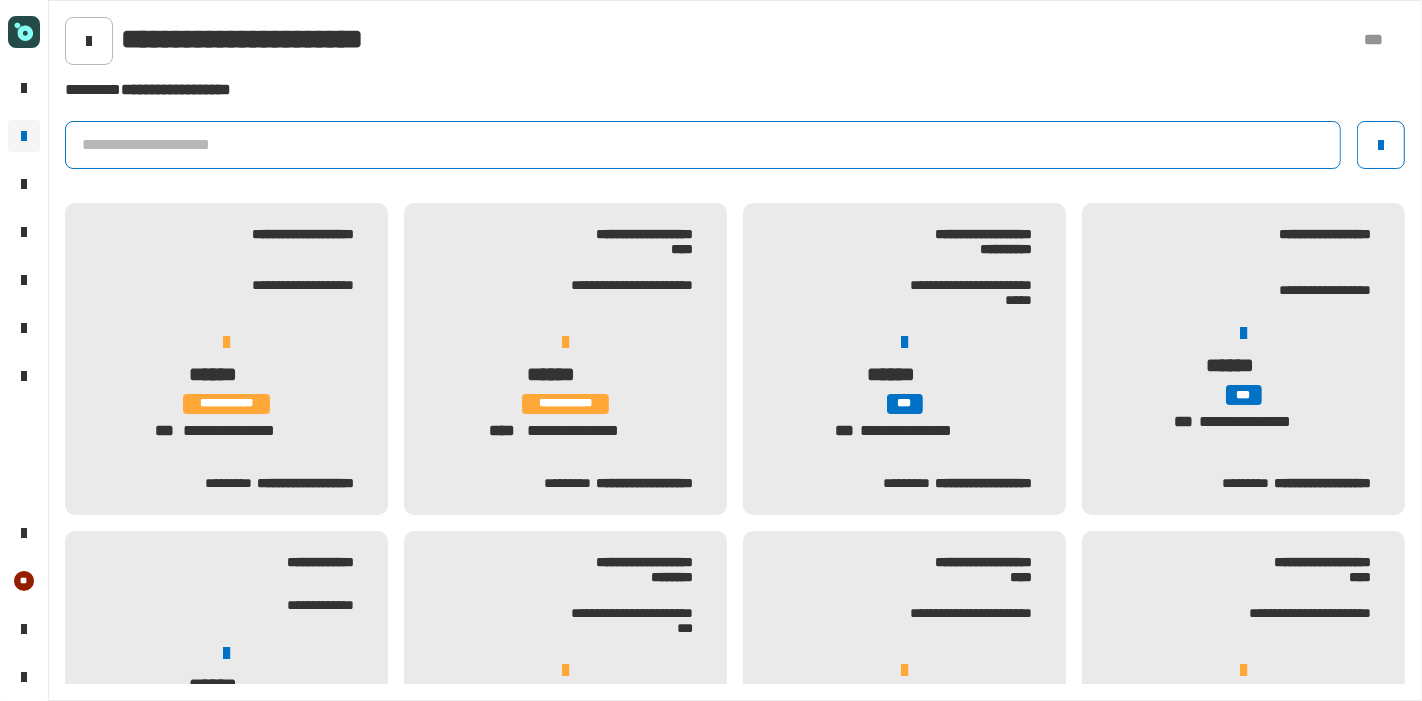 click 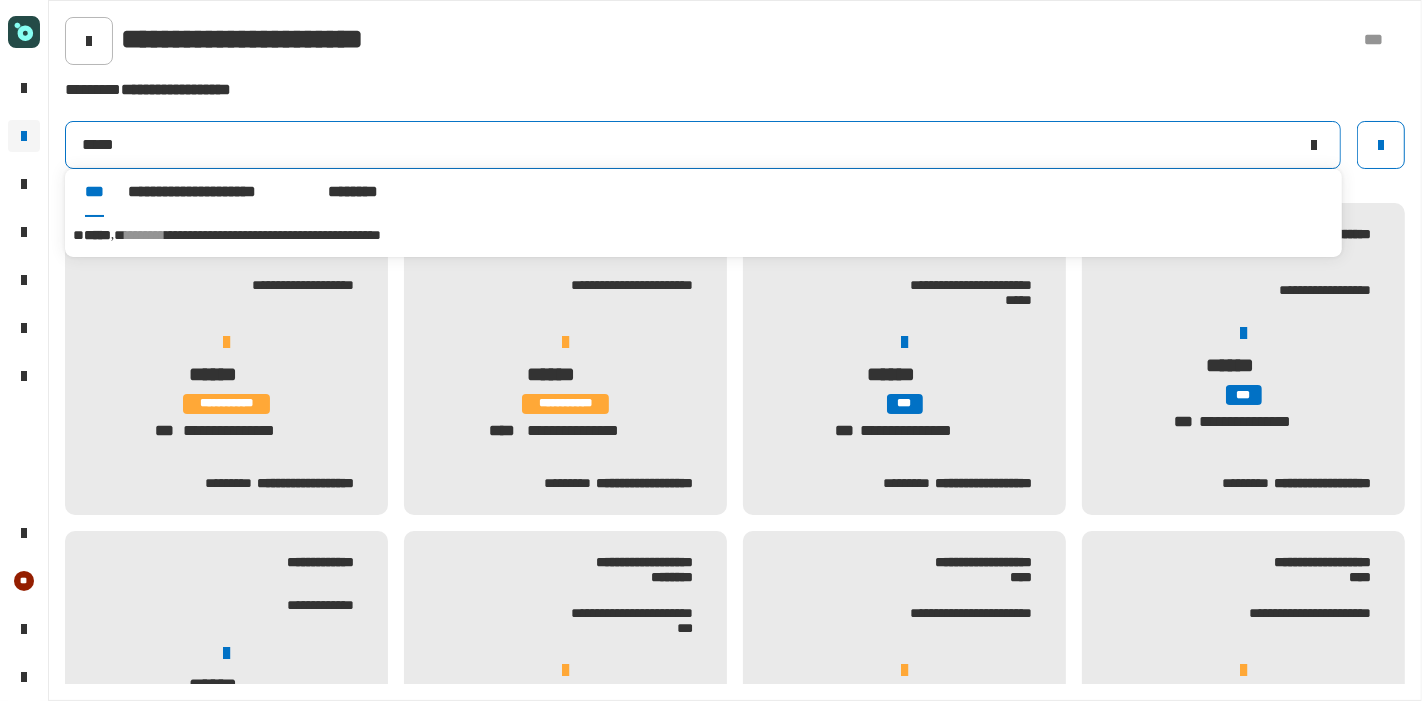 type on "*****" 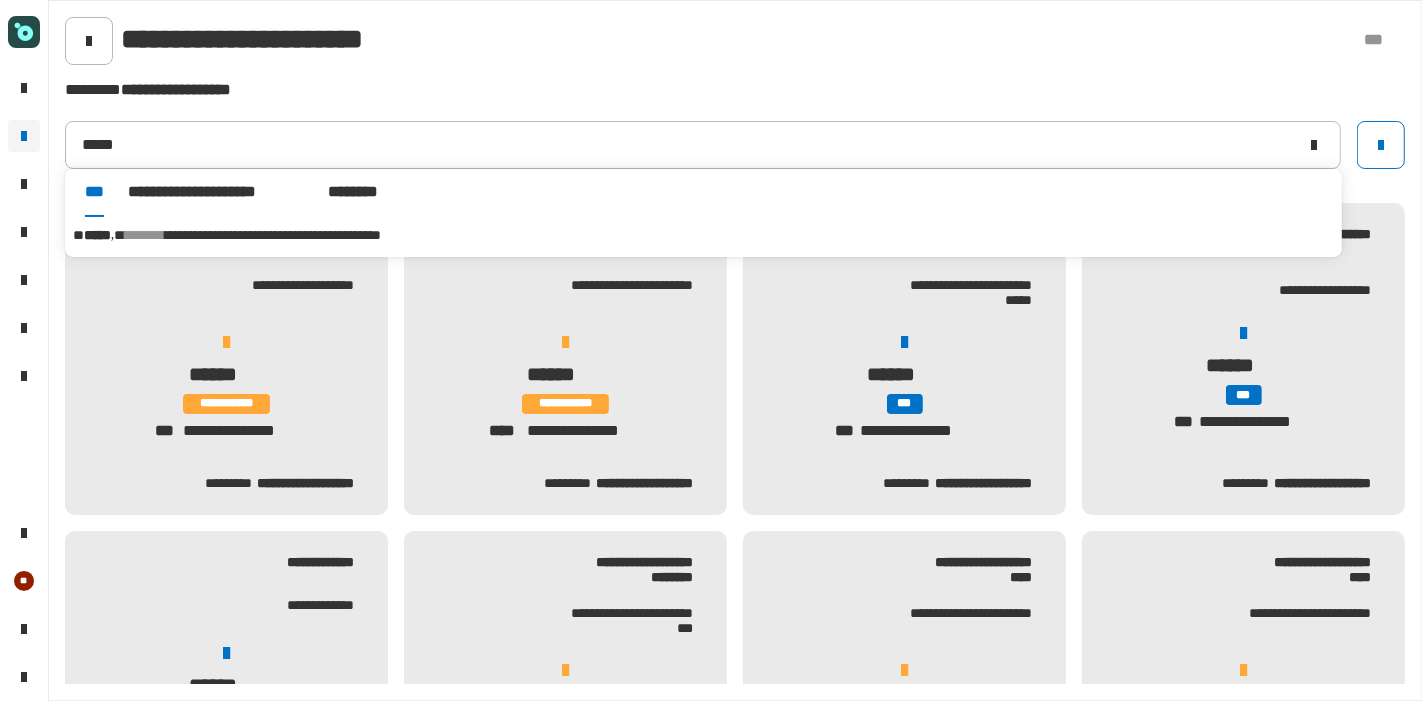 click on "**********" at bounding box center (273, 235) 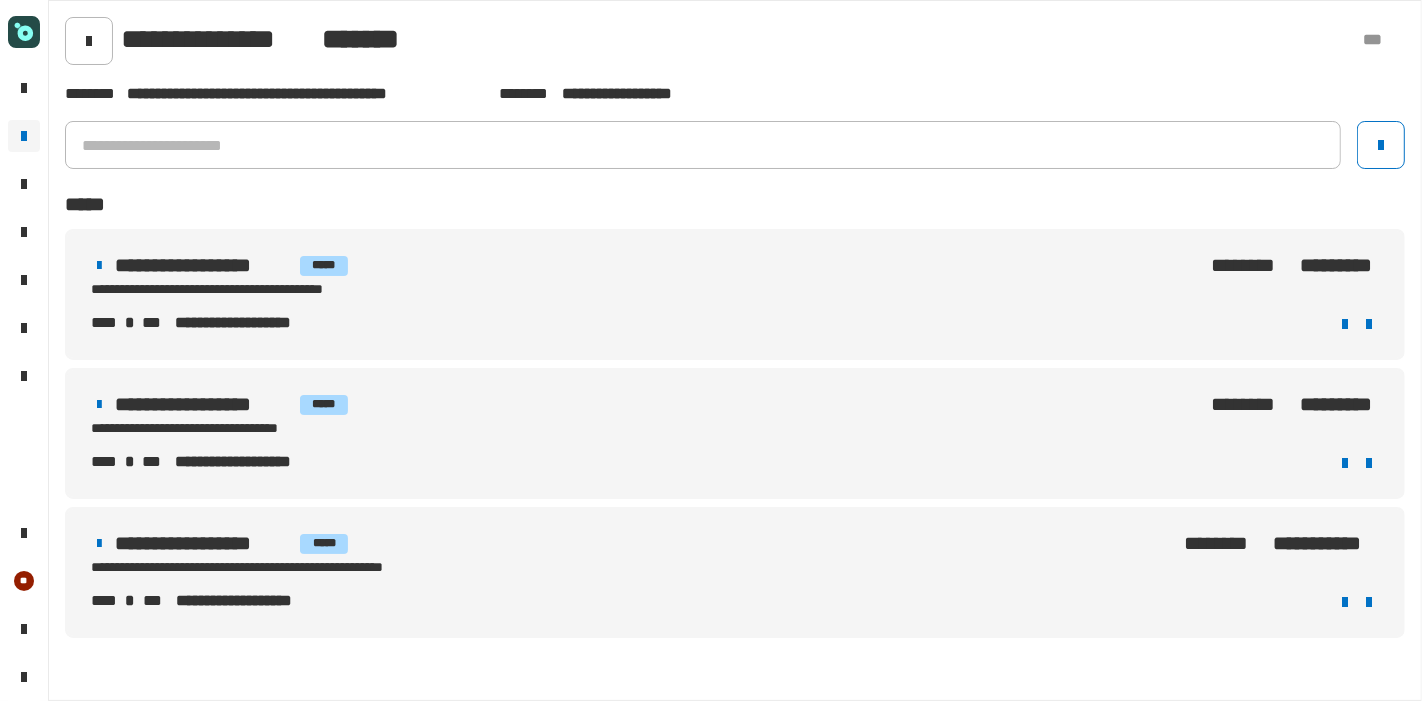 click on "[FIRST] [LAST] [PRODUCT]" at bounding box center [345, 554] 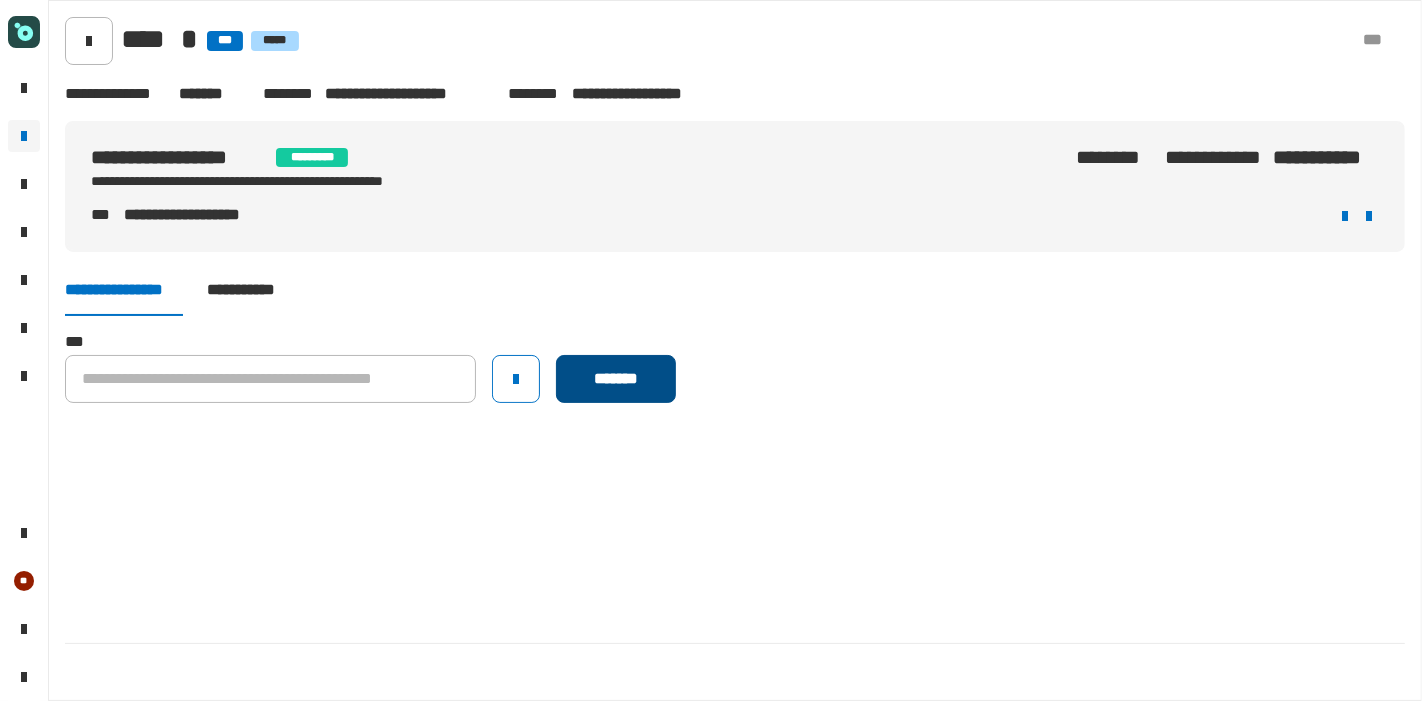 click on "*******" 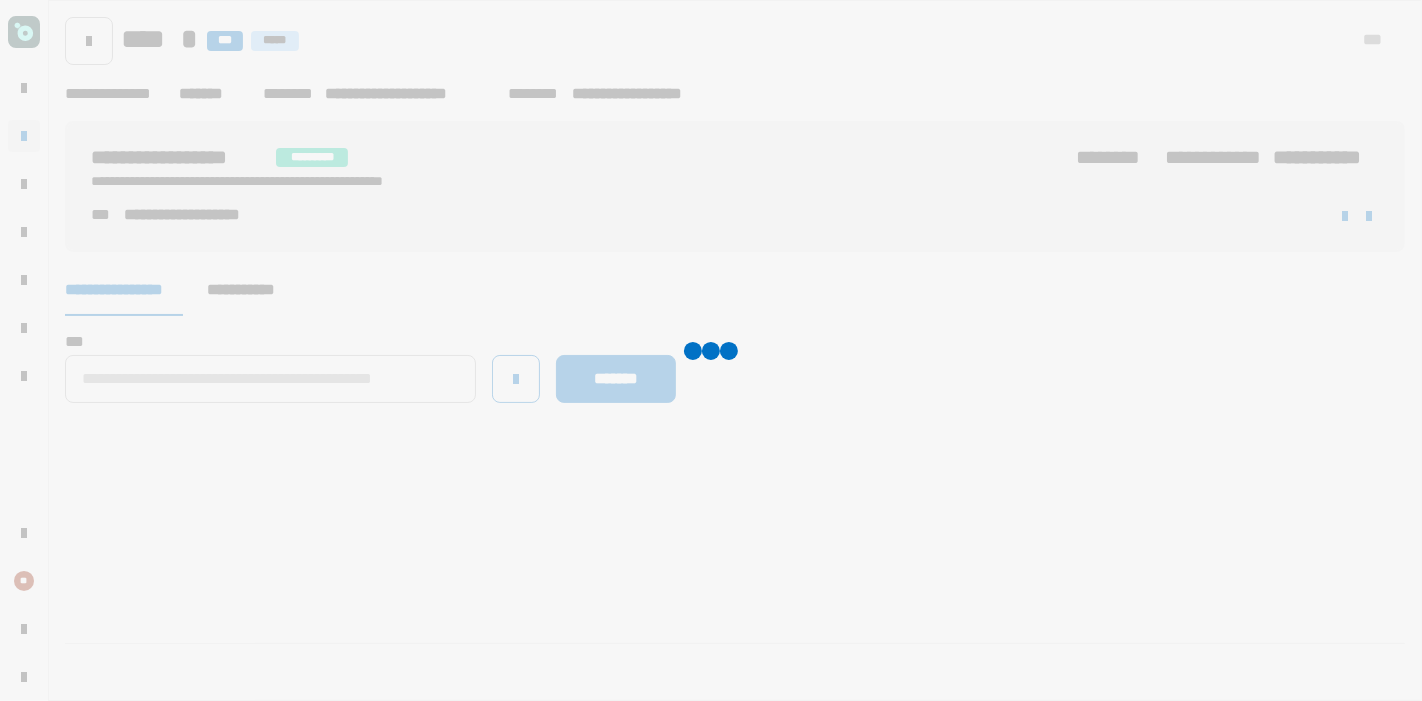 type 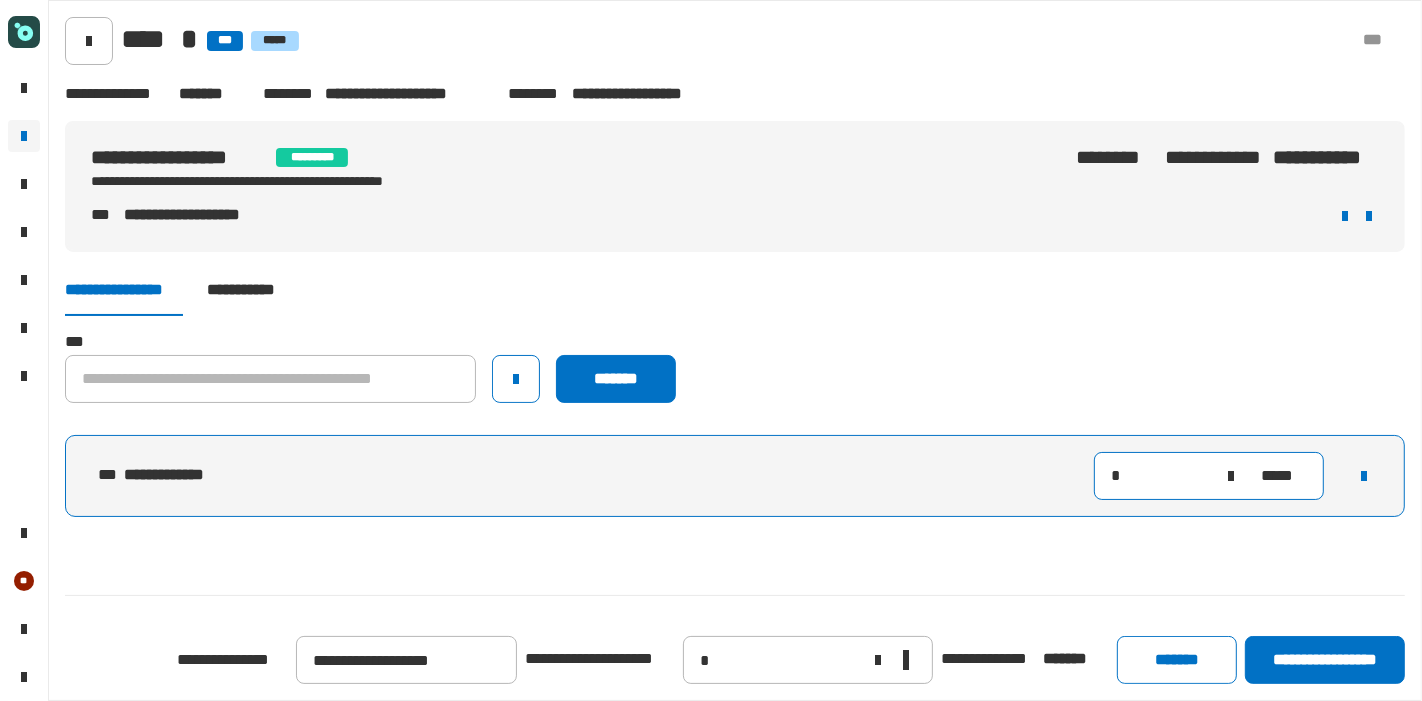 drag, startPoint x: 1140, startPoint y: 490, endPoint x: 1054, endPoint y: 467, distance: 89.02247 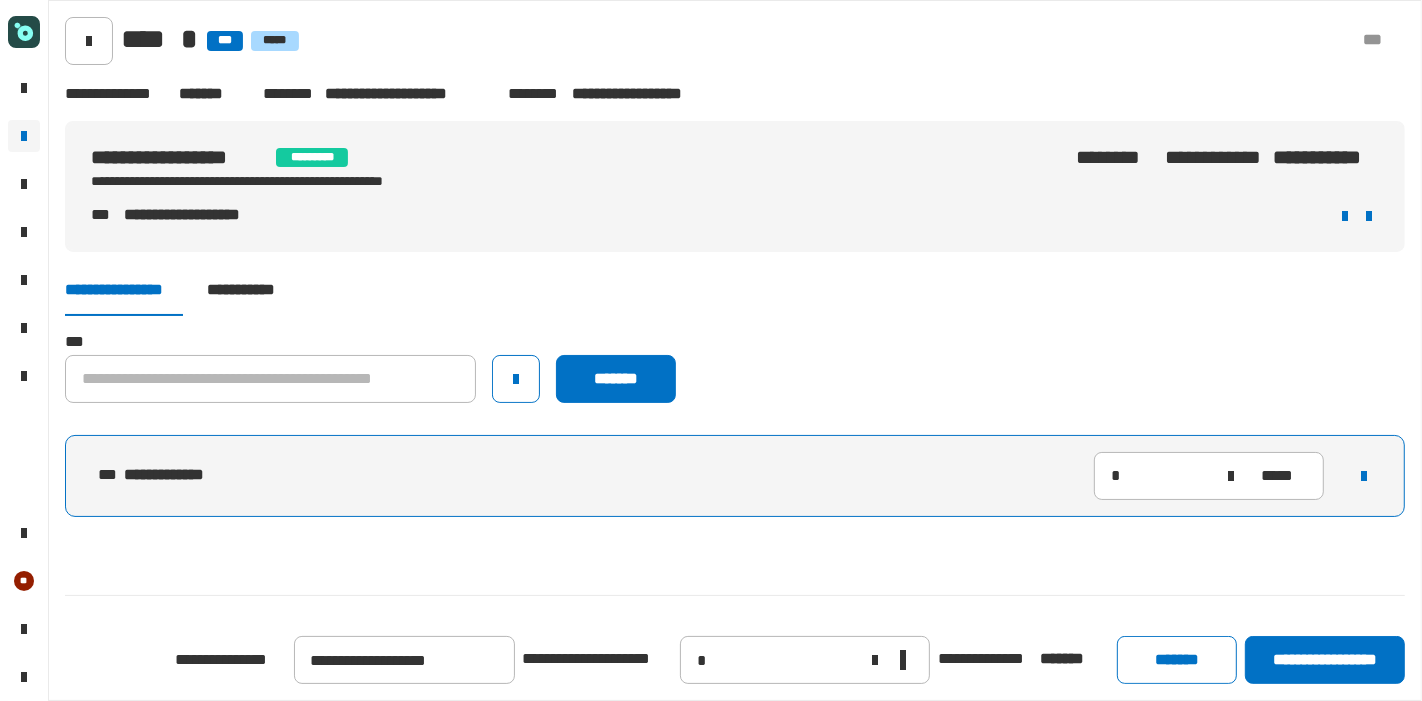 click on "**********" 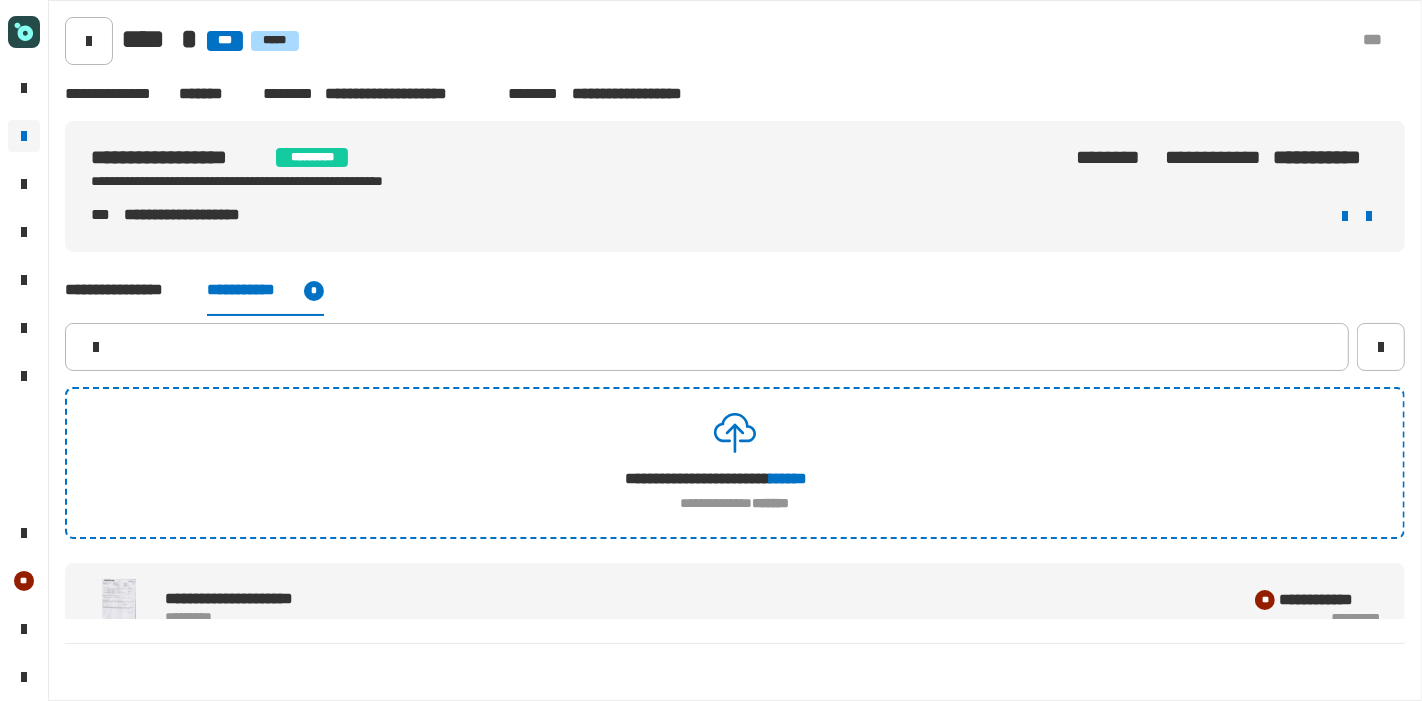 click on "**********" 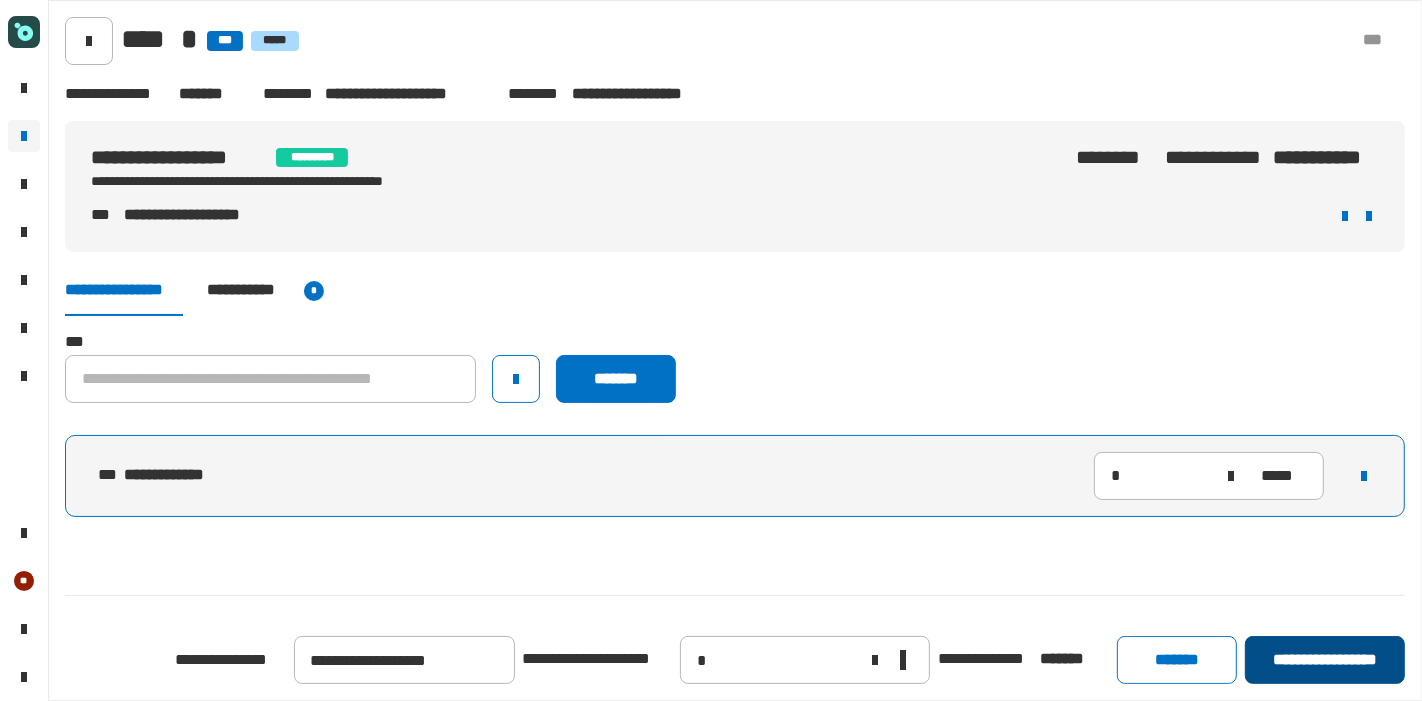 click on "**********" 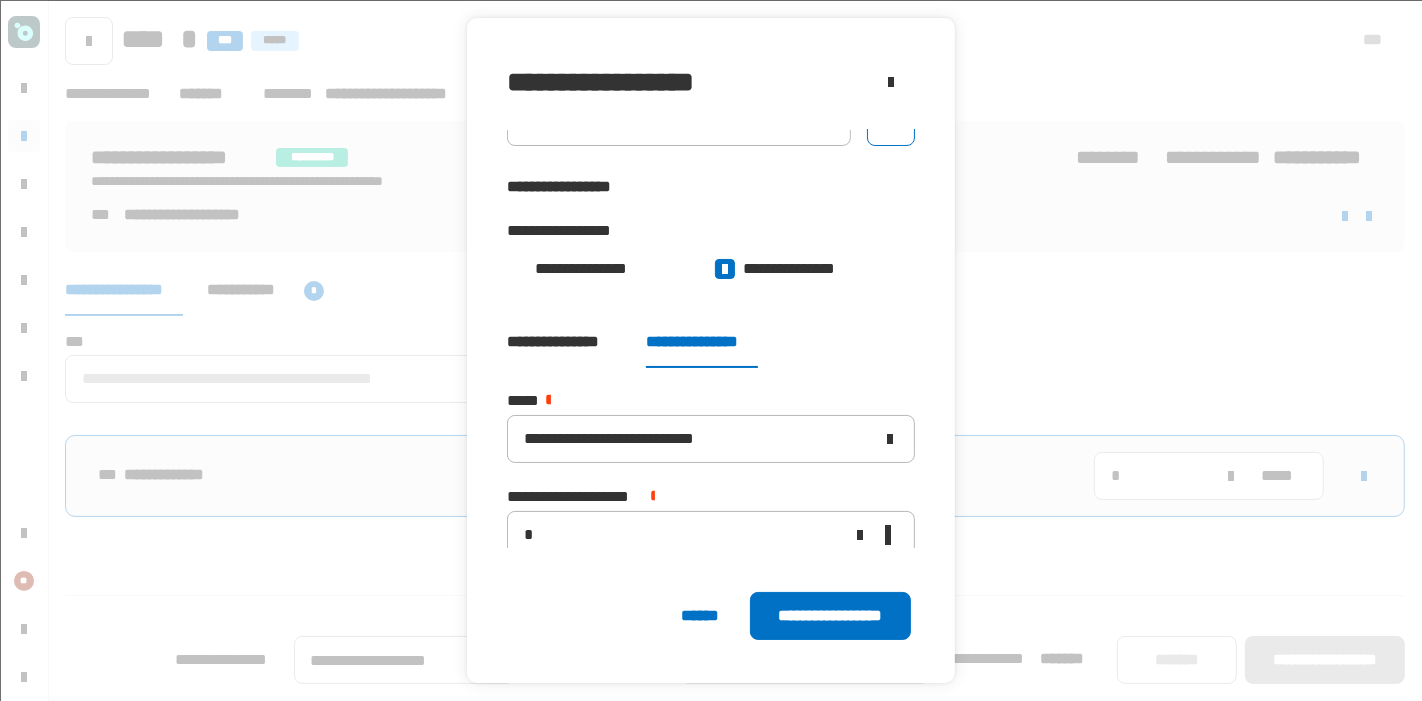 scroll, scrollTop: 50, scrollLeft: 0, axis: vertical 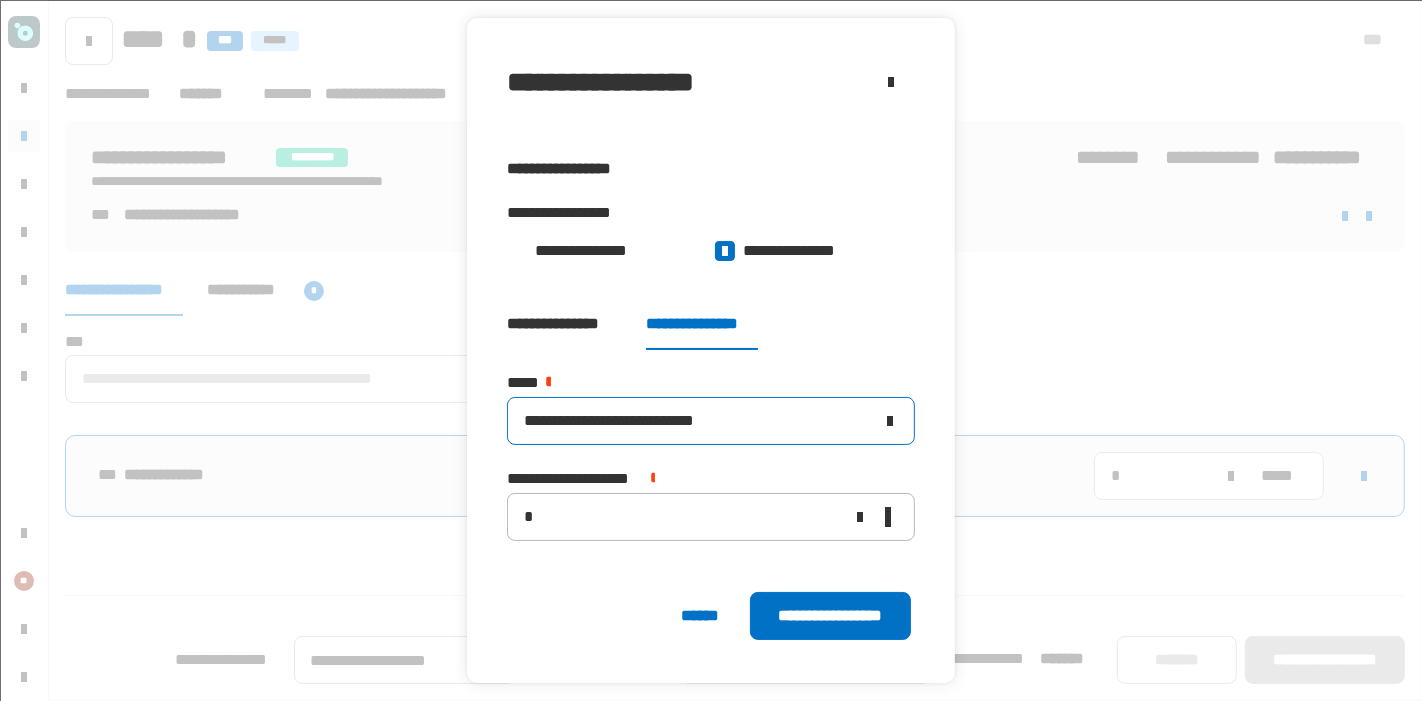 click 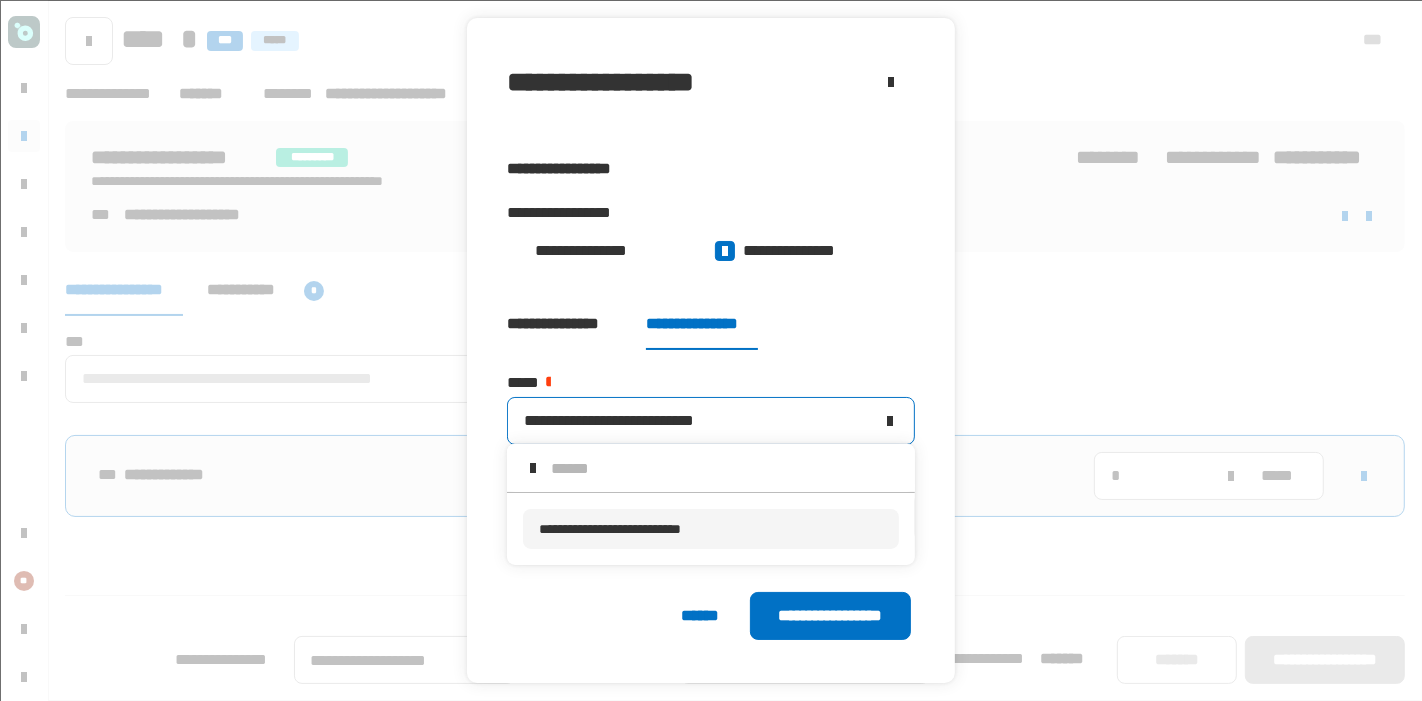 click 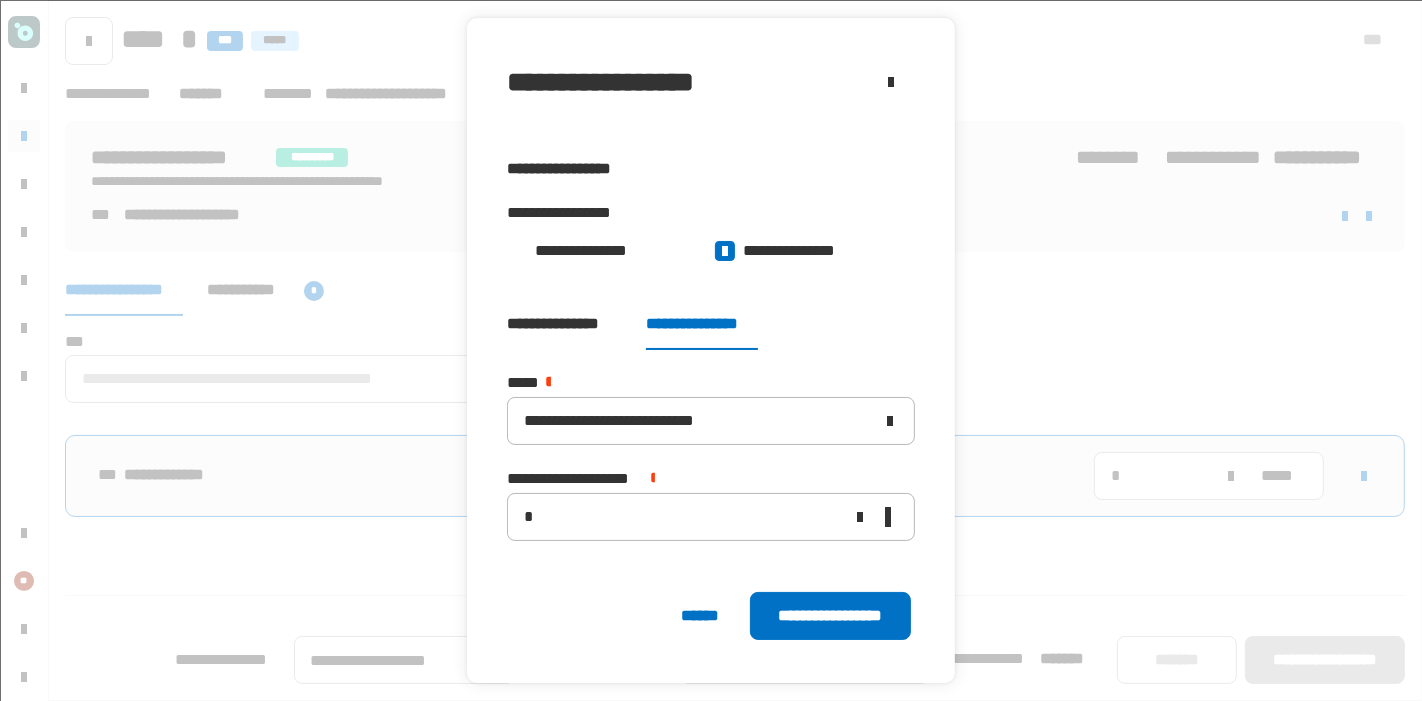 scroll, scrollTop: 0, scrollLeft: 0, axis: both 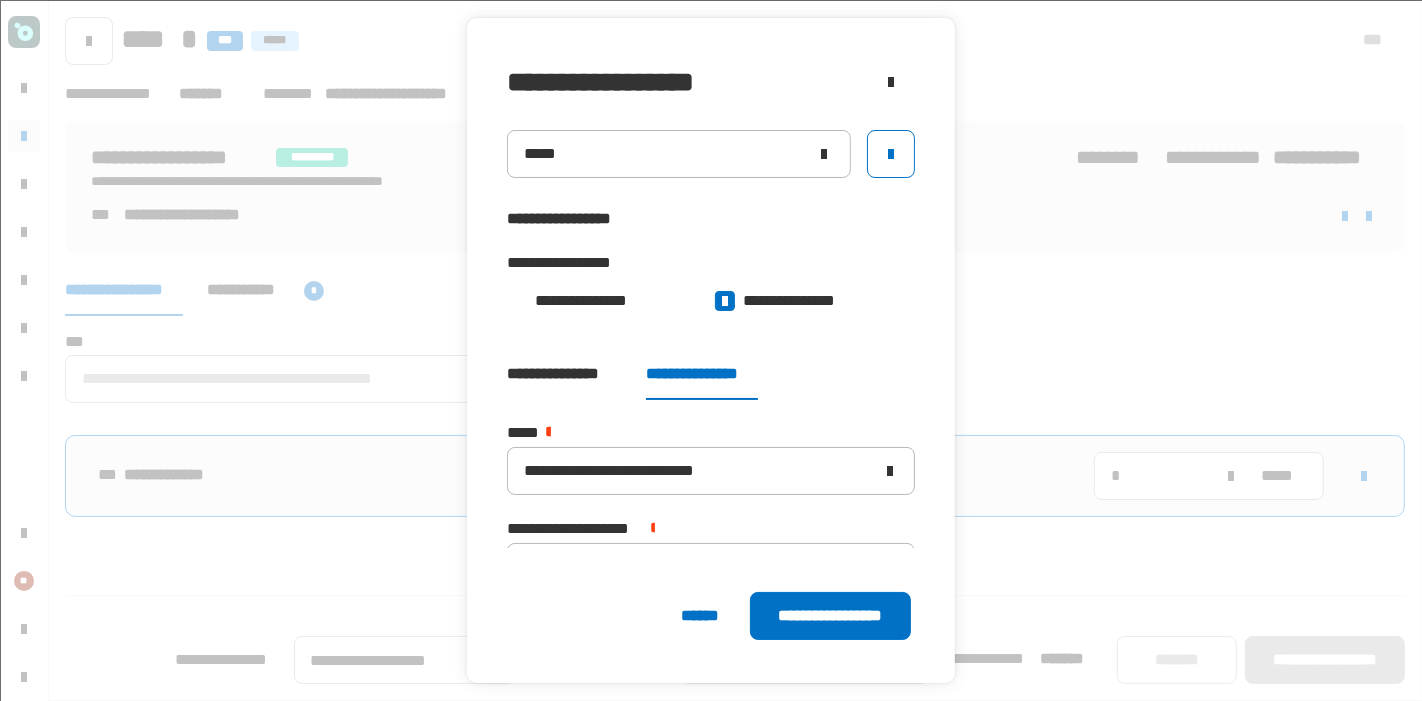 click 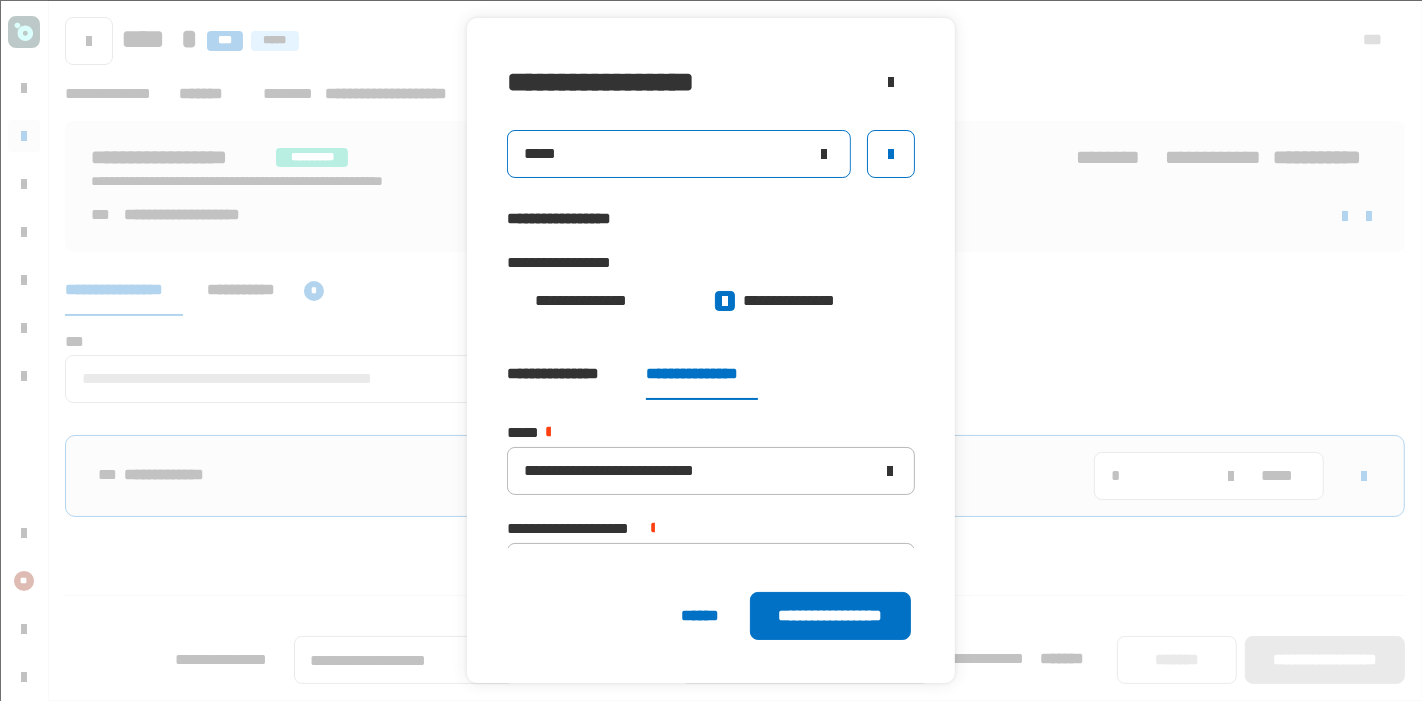 click on "*****" 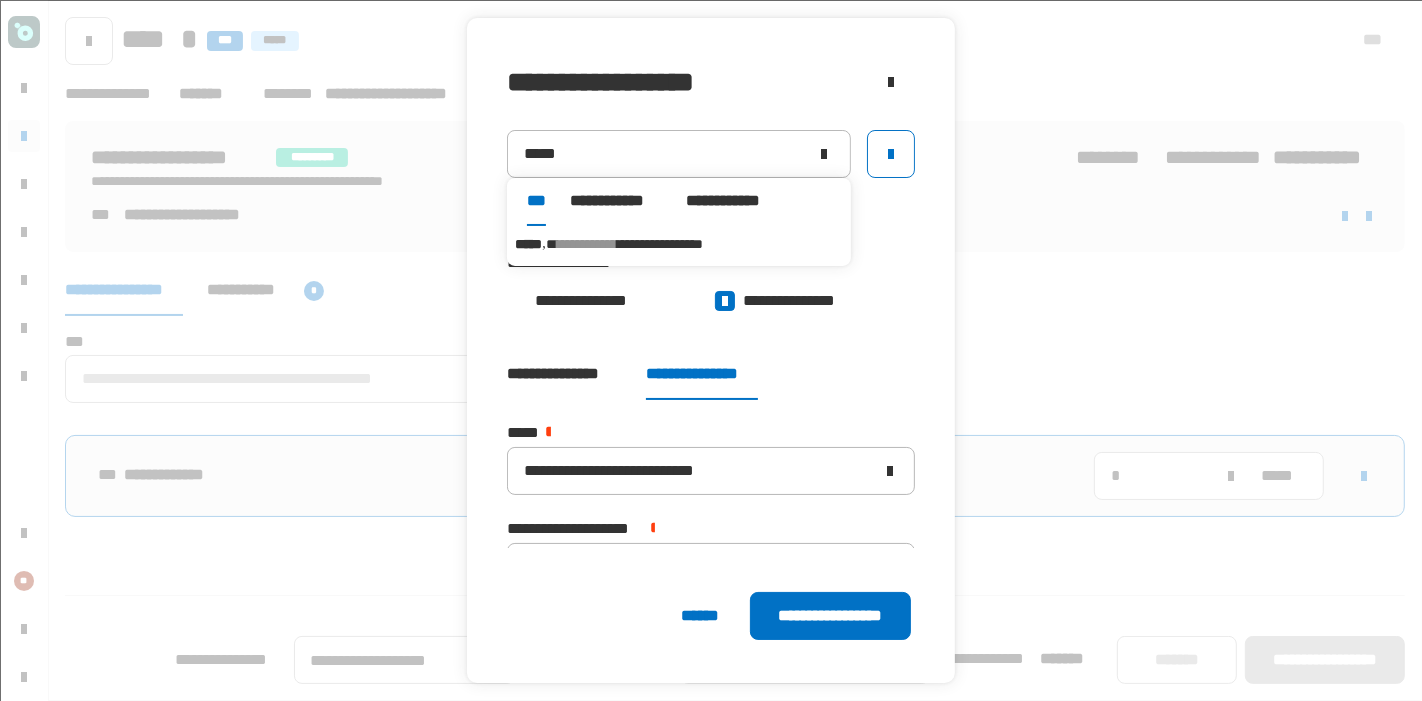 click on "**********" 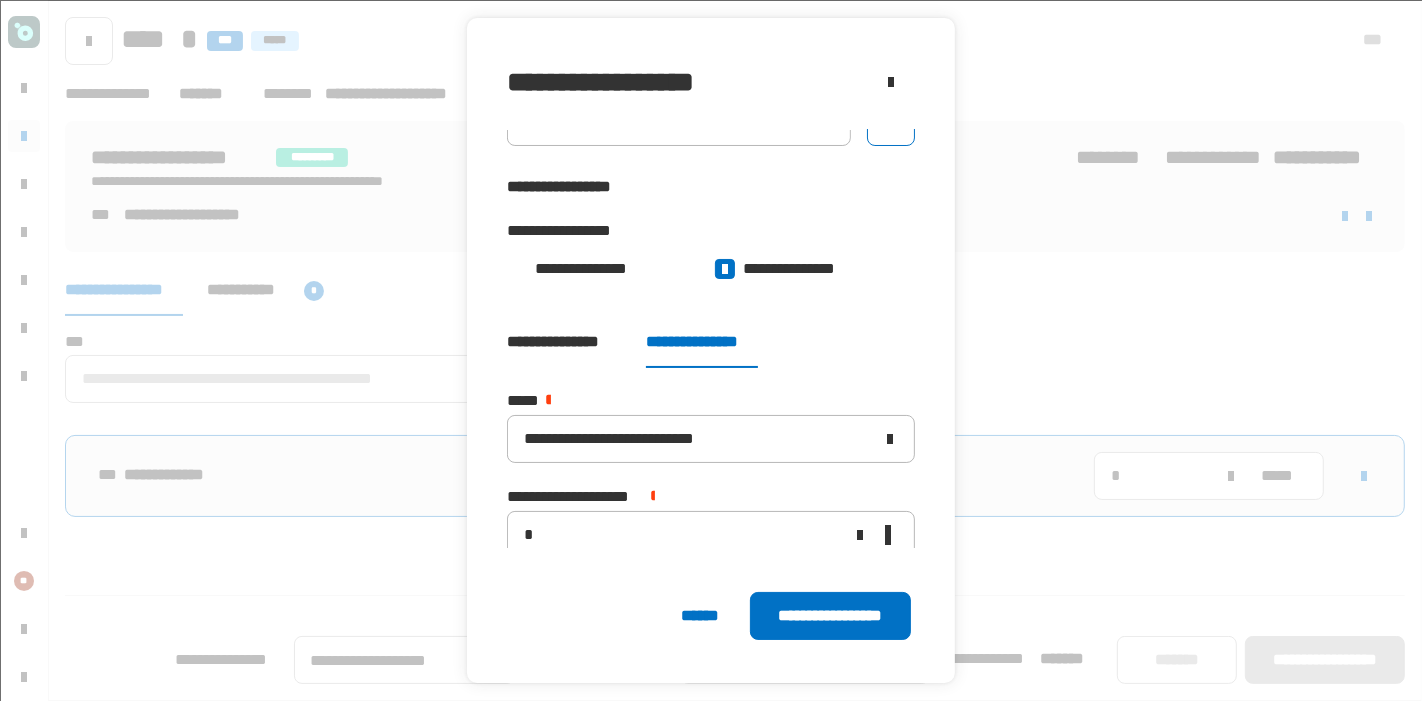 scroll, scrollTop: 50, scrollLeft: 0, axis: vertical 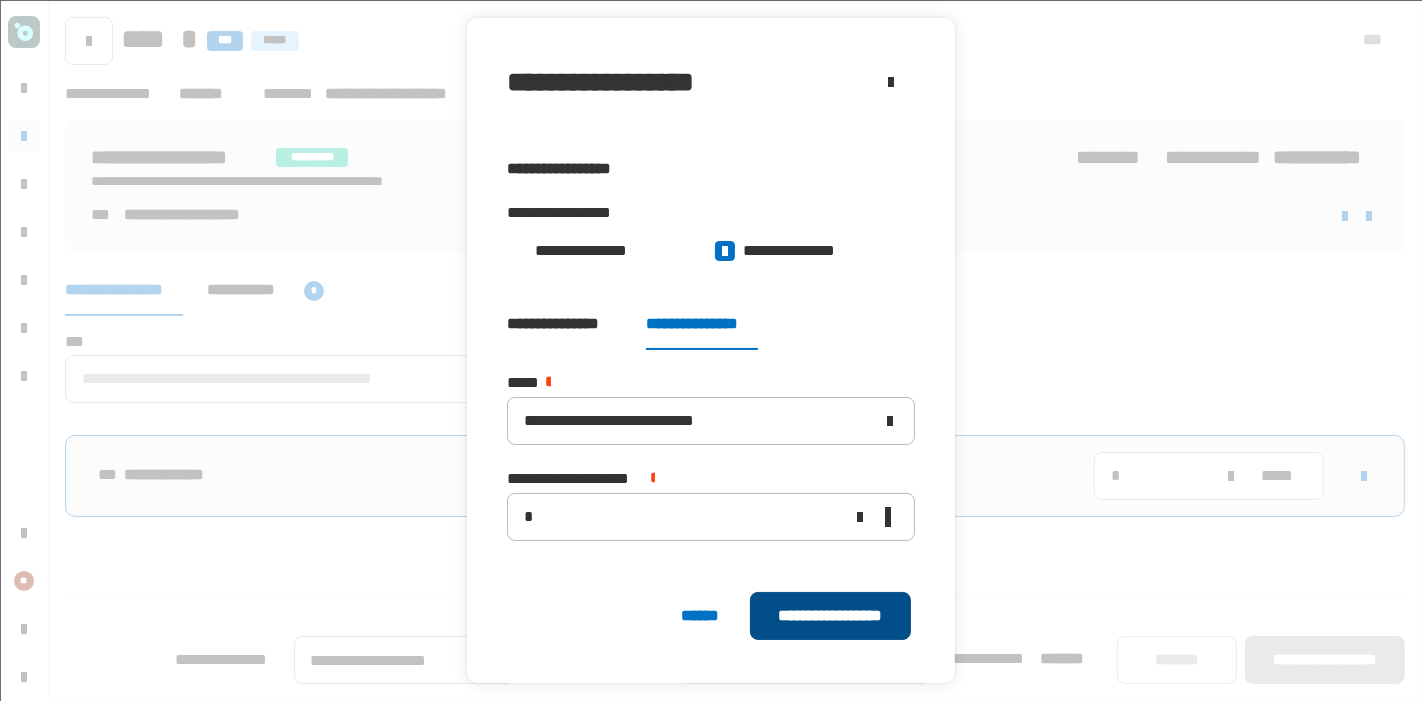 click on "**********" 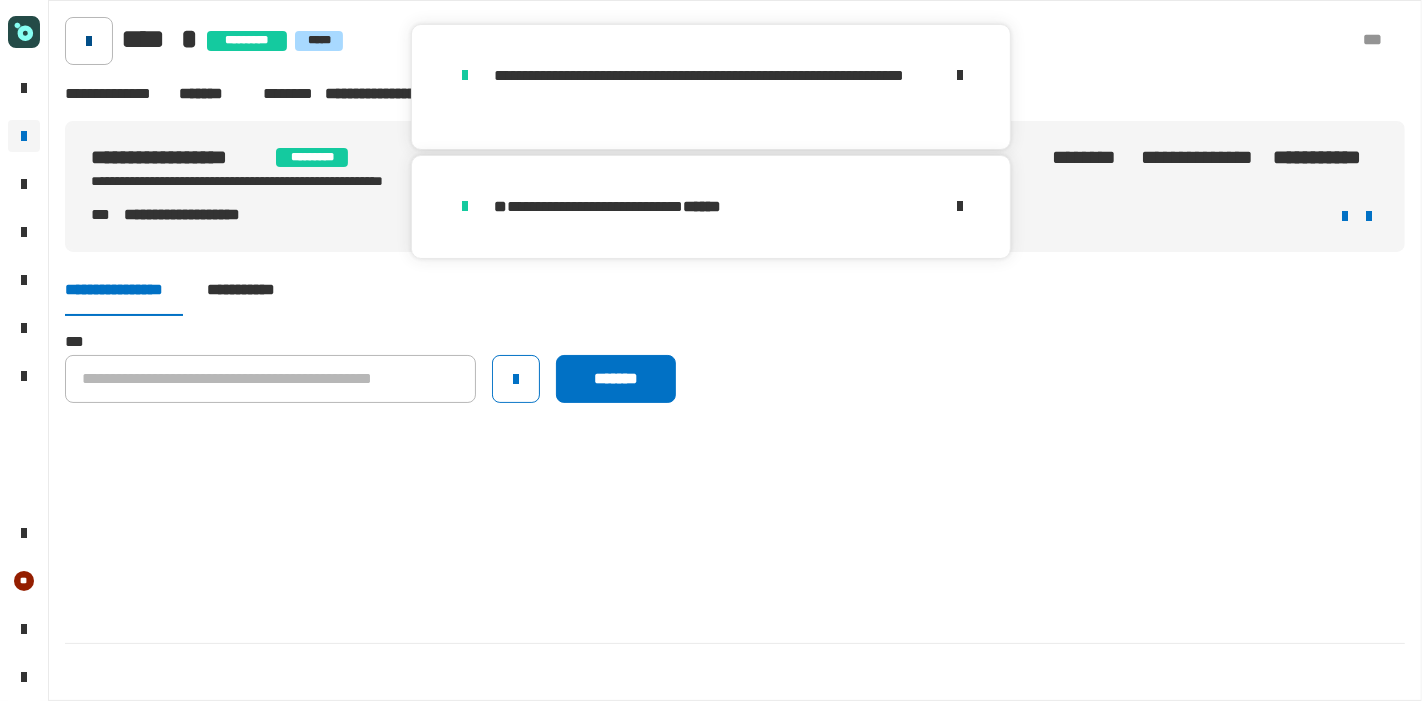 click 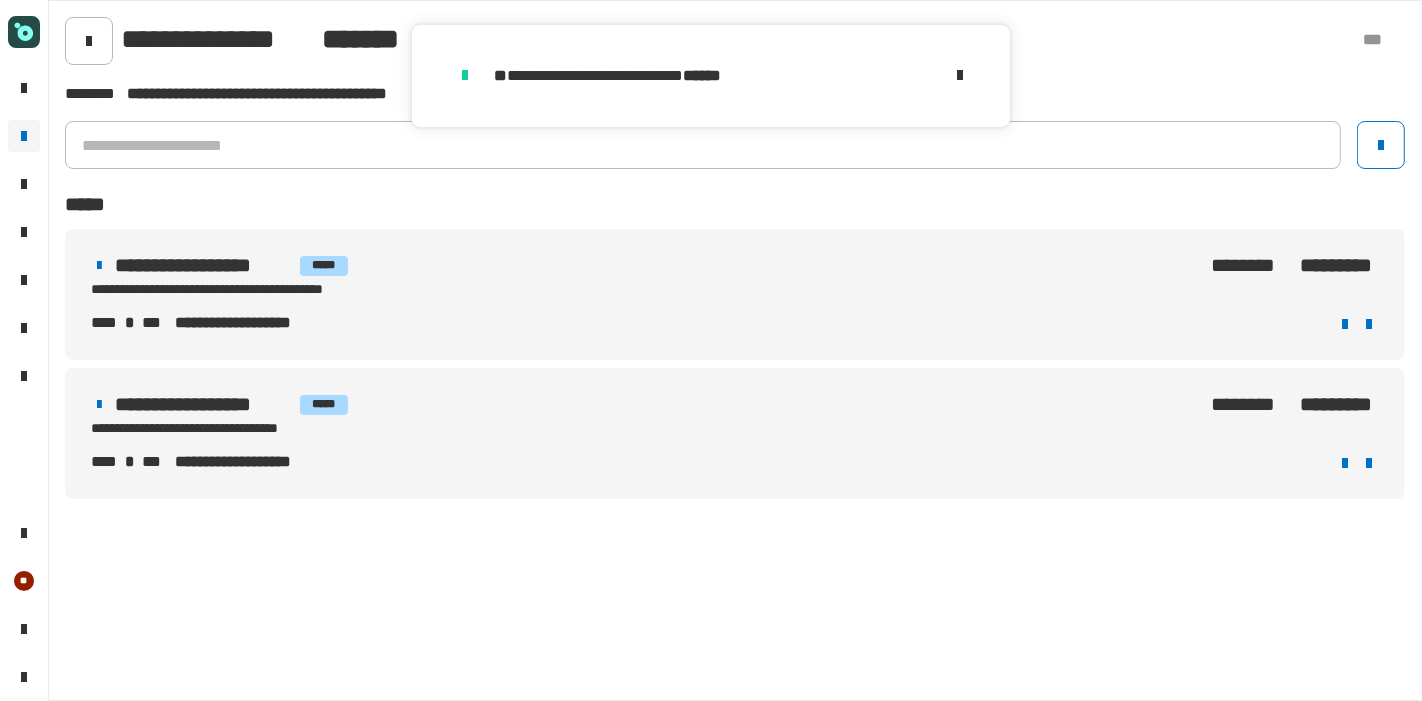 click on "[FIRST] [LAST] [PRODUCT] [CITY] [STATE] [ZIP] [DATE]" at bounding box center (735, 433) 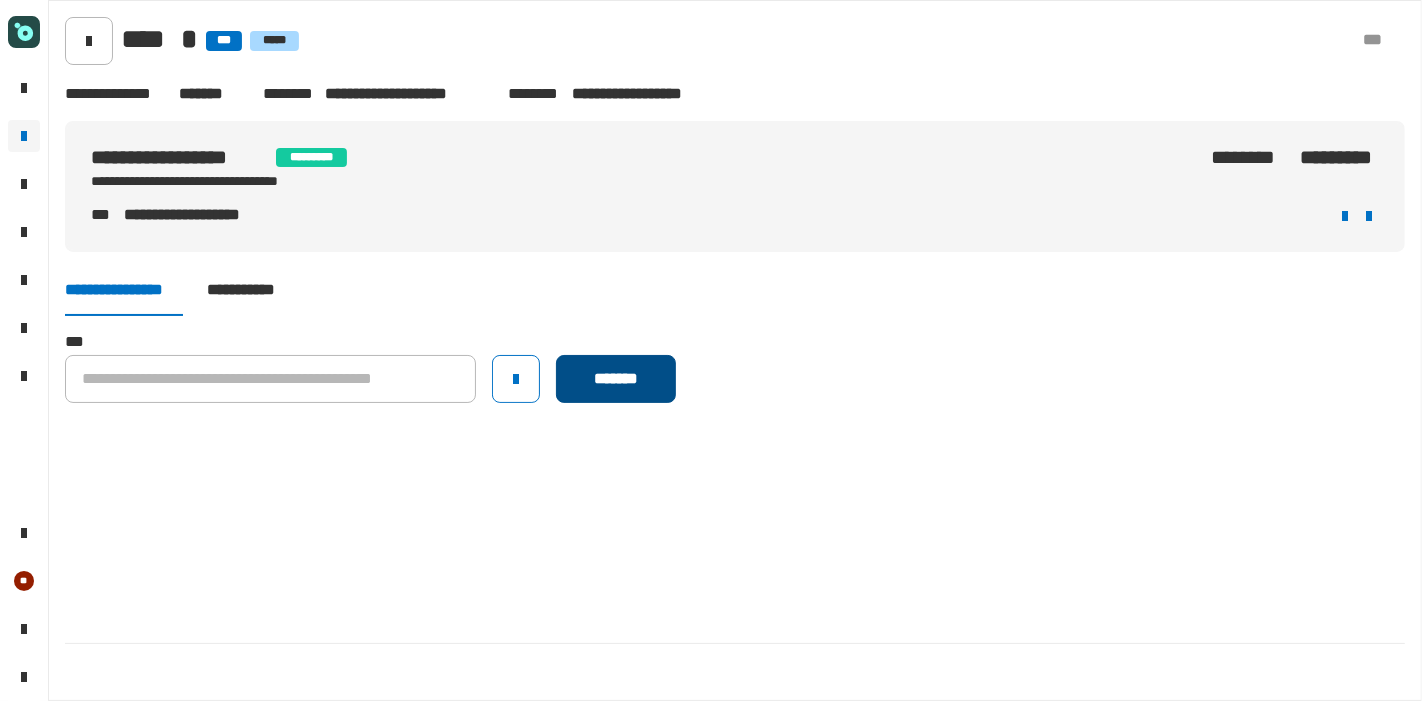 click on "*******" 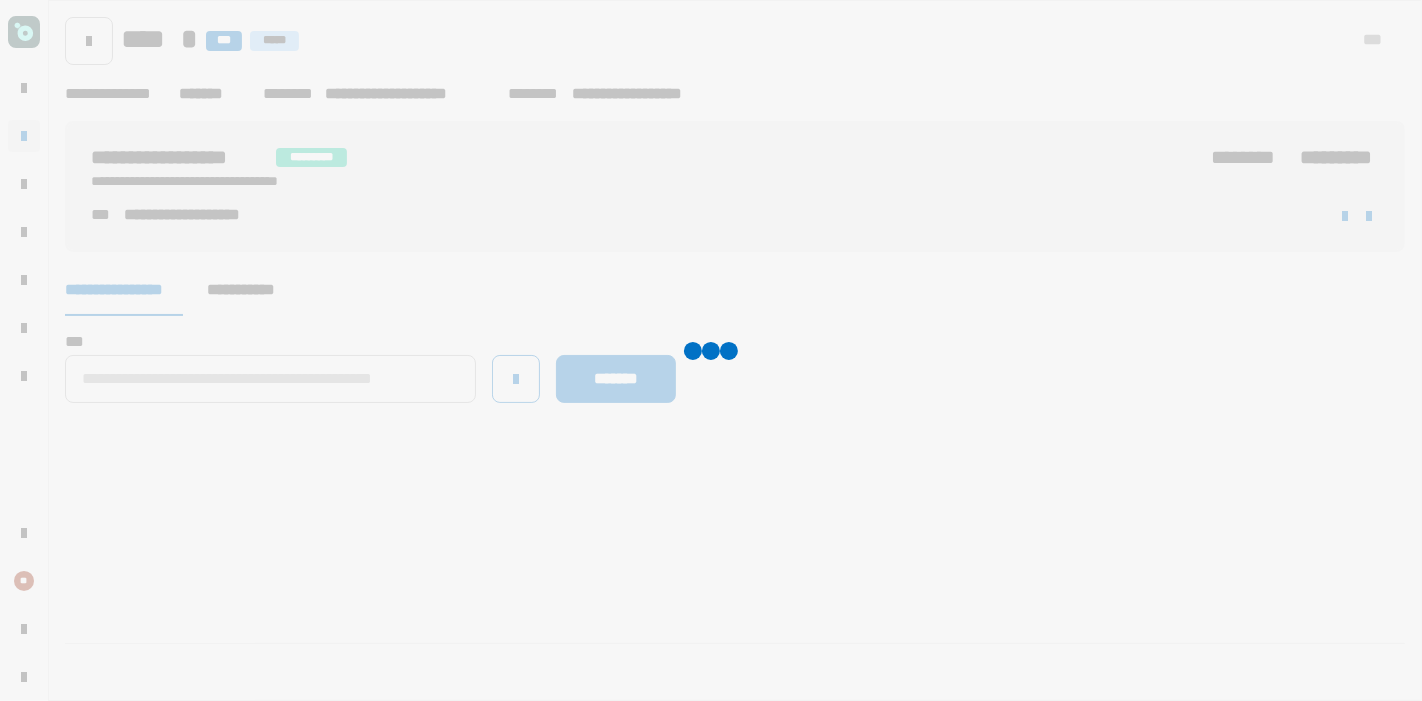 type 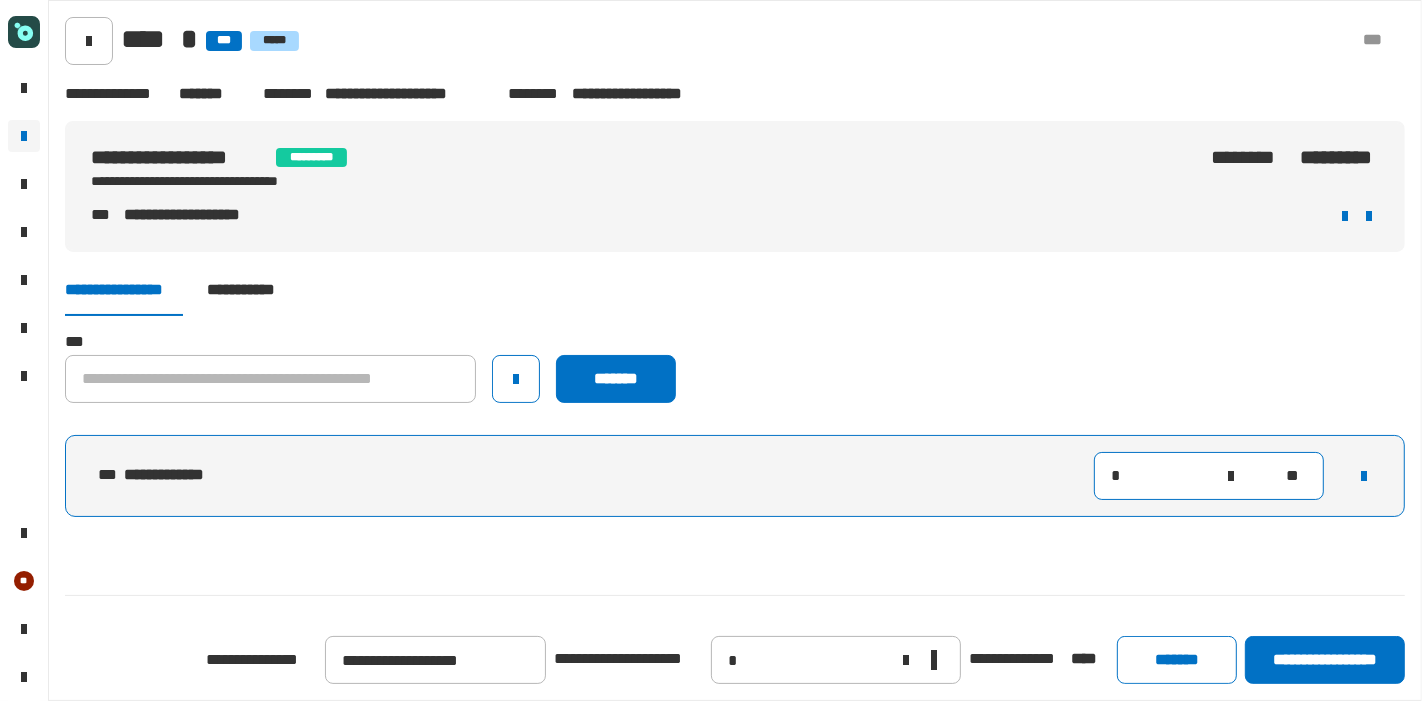 click on "*" 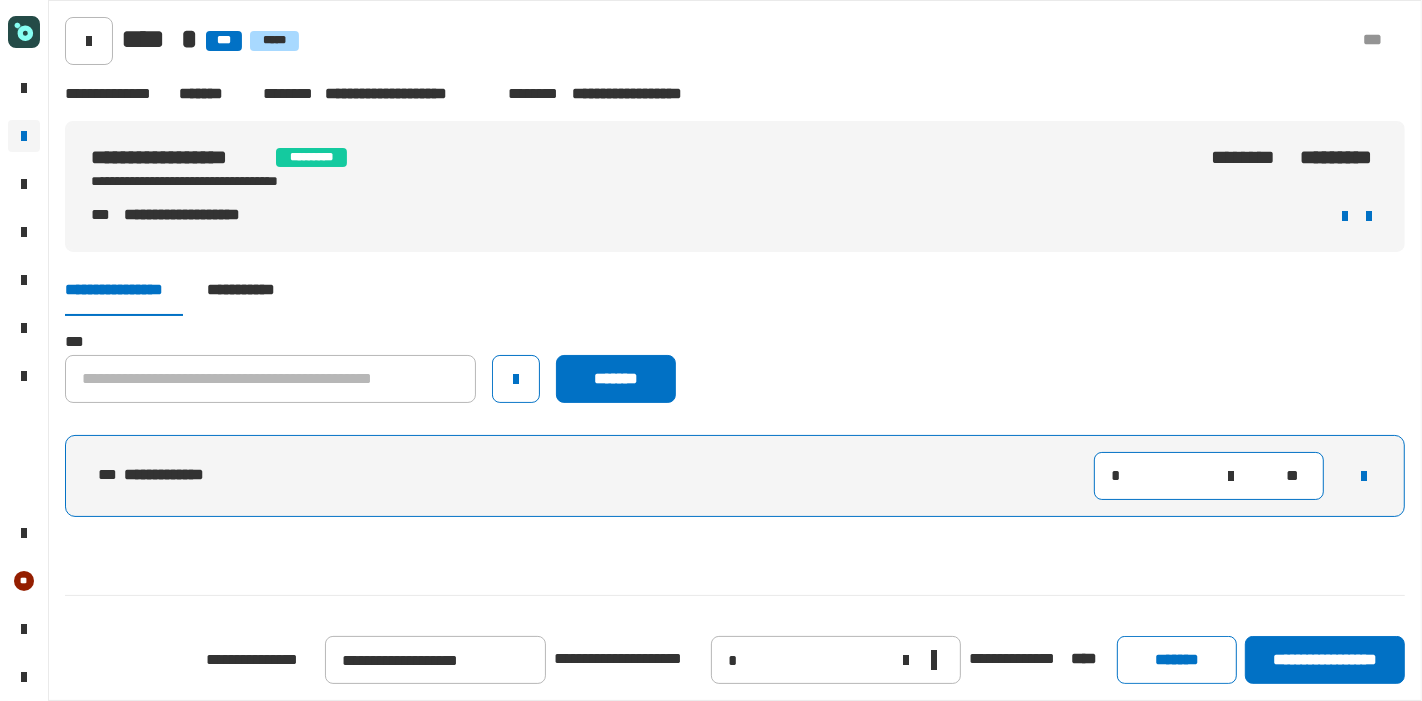 type on "**" 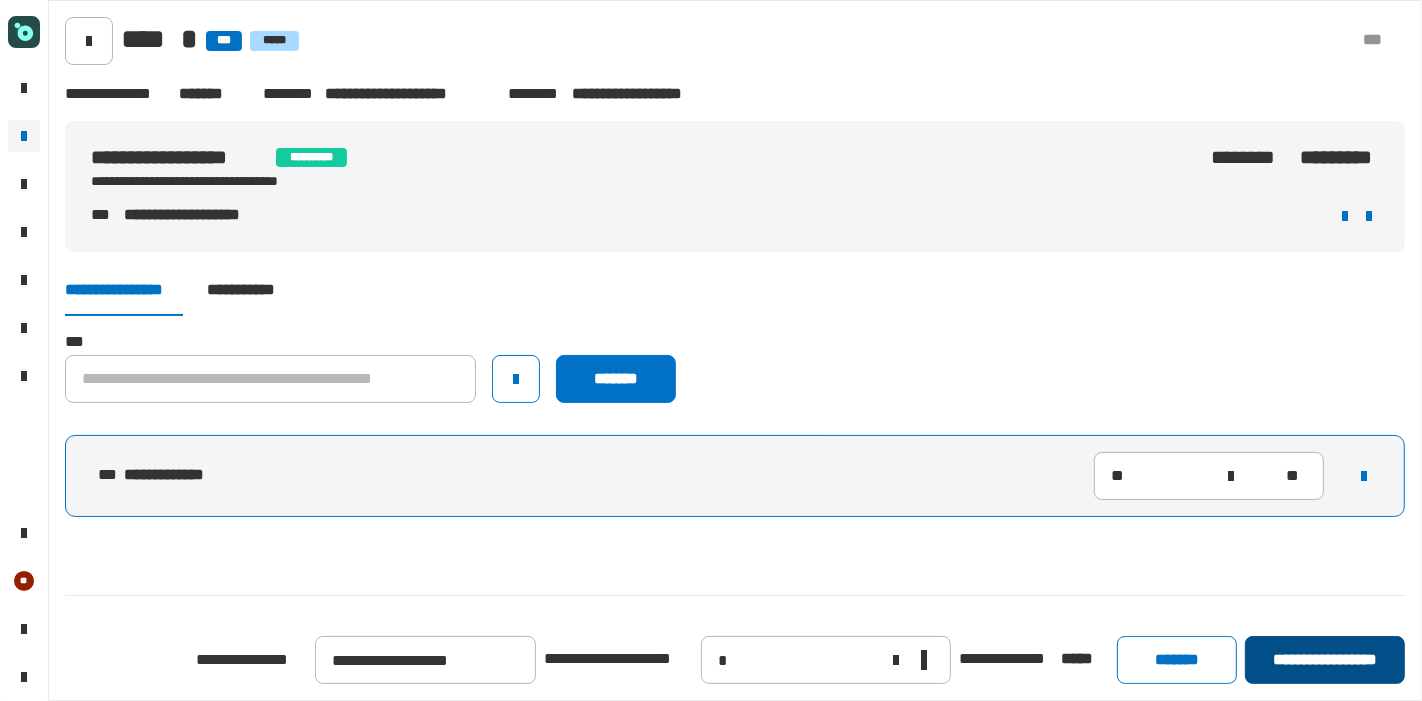 click on "**********" 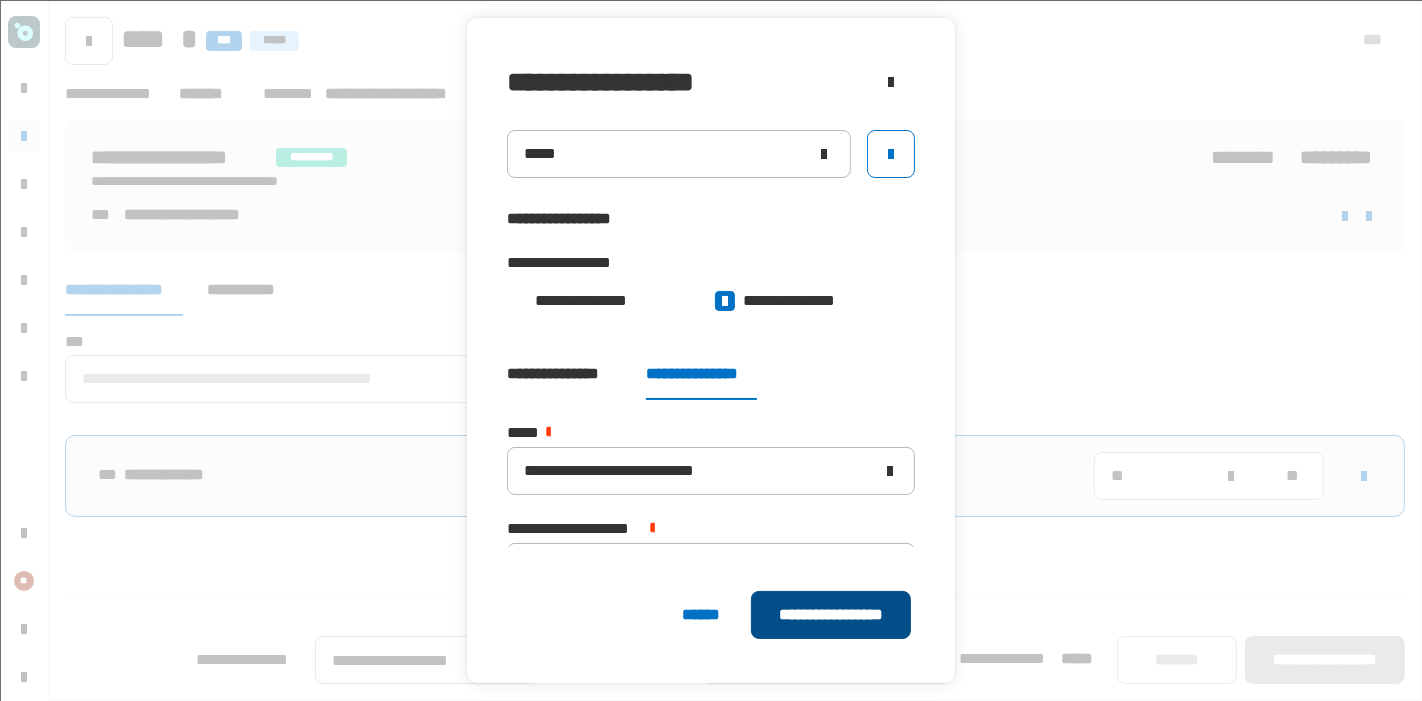 click on "**********" 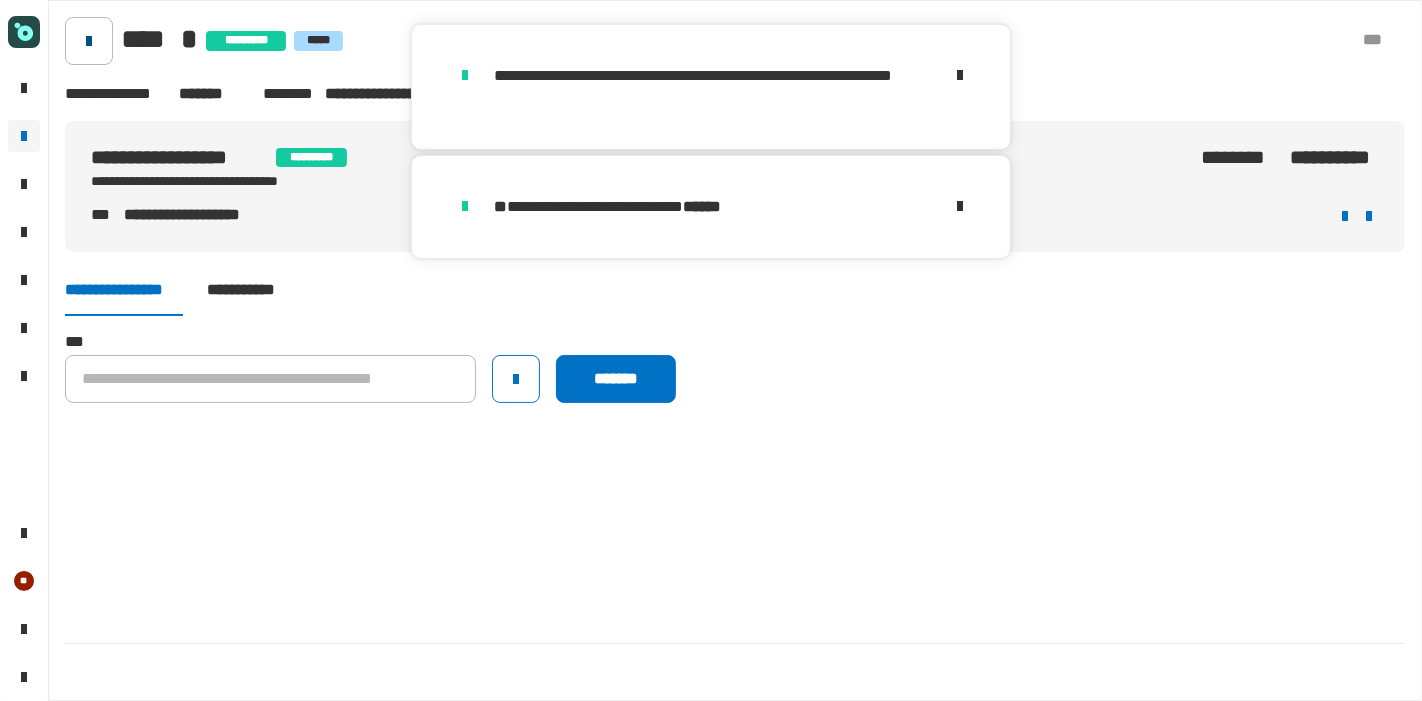 click 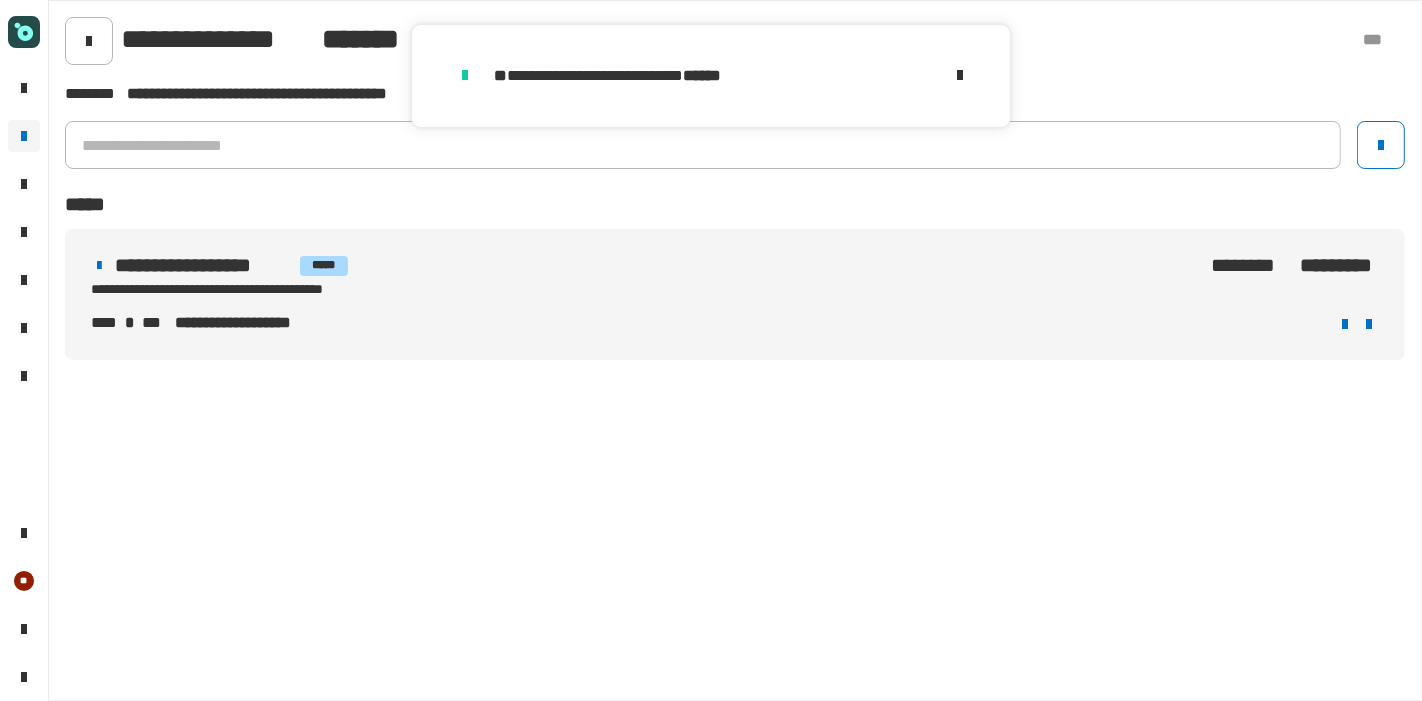 click on "**********" at bounding box center (345, 289) 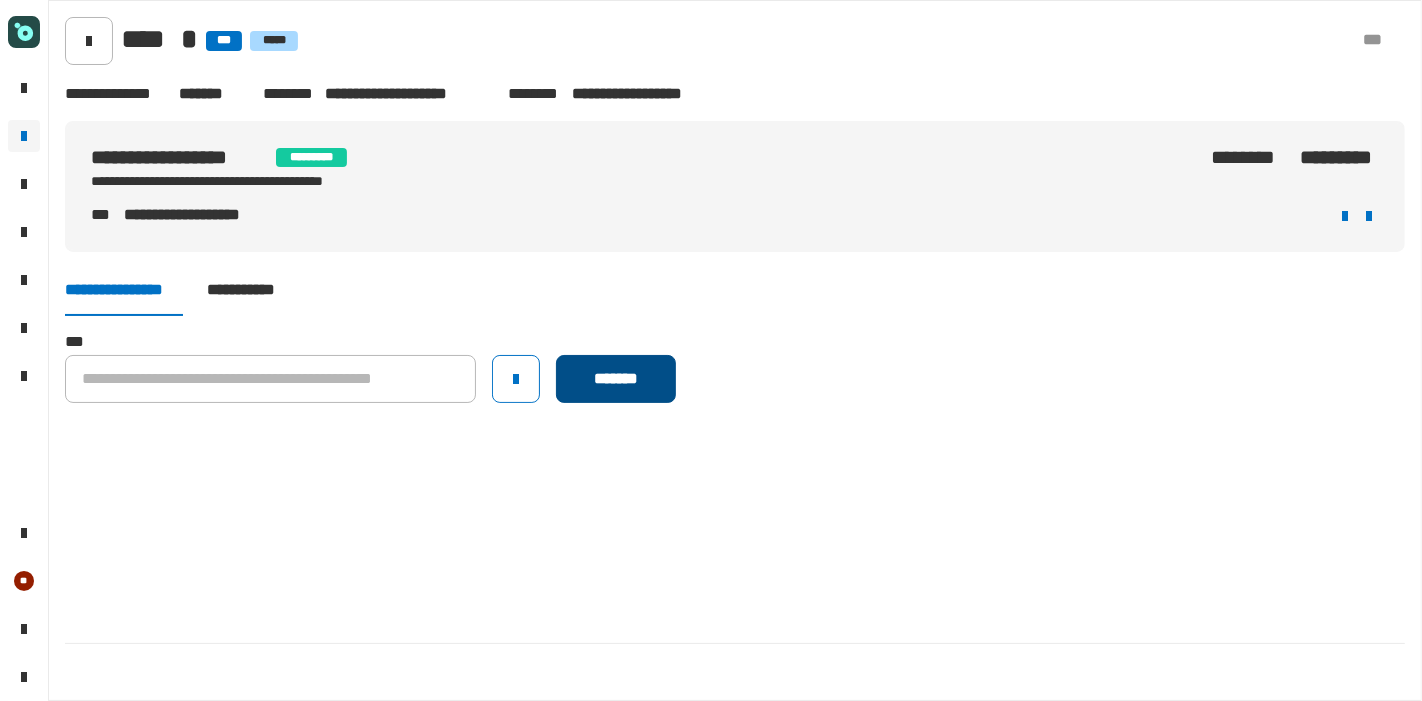 click on "*******" 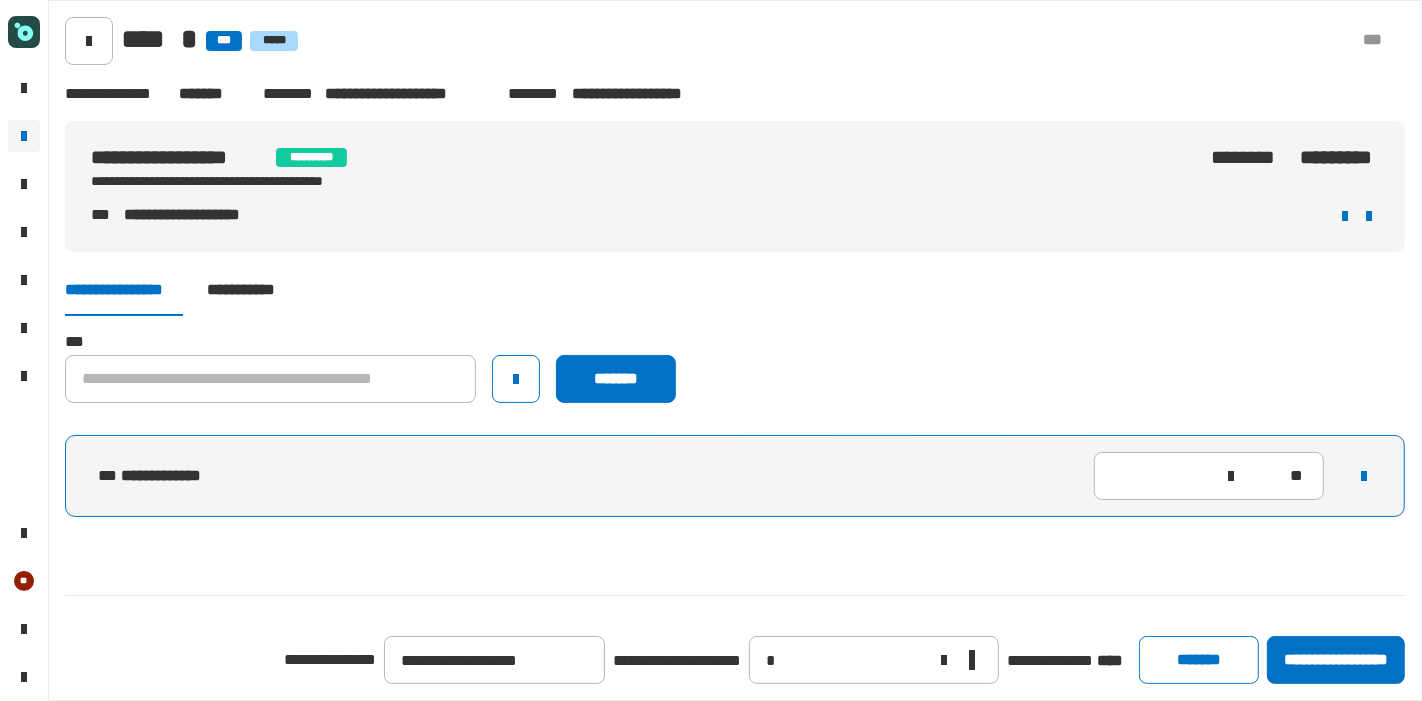 type 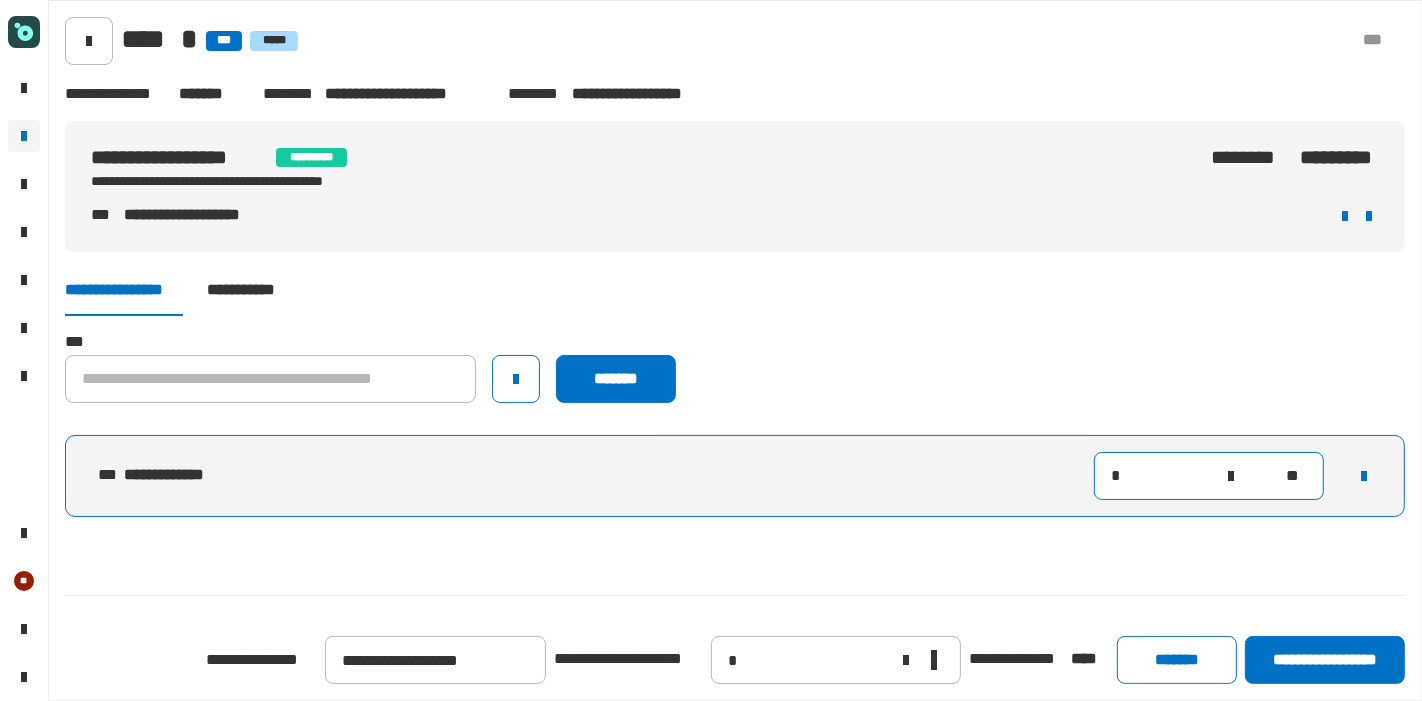 drag, startPoint x: 1139, startPoint y: 484, endPoint x: 1058, endPoint y: 470, distance: 82.20097 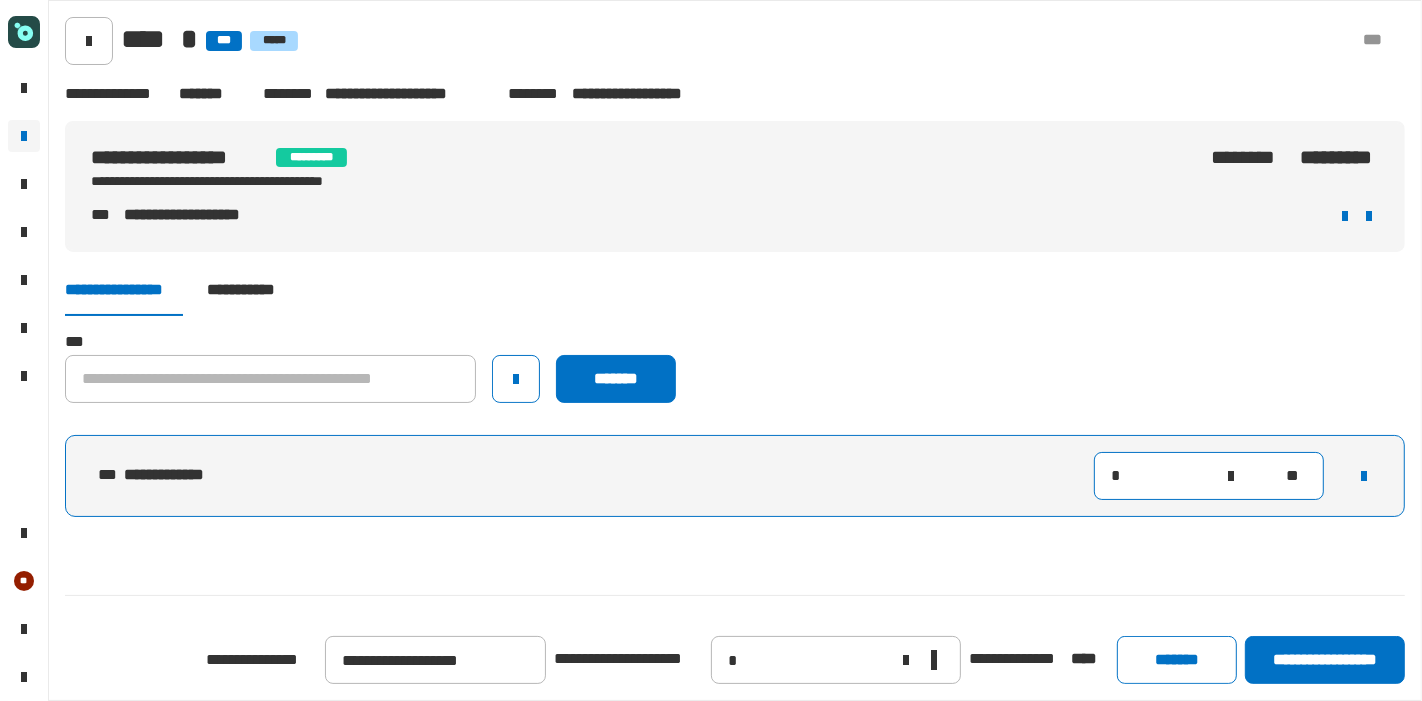 type on "**" 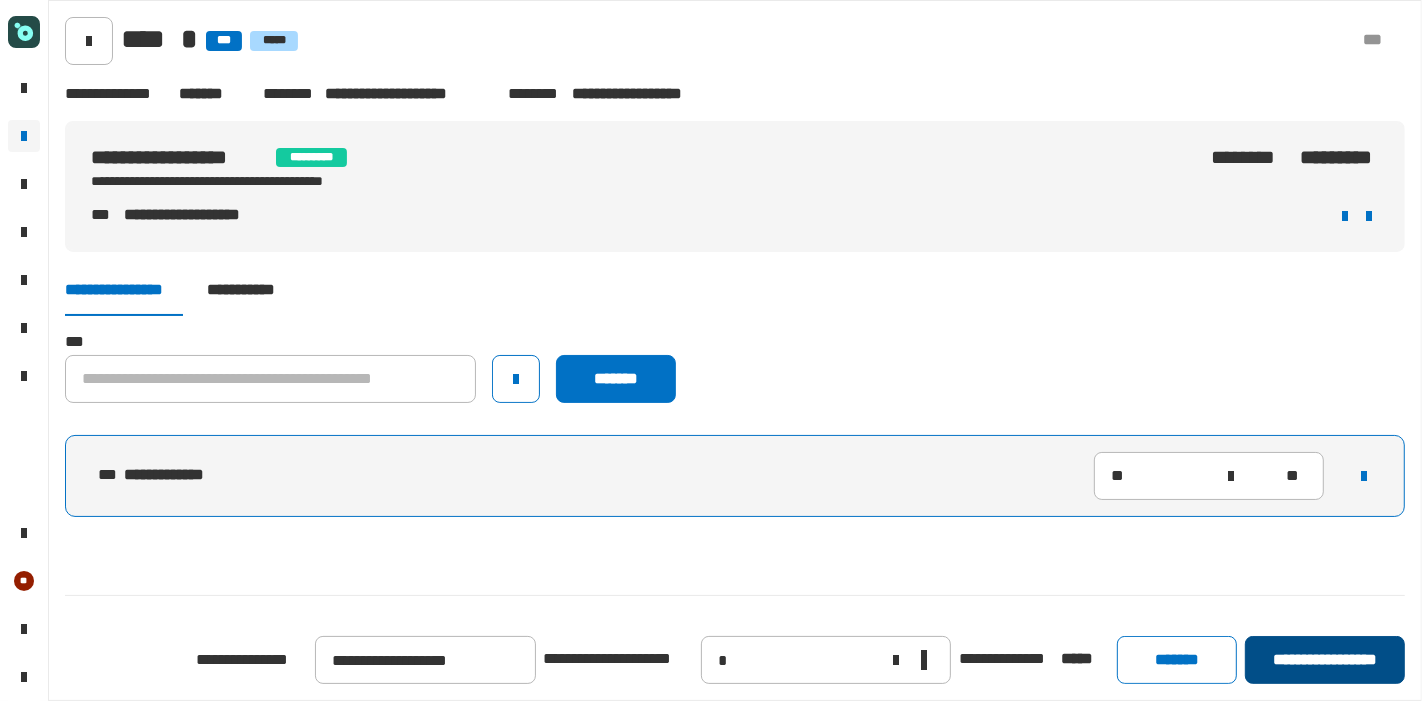 click on "**********" 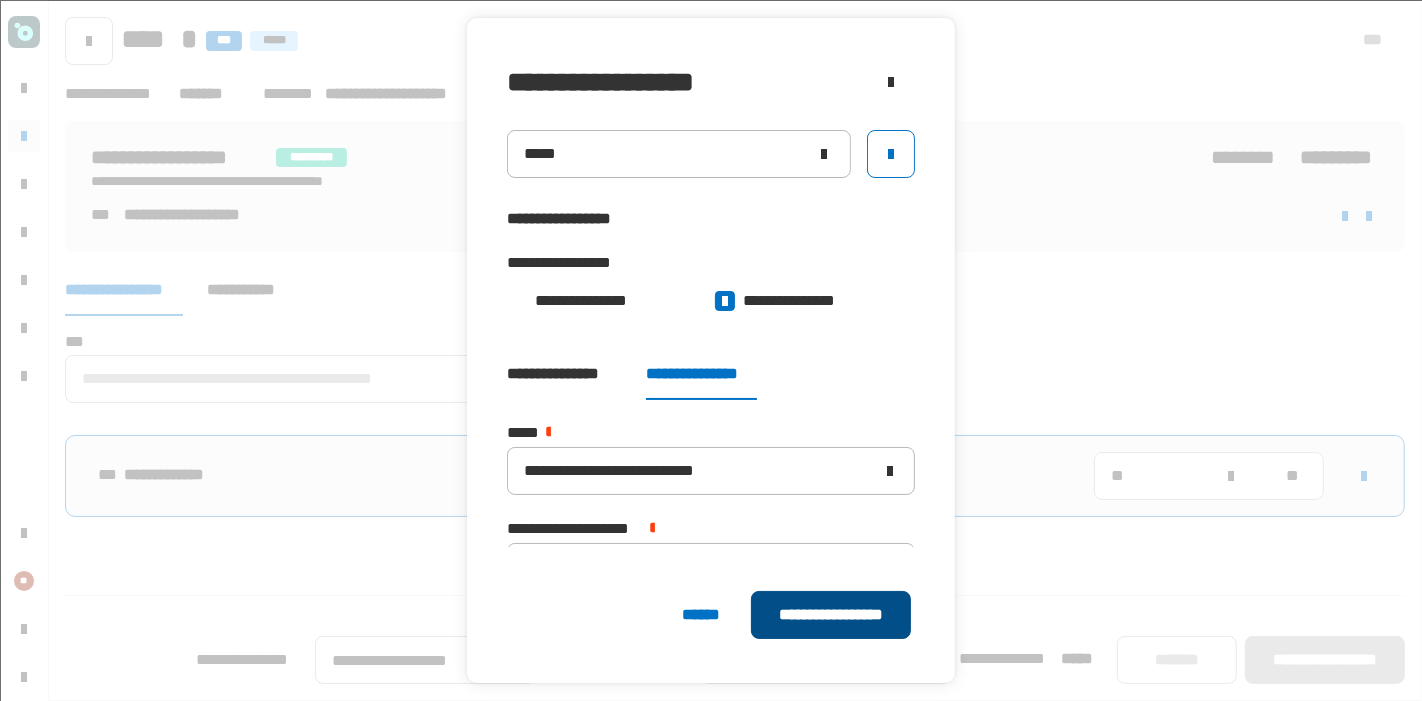 click on "**********" 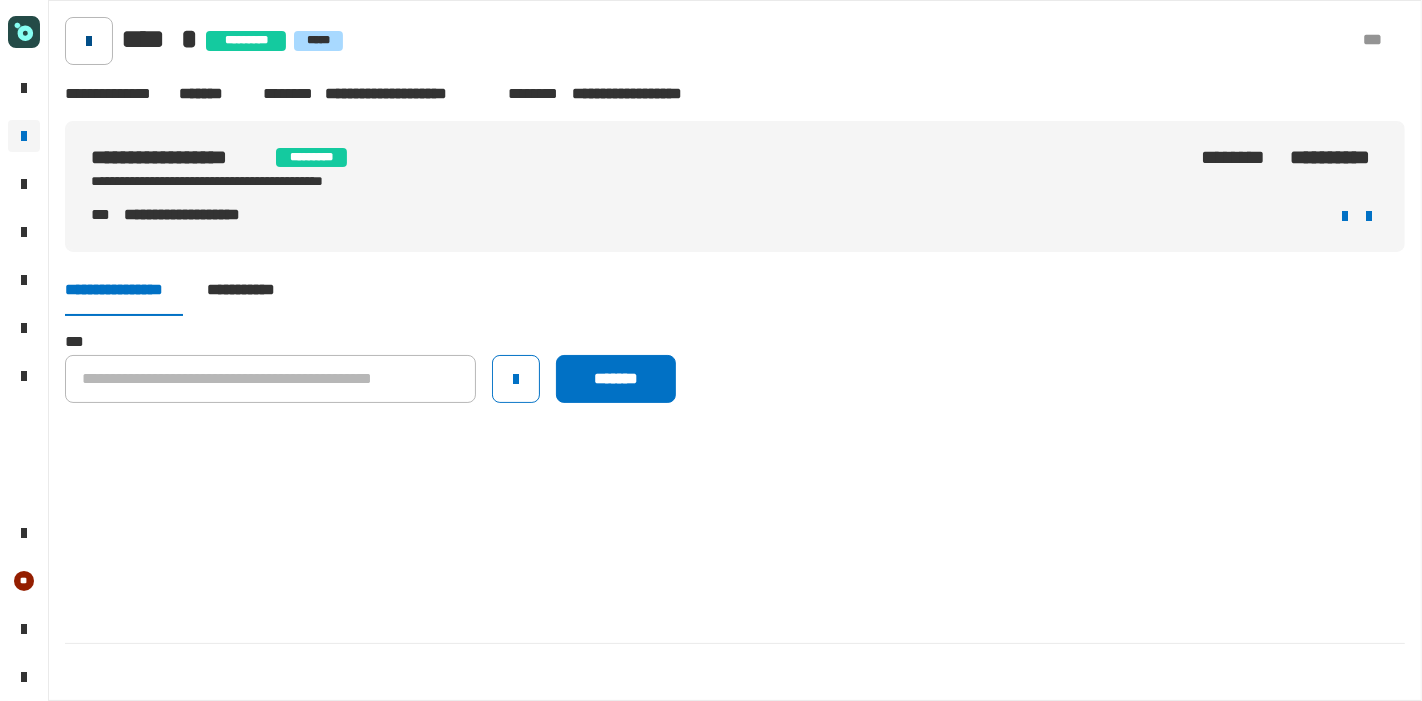 click 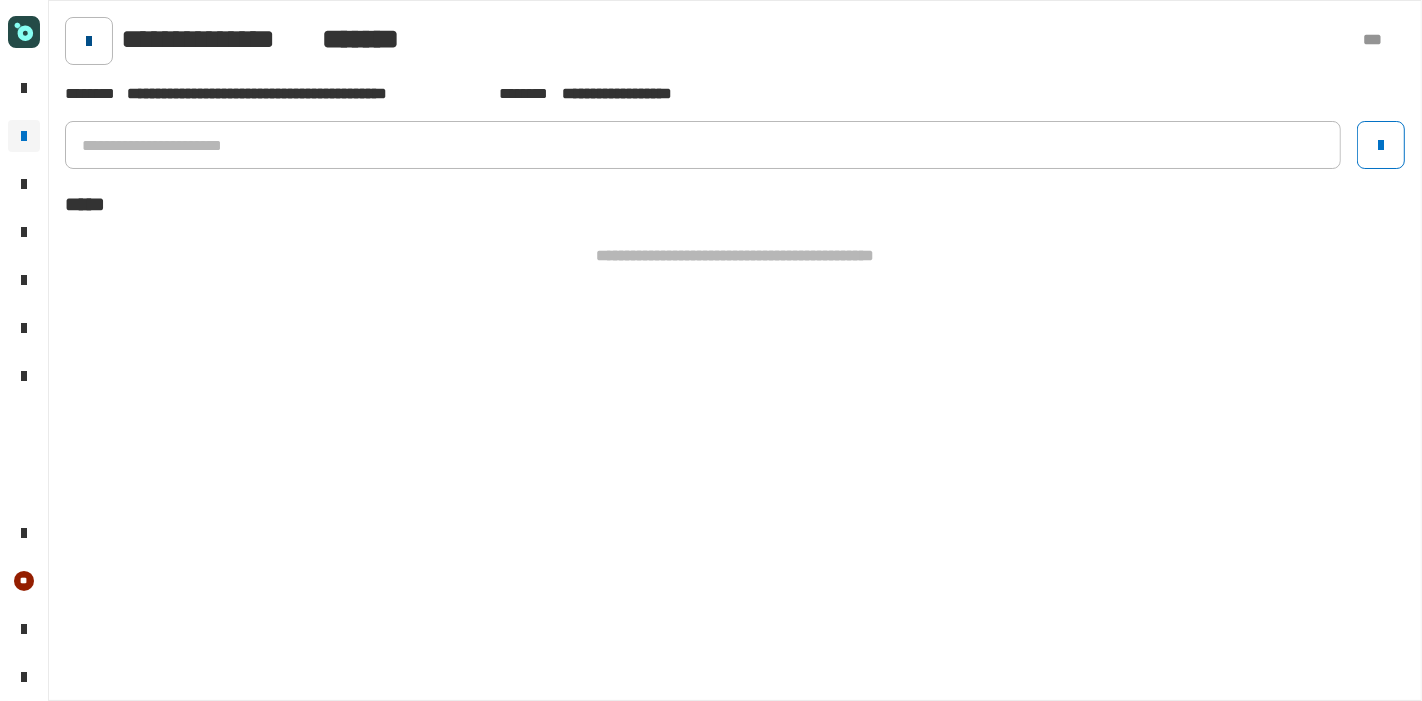 click 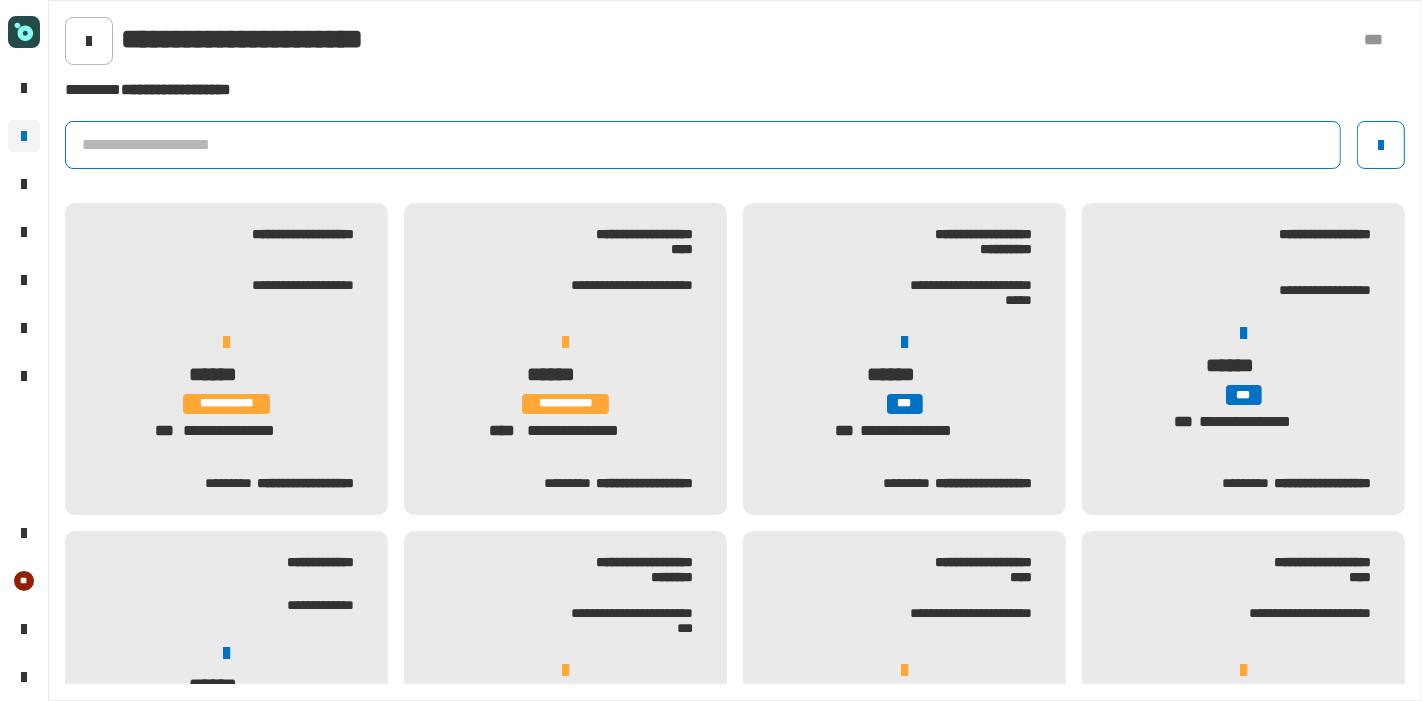 click 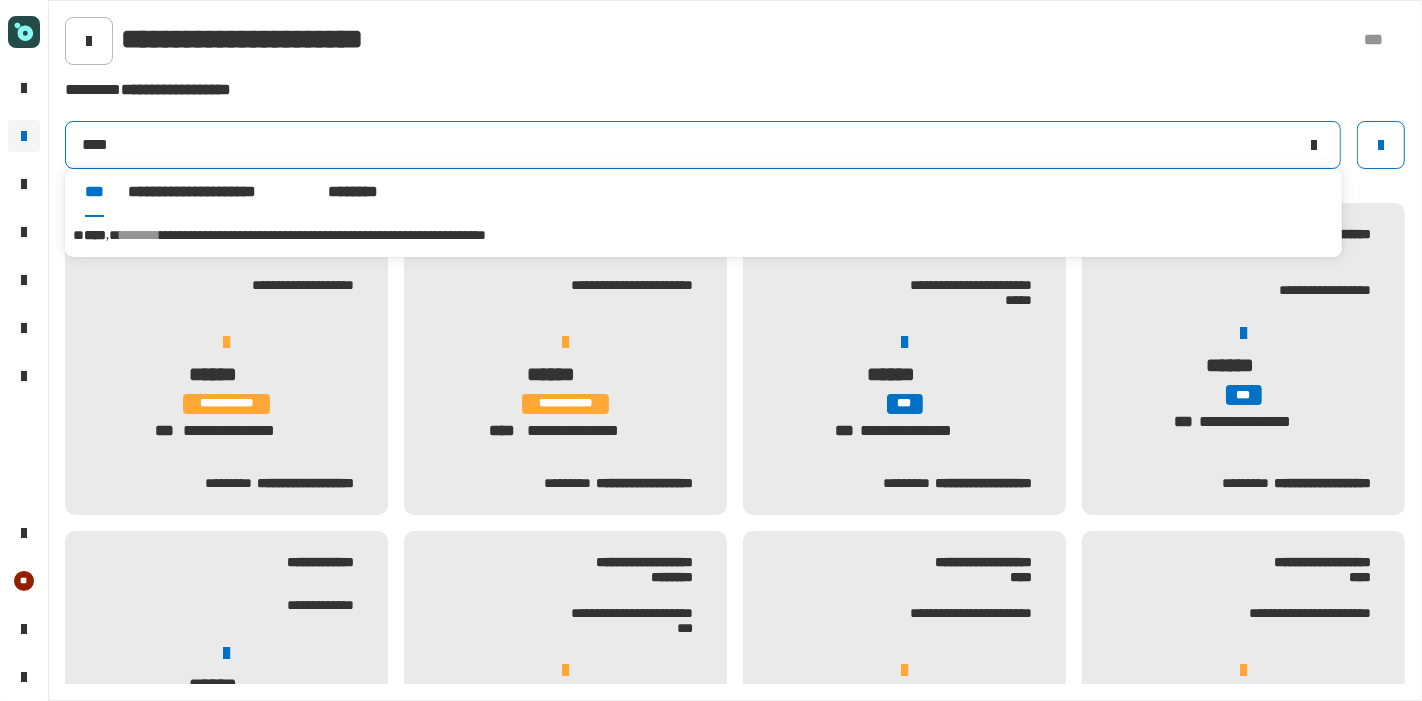 type on "****" 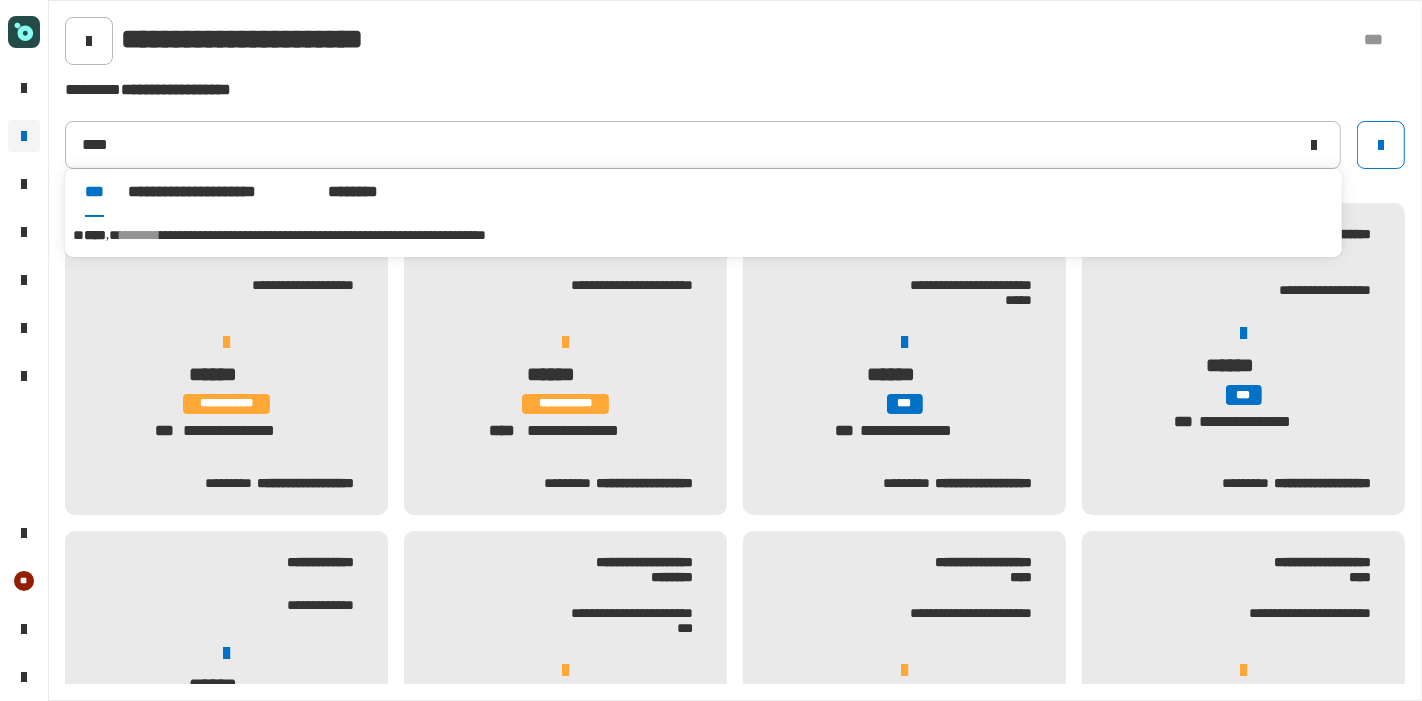 click on "**********" at bounding box center [323, 235] 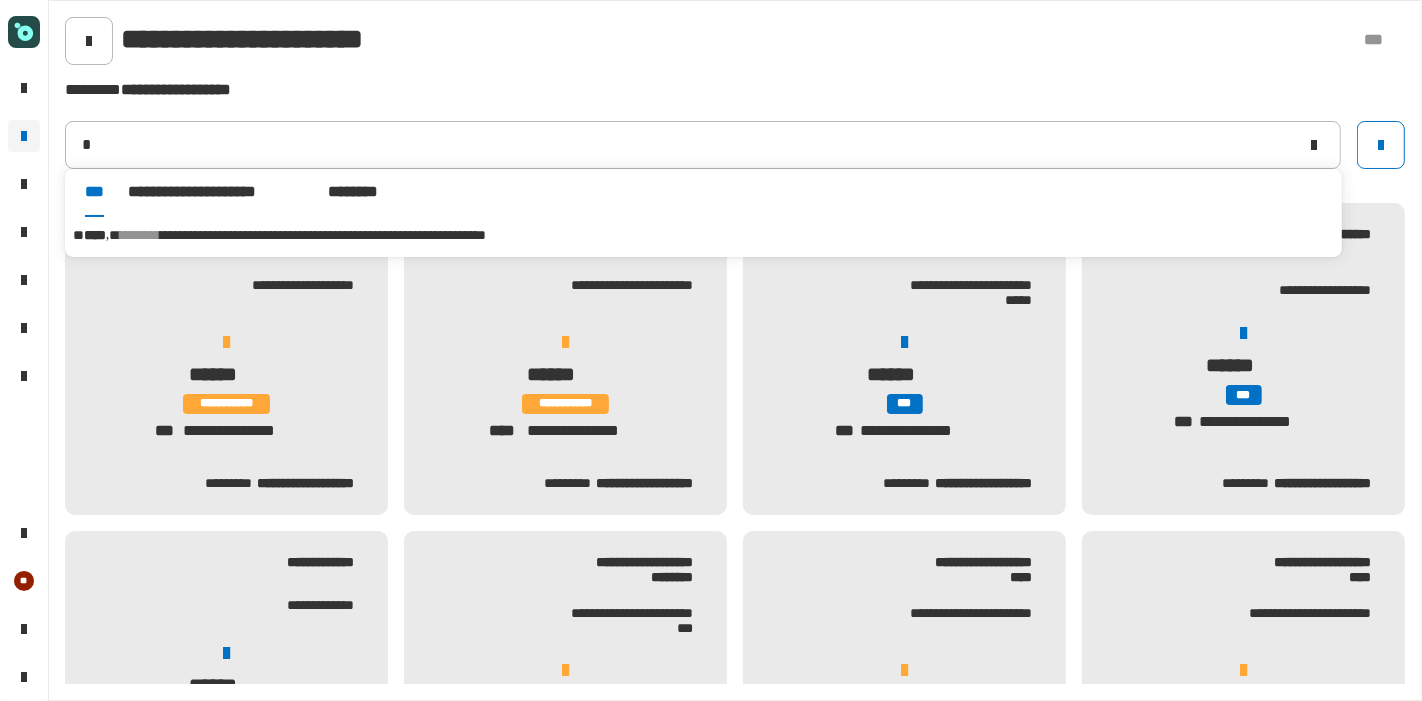 type on "******" 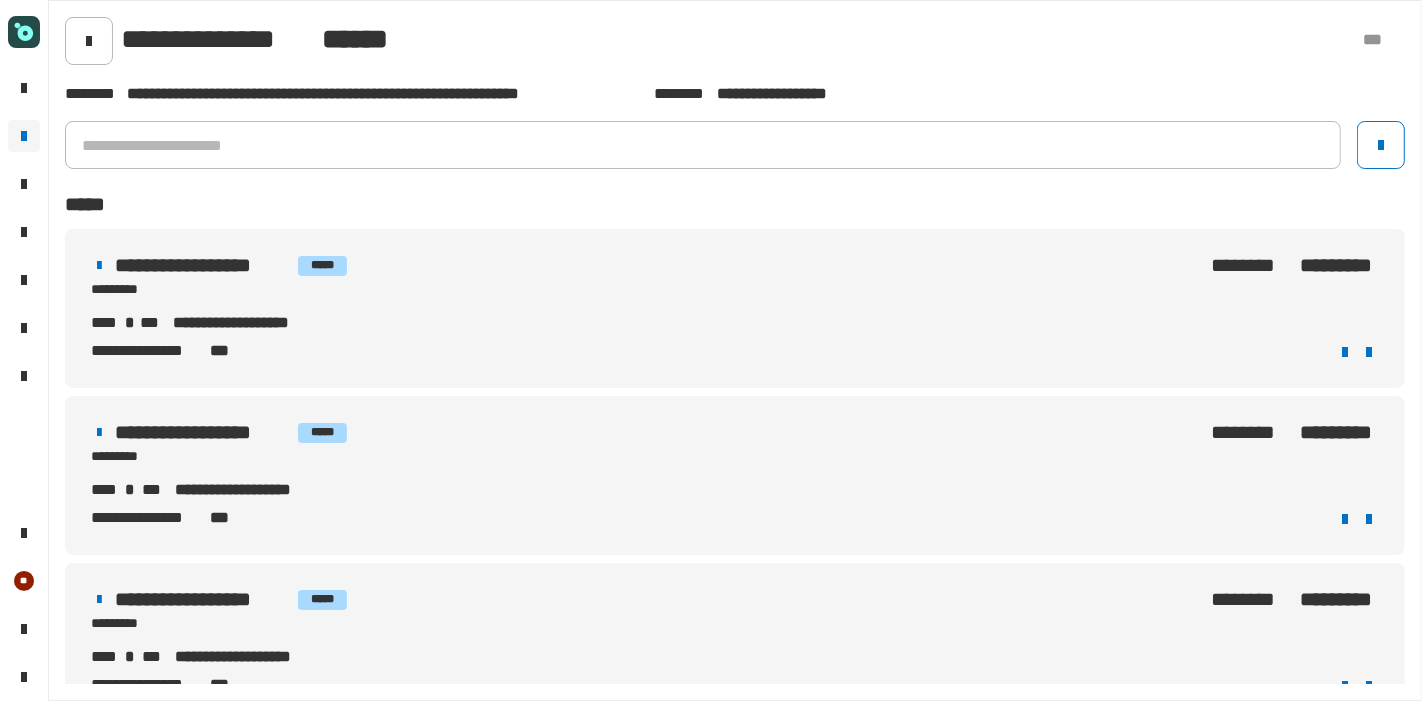 click on "*********" at bounding box center [340, 289] 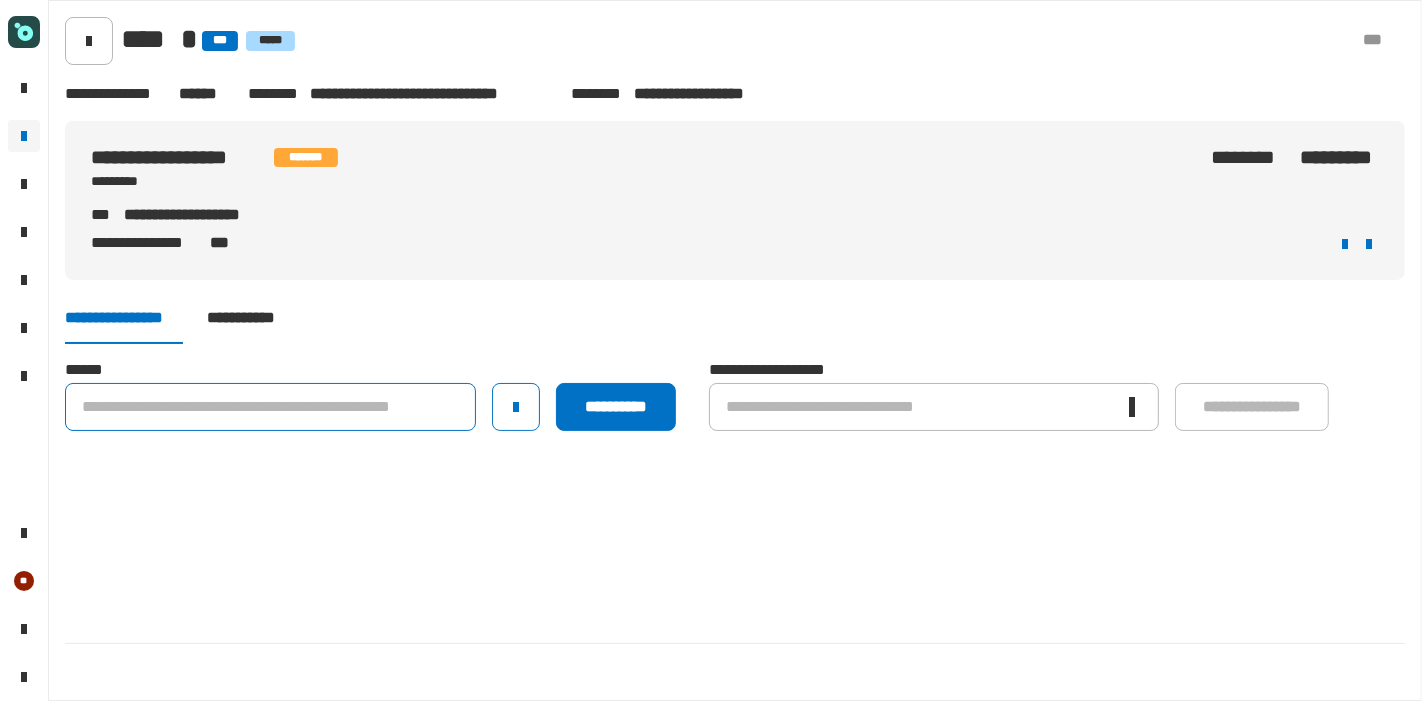 click 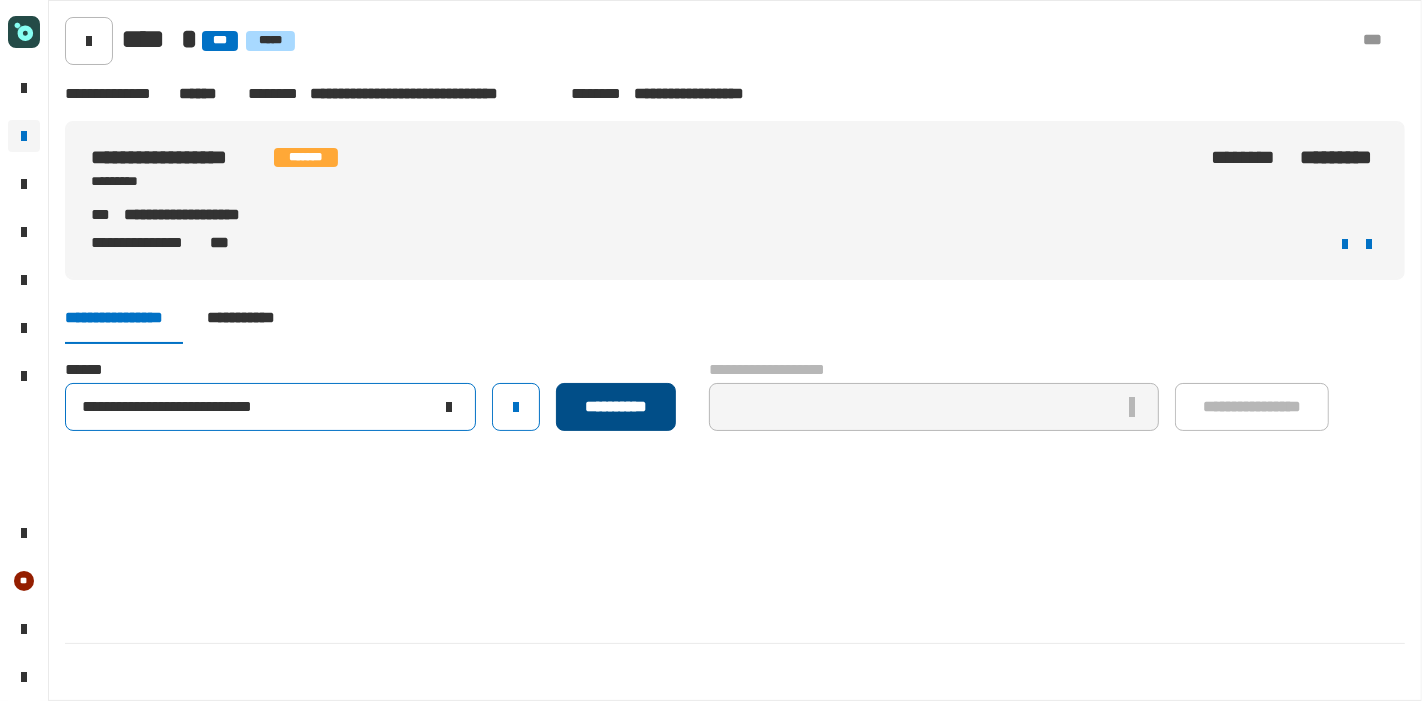 type on "**********" 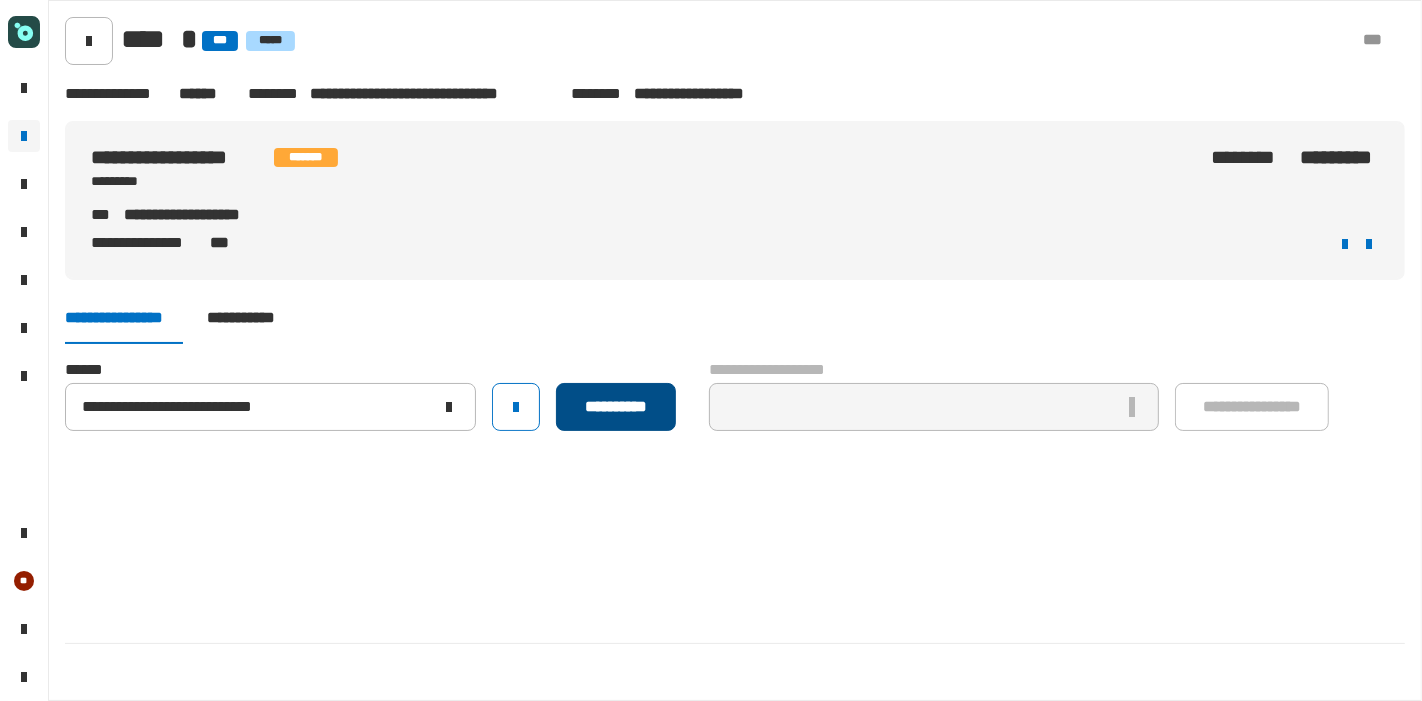 click on "**********" 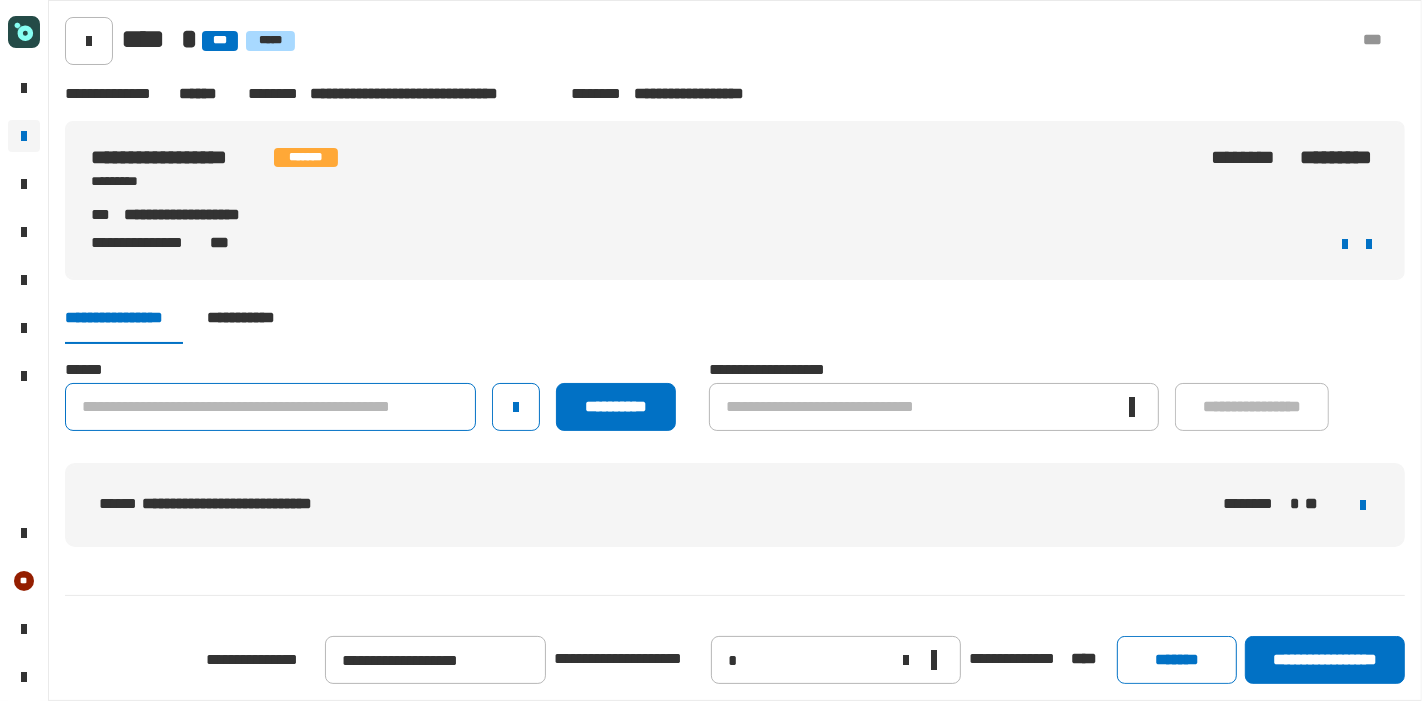 click 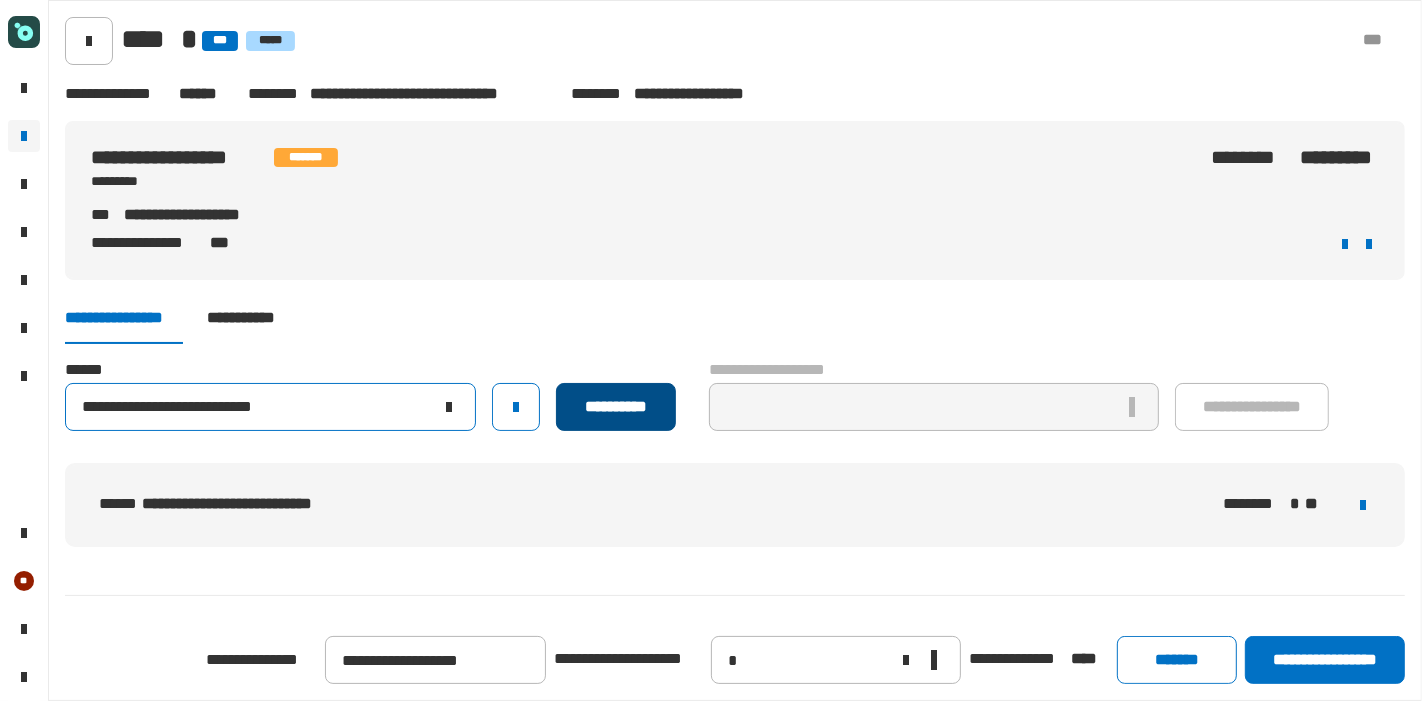 type on "**********" 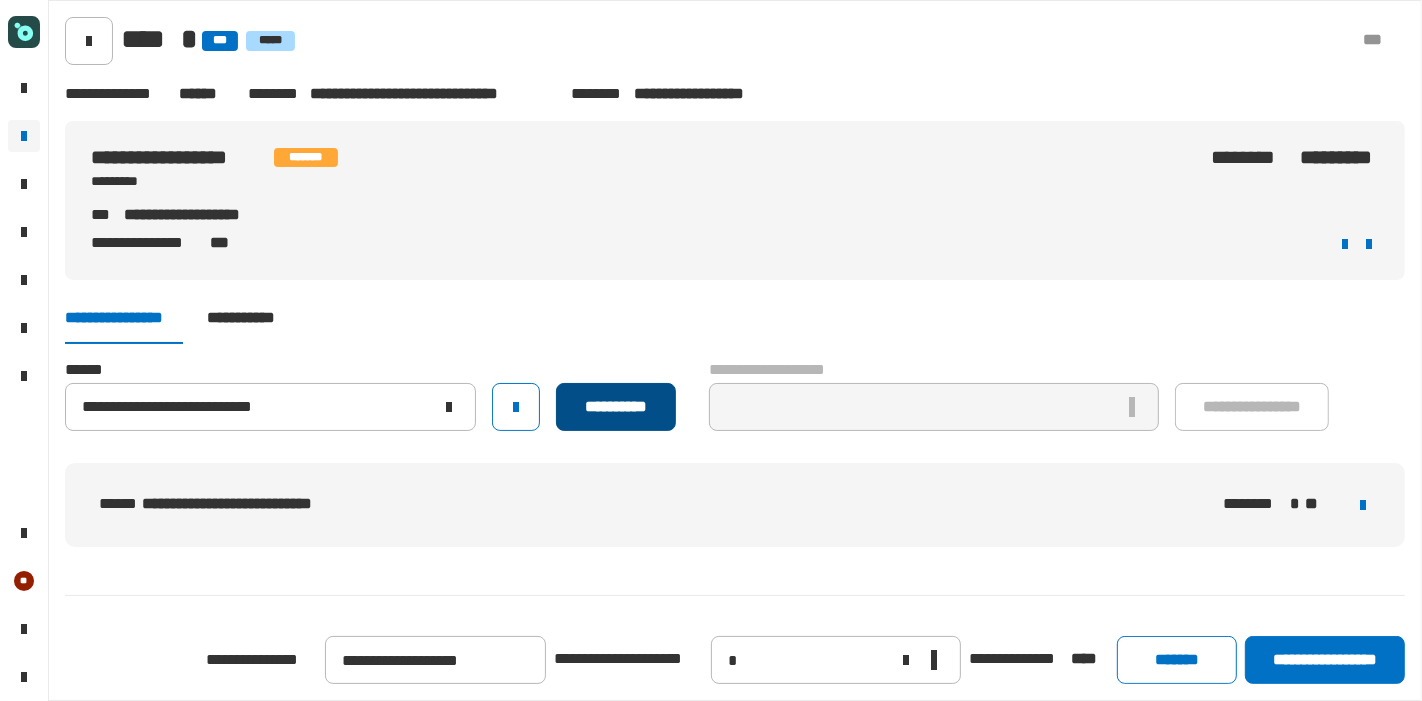 click on "**********" 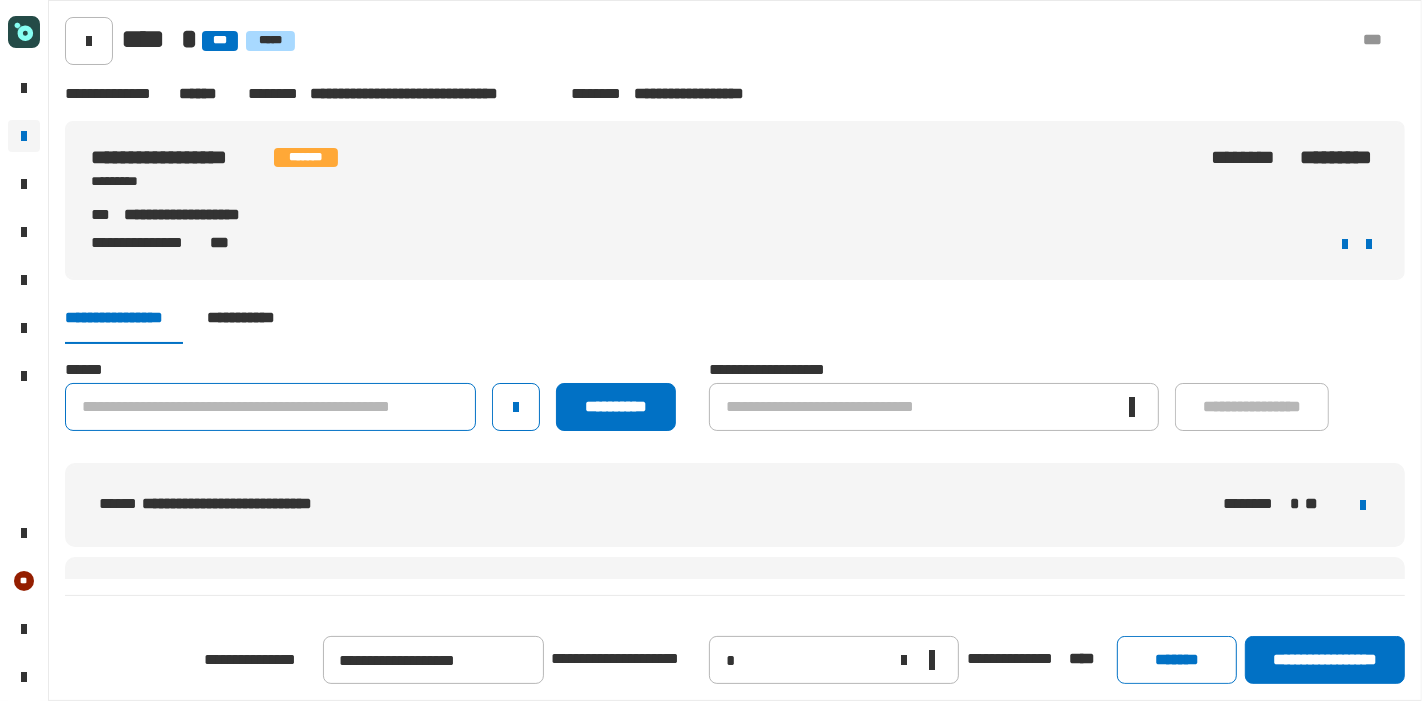 click 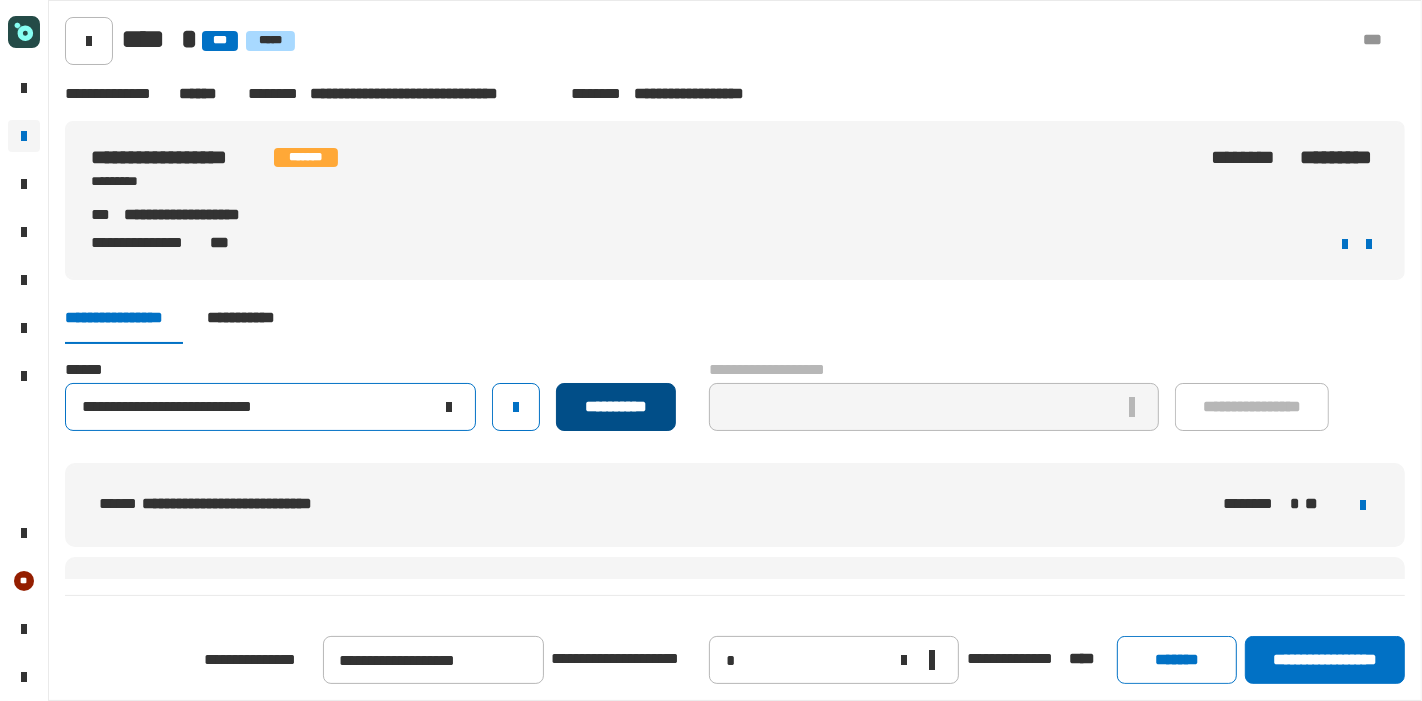 type on "**********" 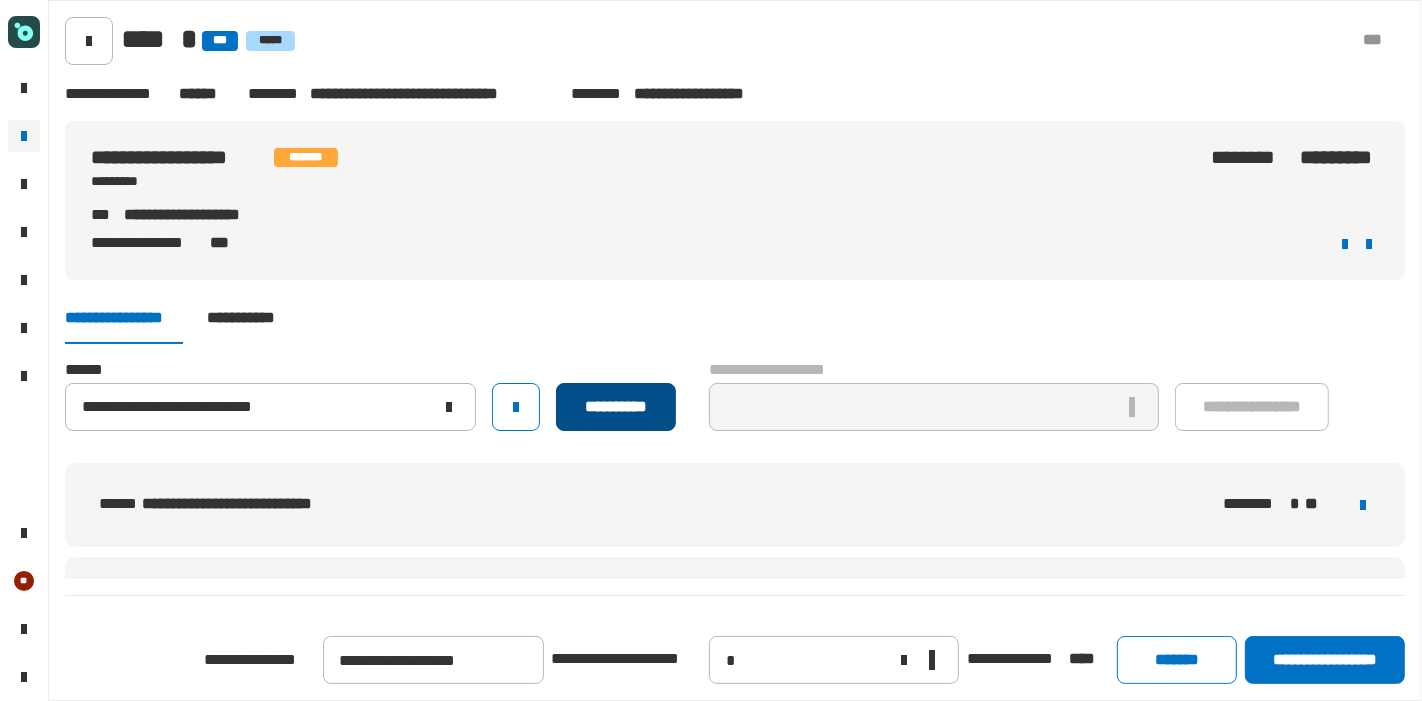 click on "**********" 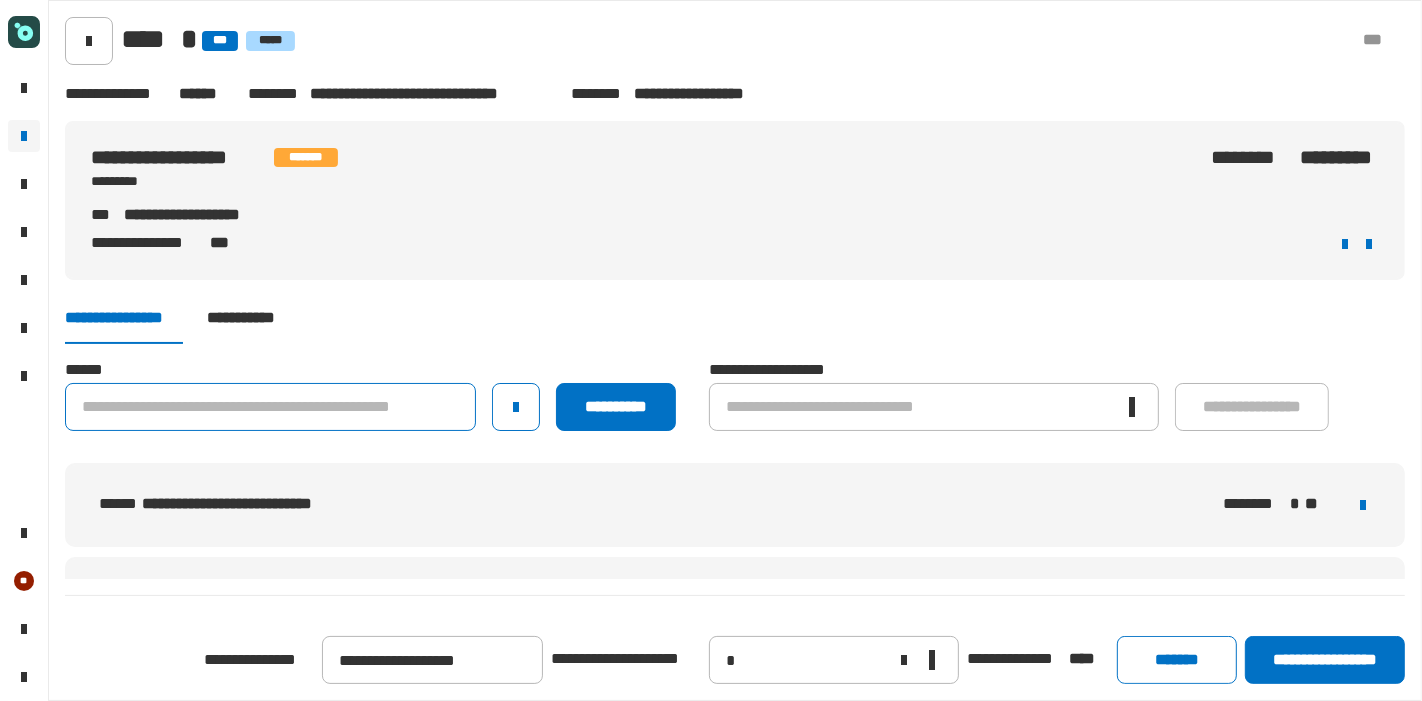 click 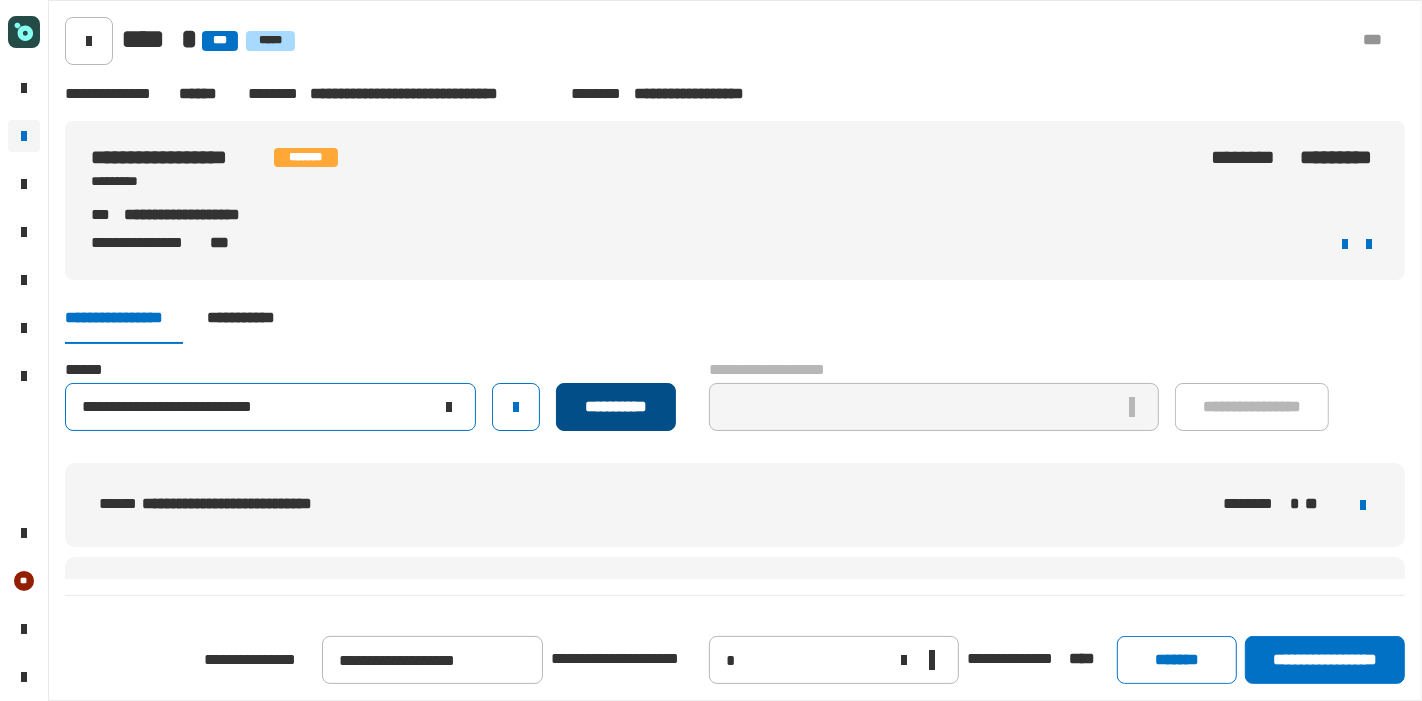 type on "**********" 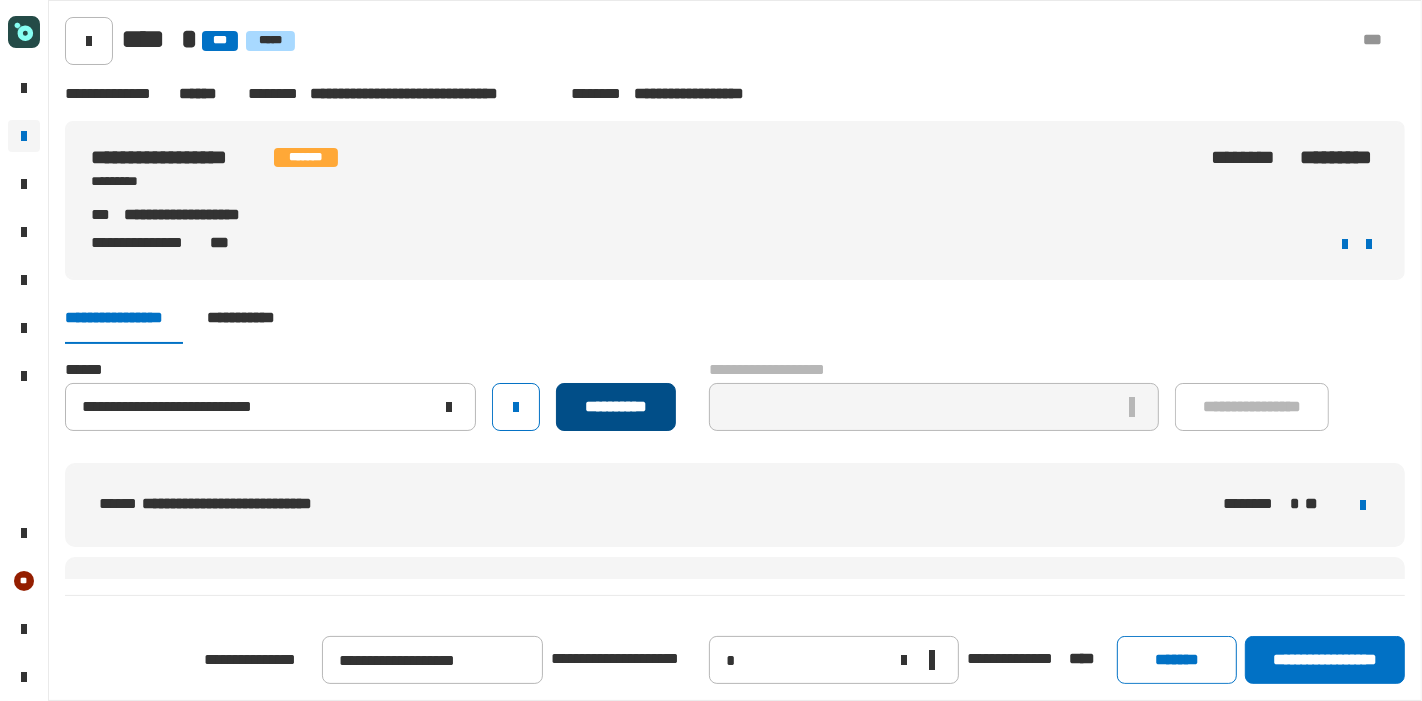 click on "**********" 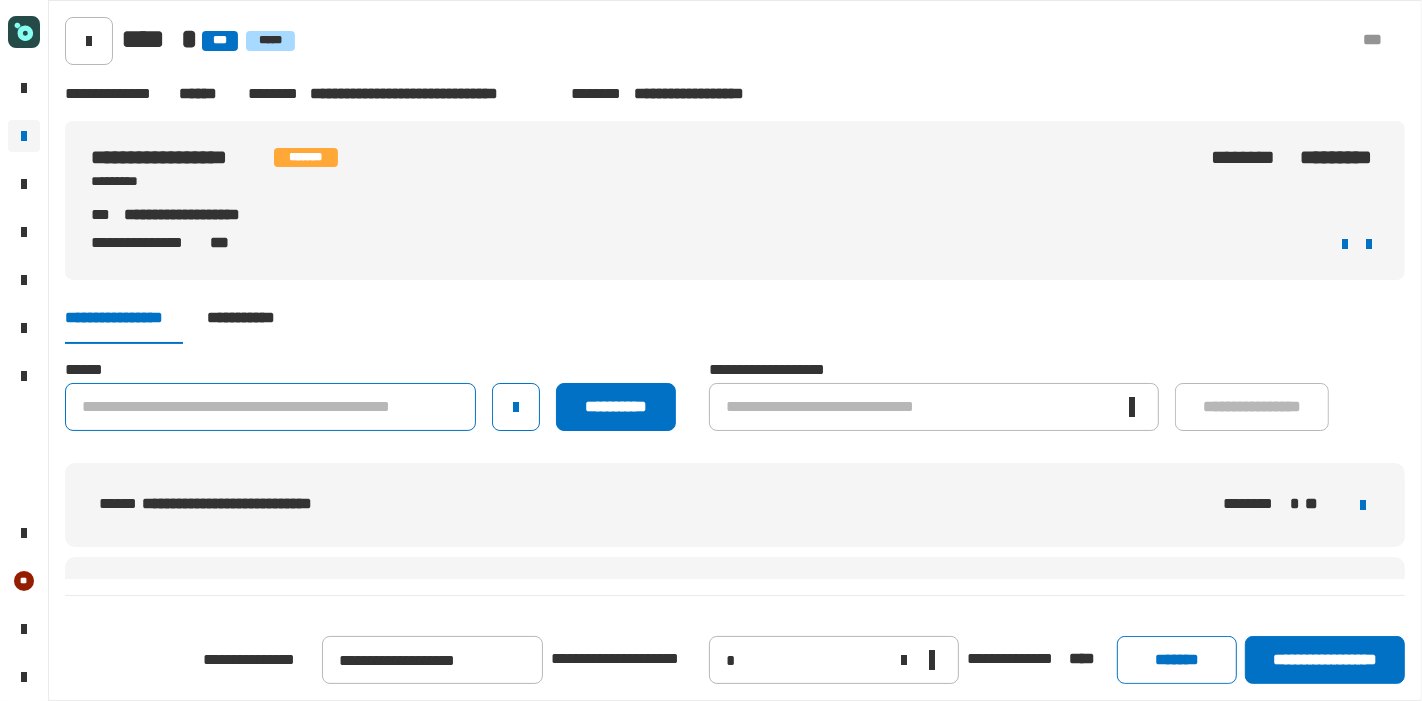 click 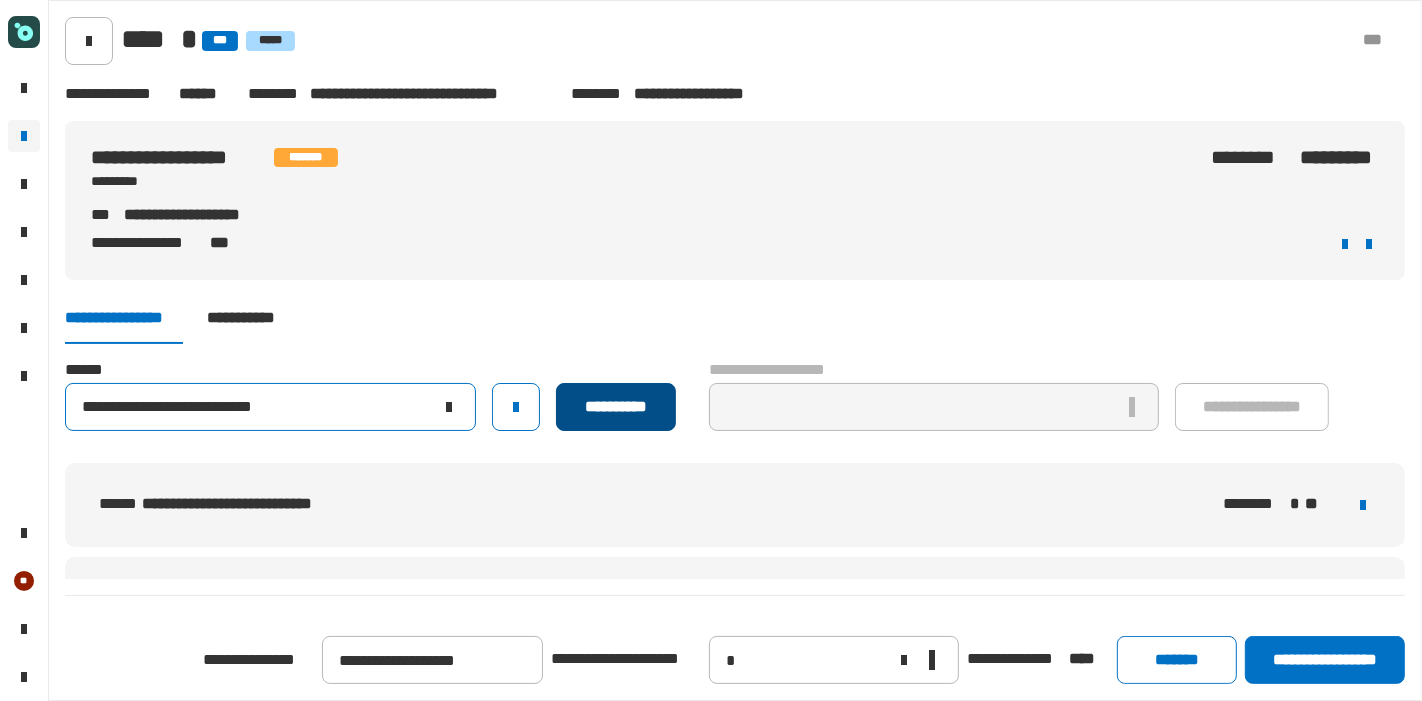 type on "**********" 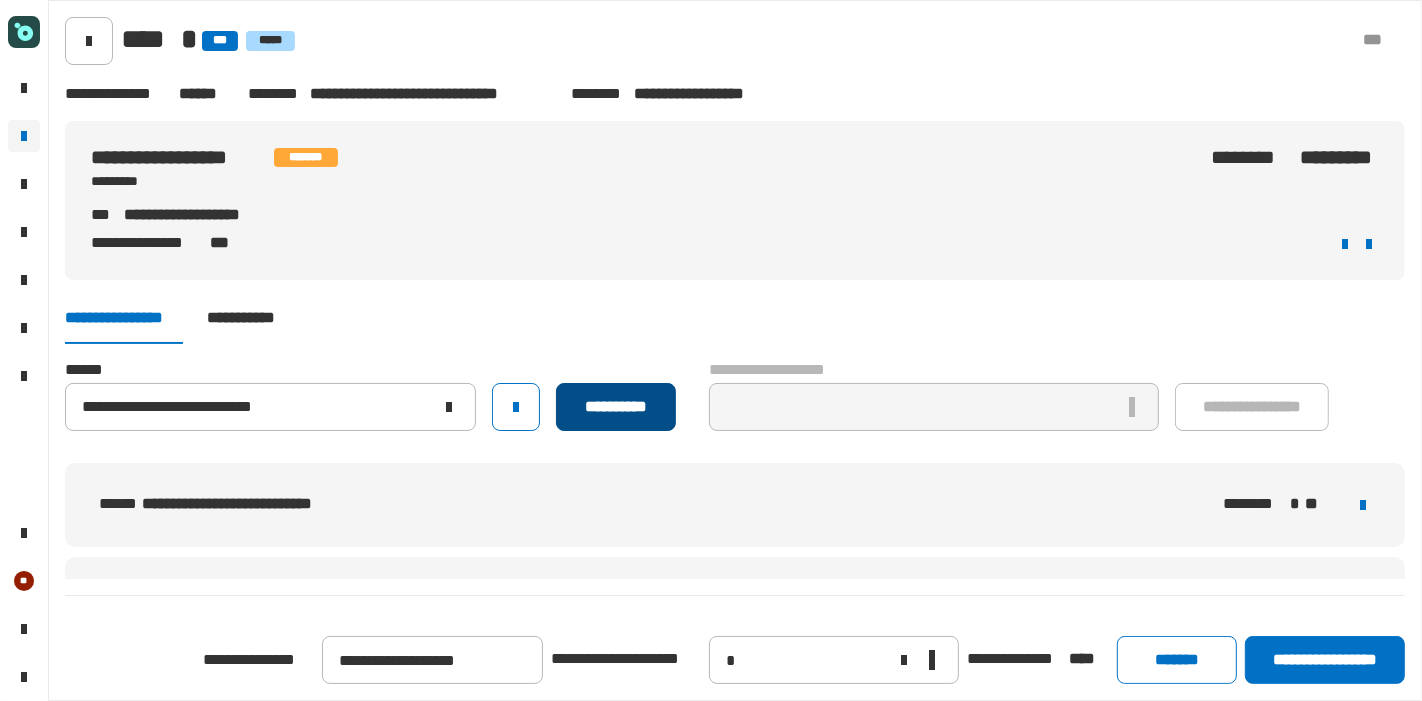 click on "**********" 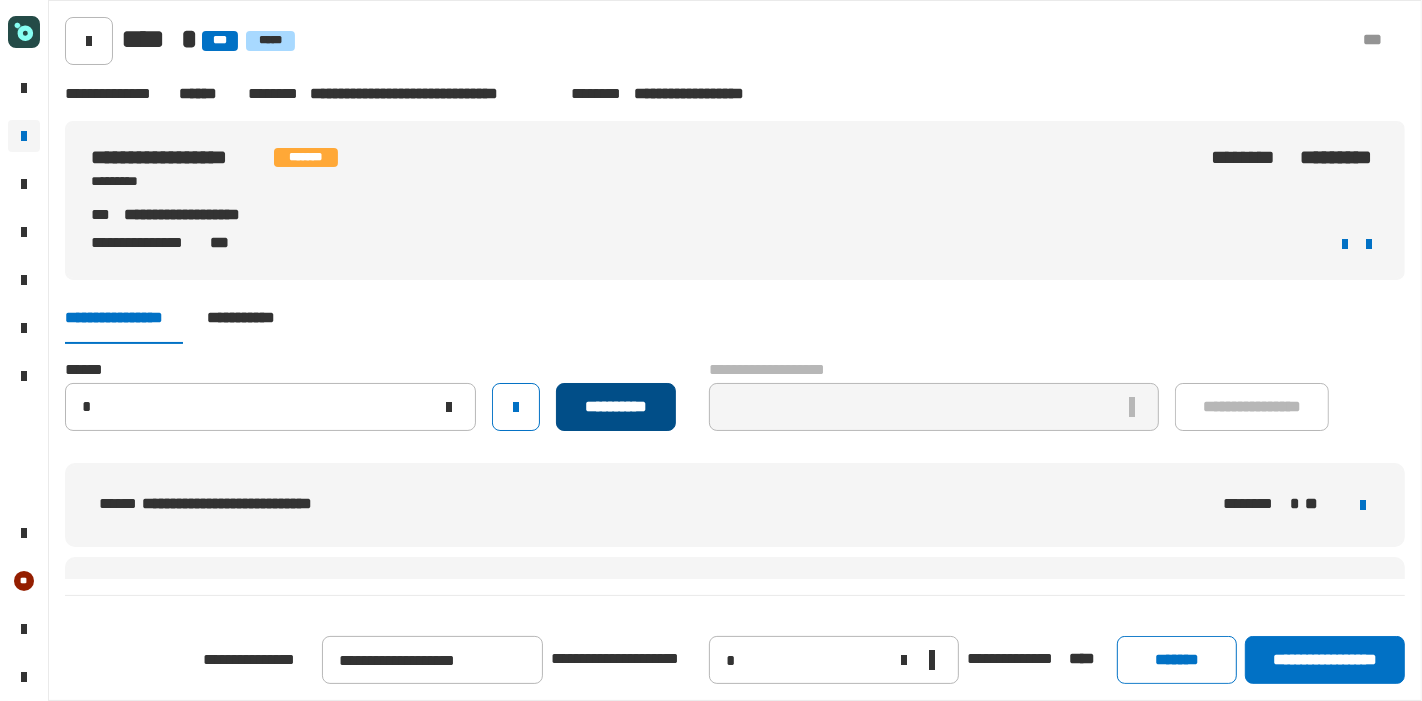 type 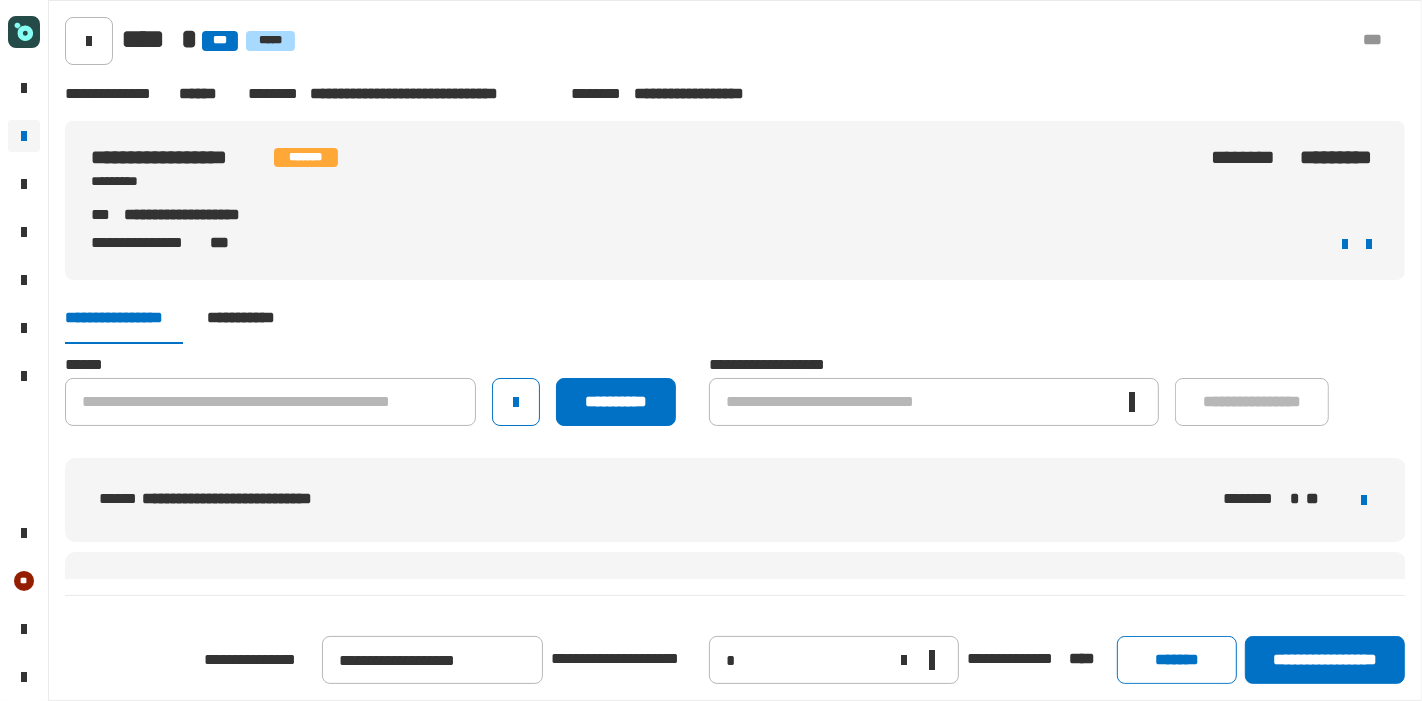 scroll, scrollTop: 0, scrollLeft: 0, axis: both 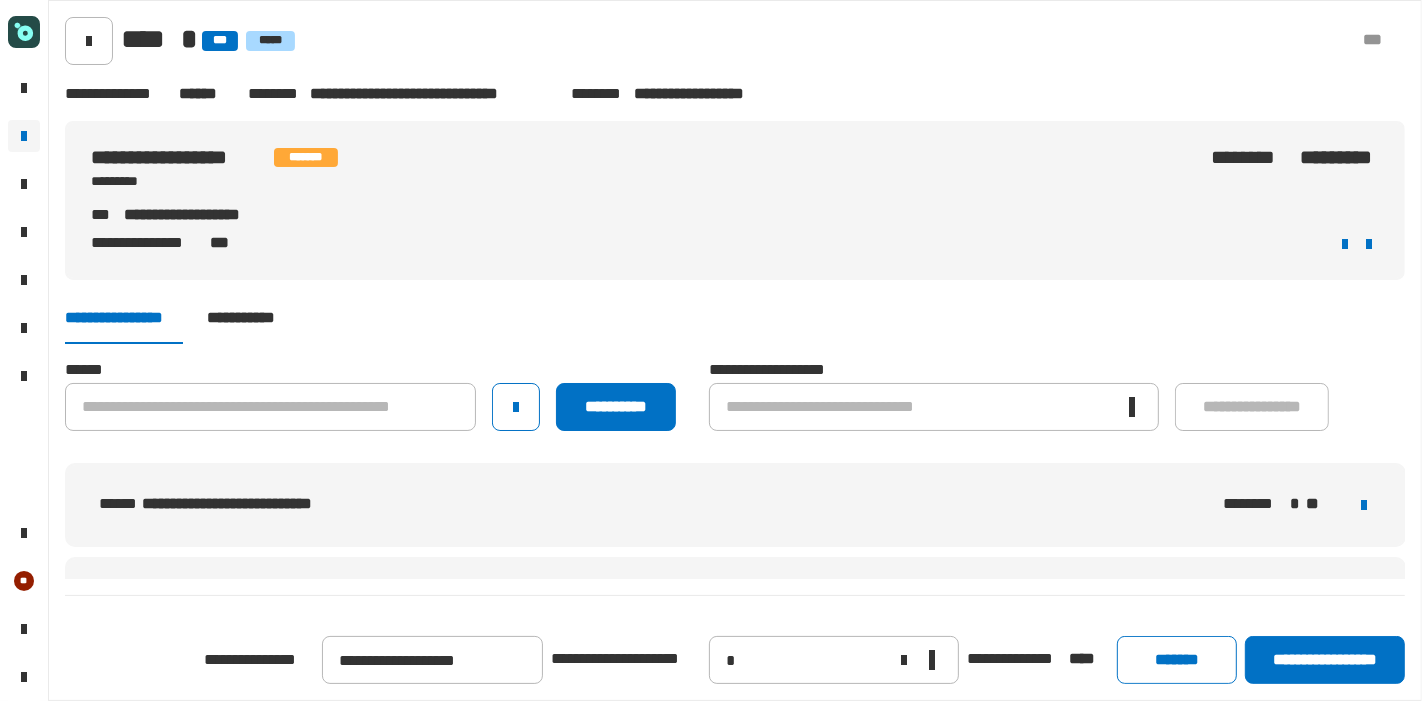 click on "**********" 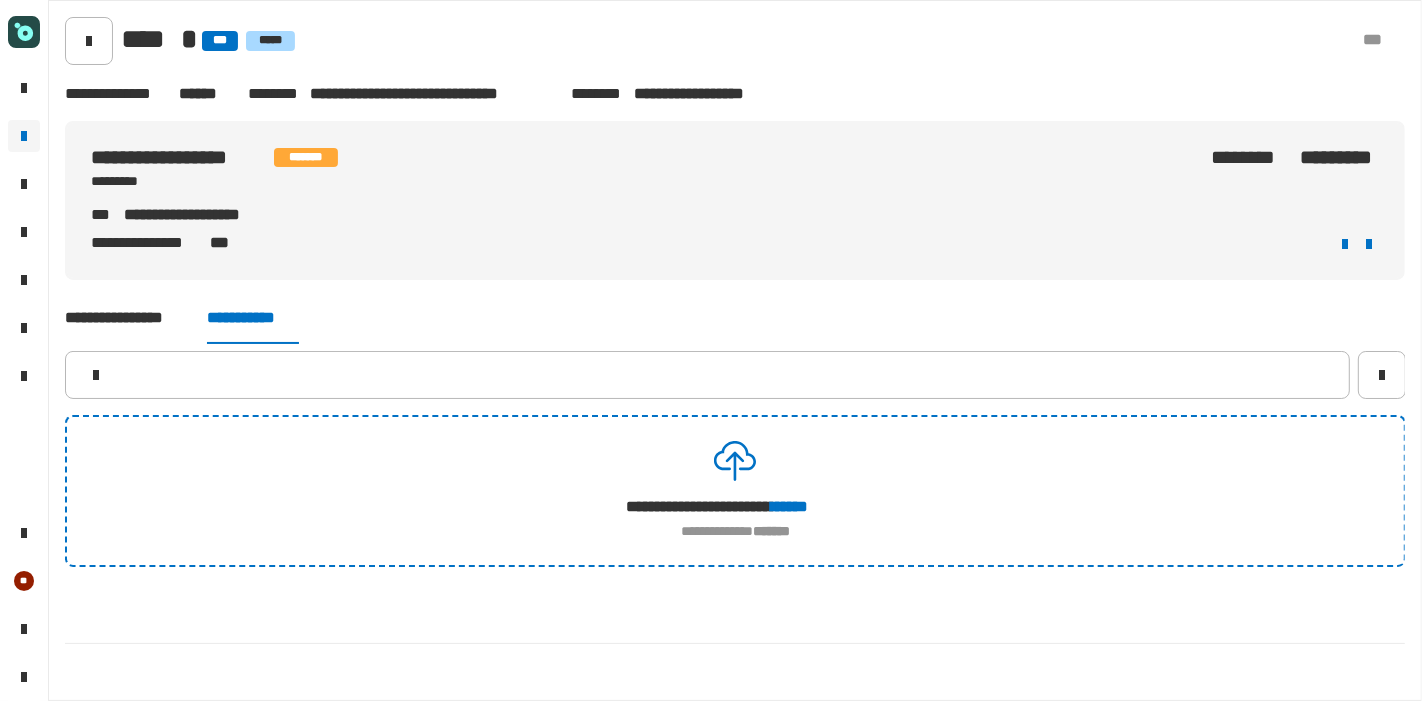 click on "**********" 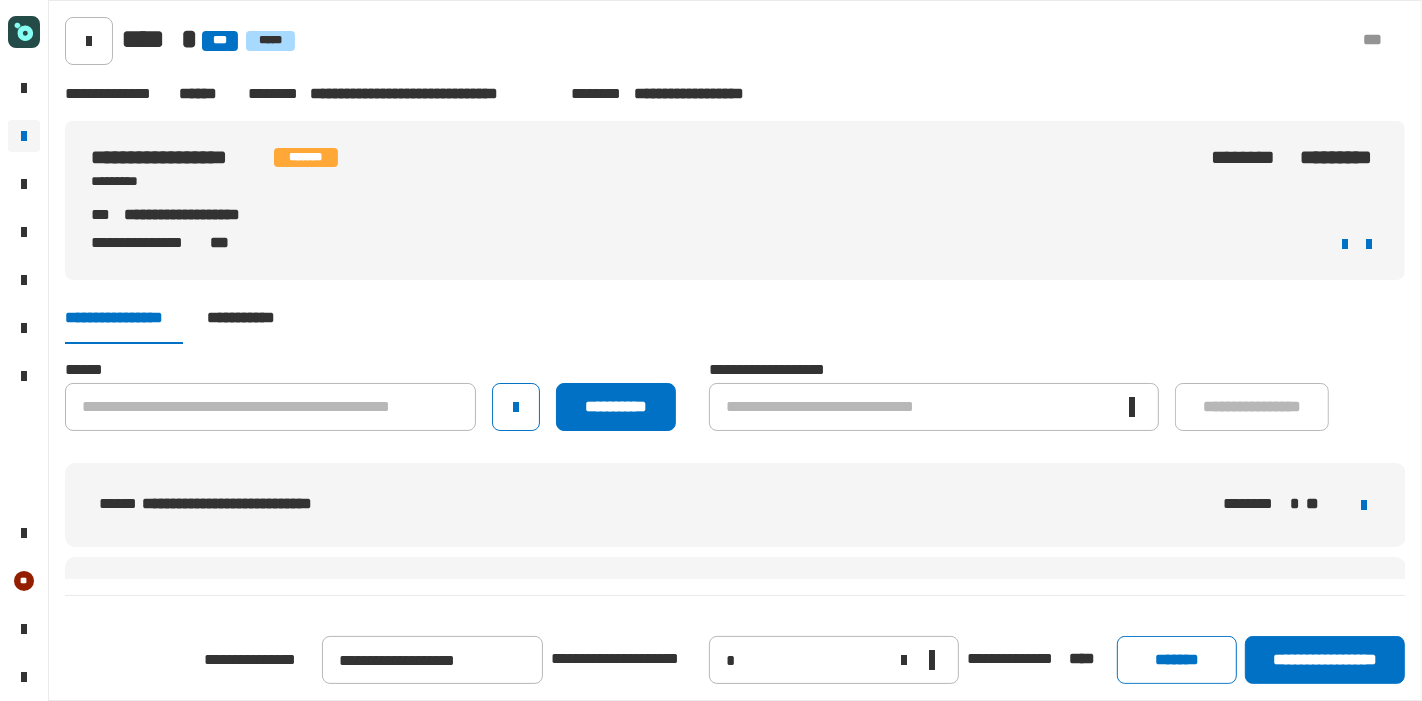 click on "**********" 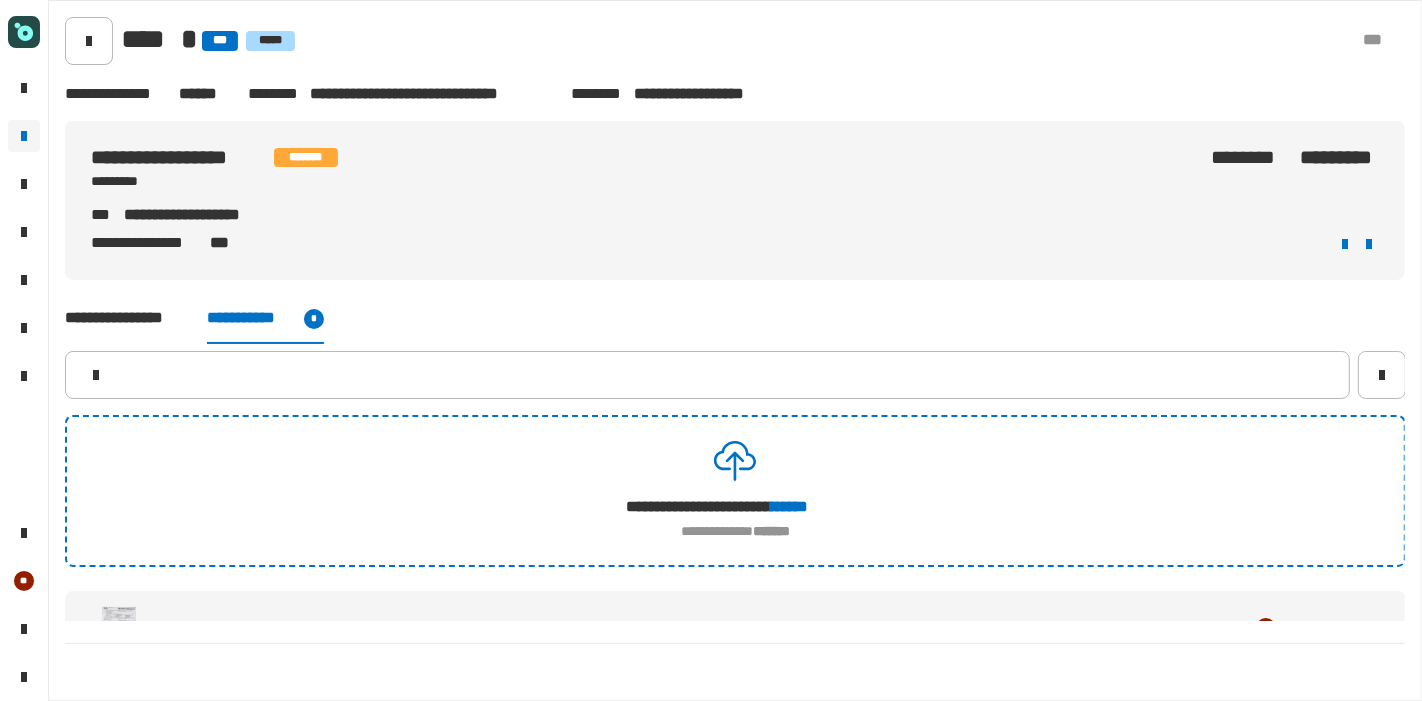 click on "**********" 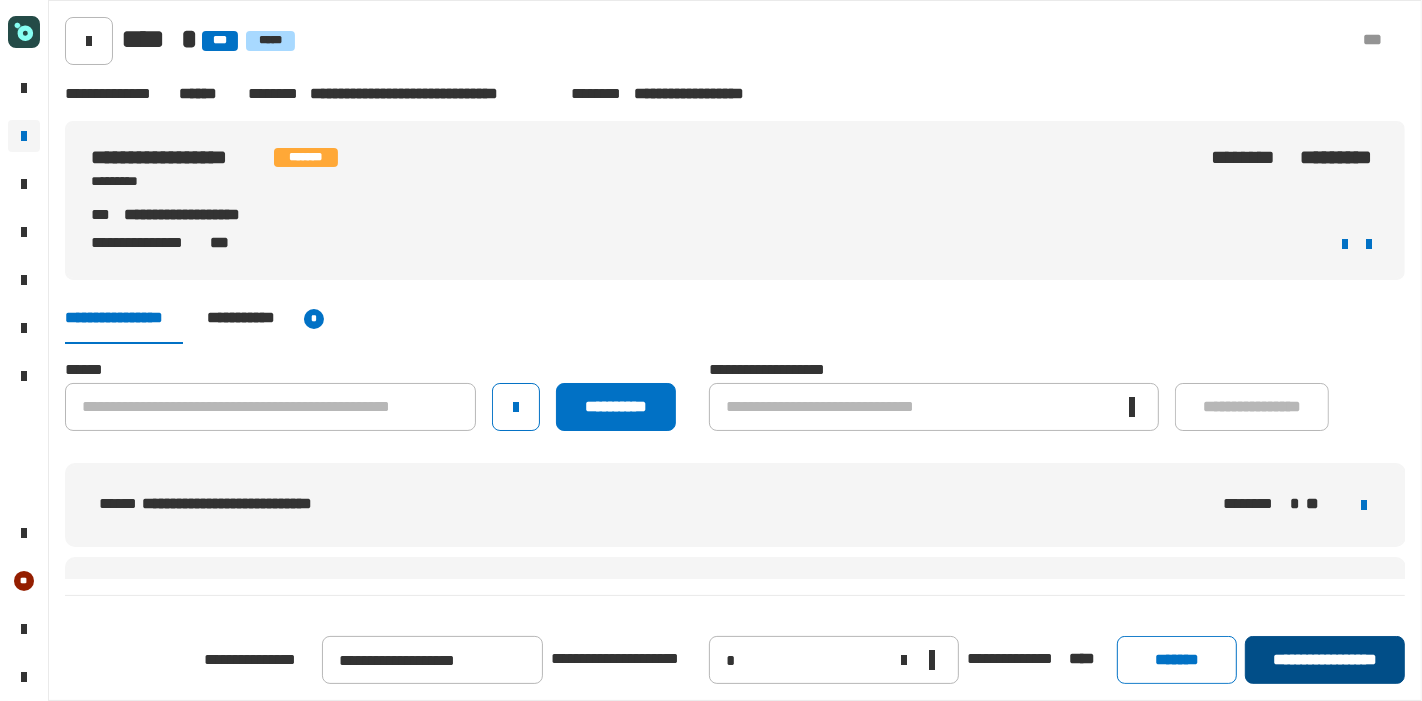 click on "**********" 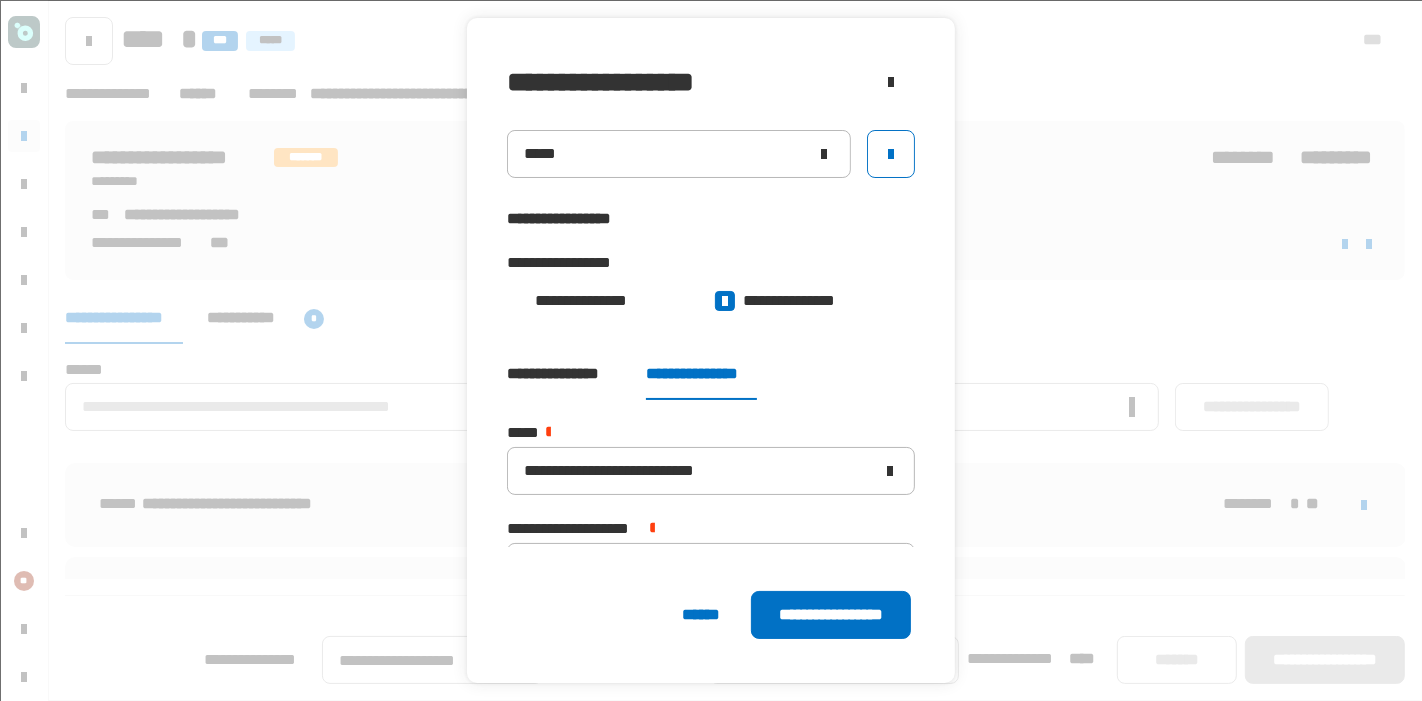 scroll, scrollTop: 50, scrollLeft: 0, axis: vertical 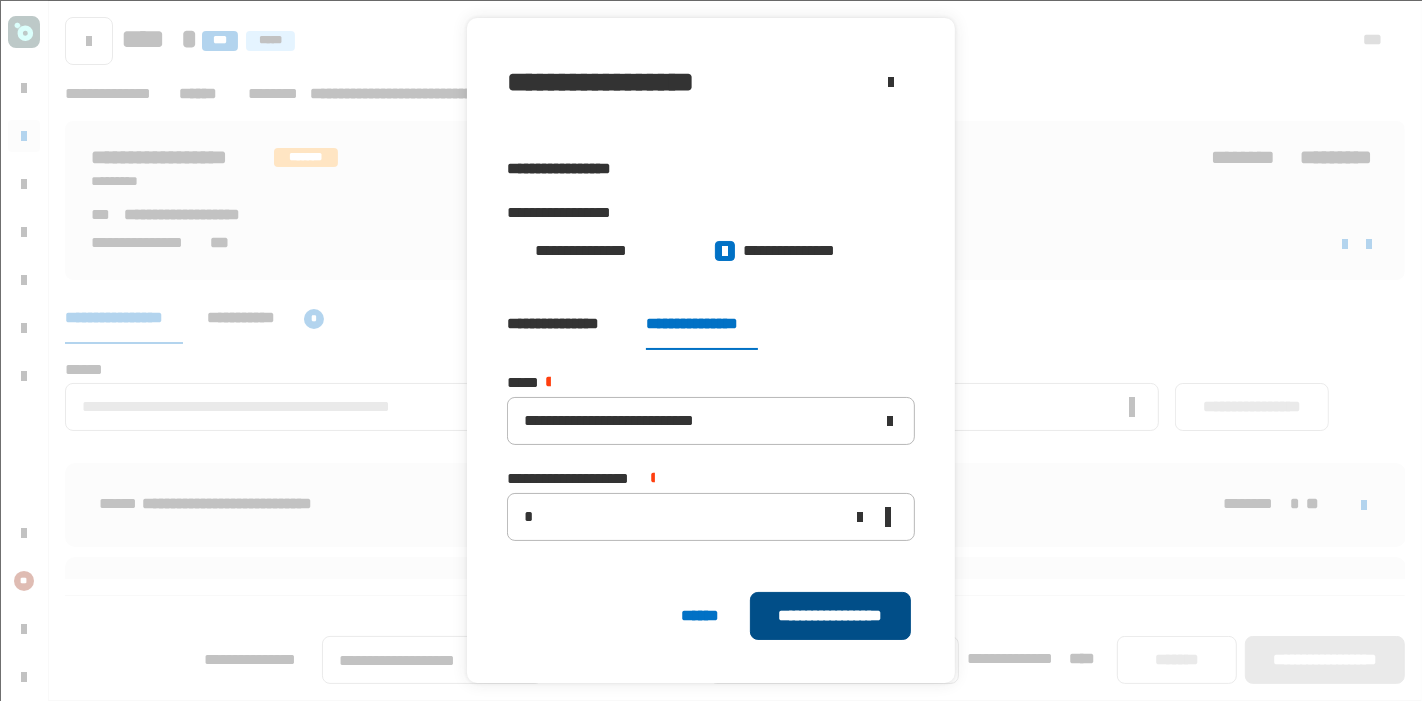 click on "**********" 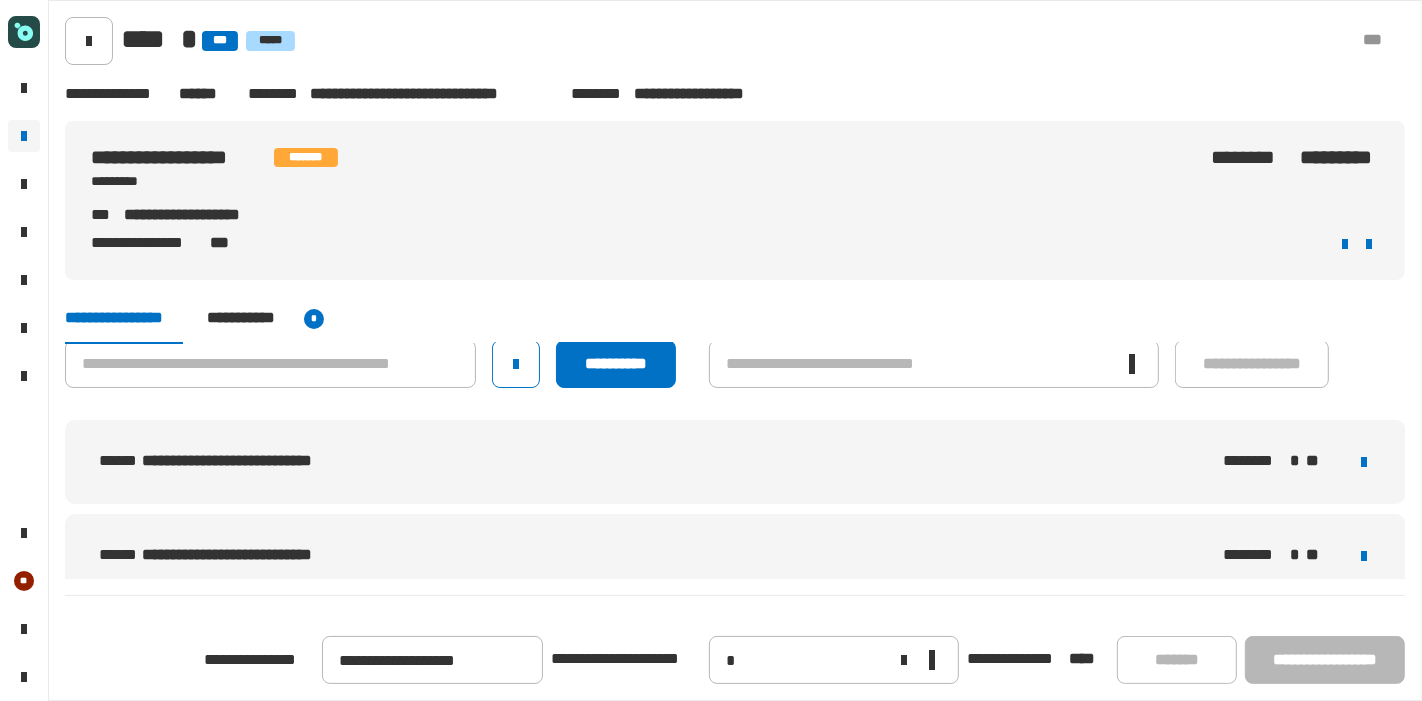 scroll, scrollTop: 0, scrollLeft: 0, axis: both 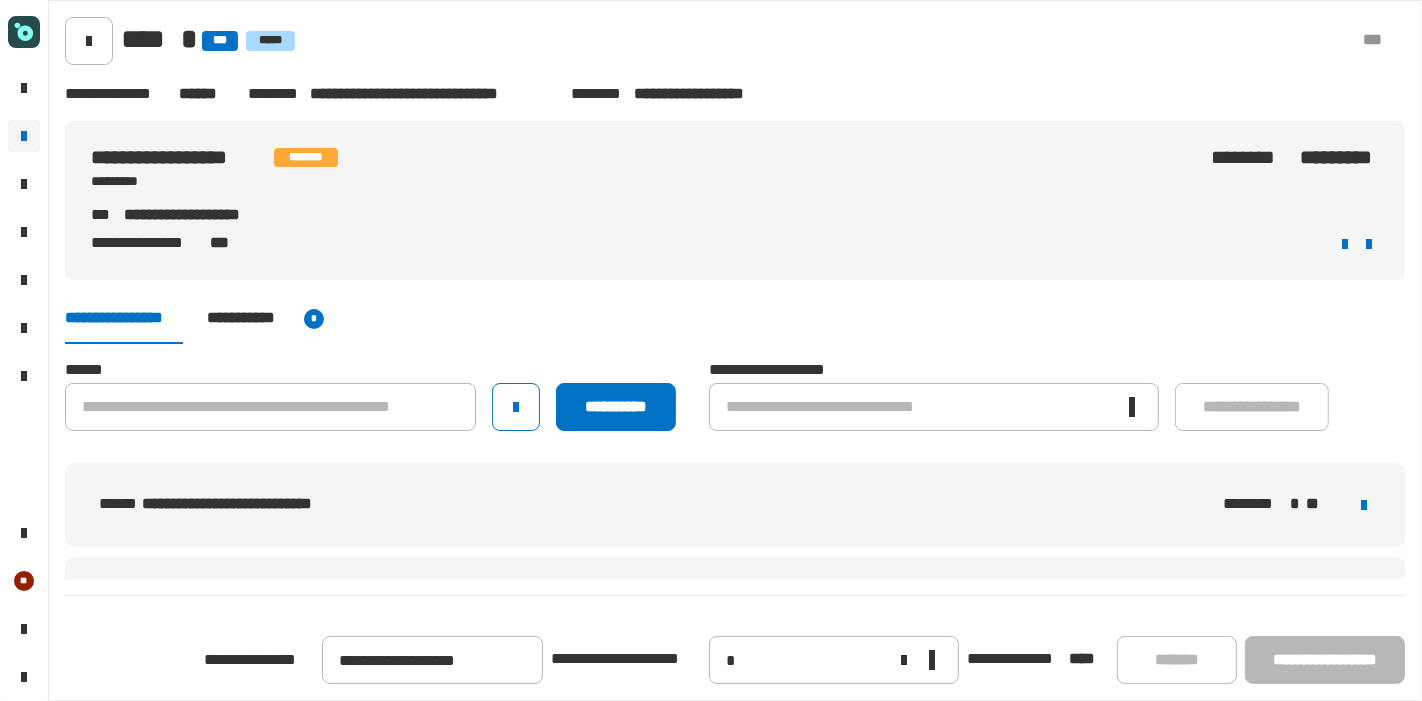 click on "**********" 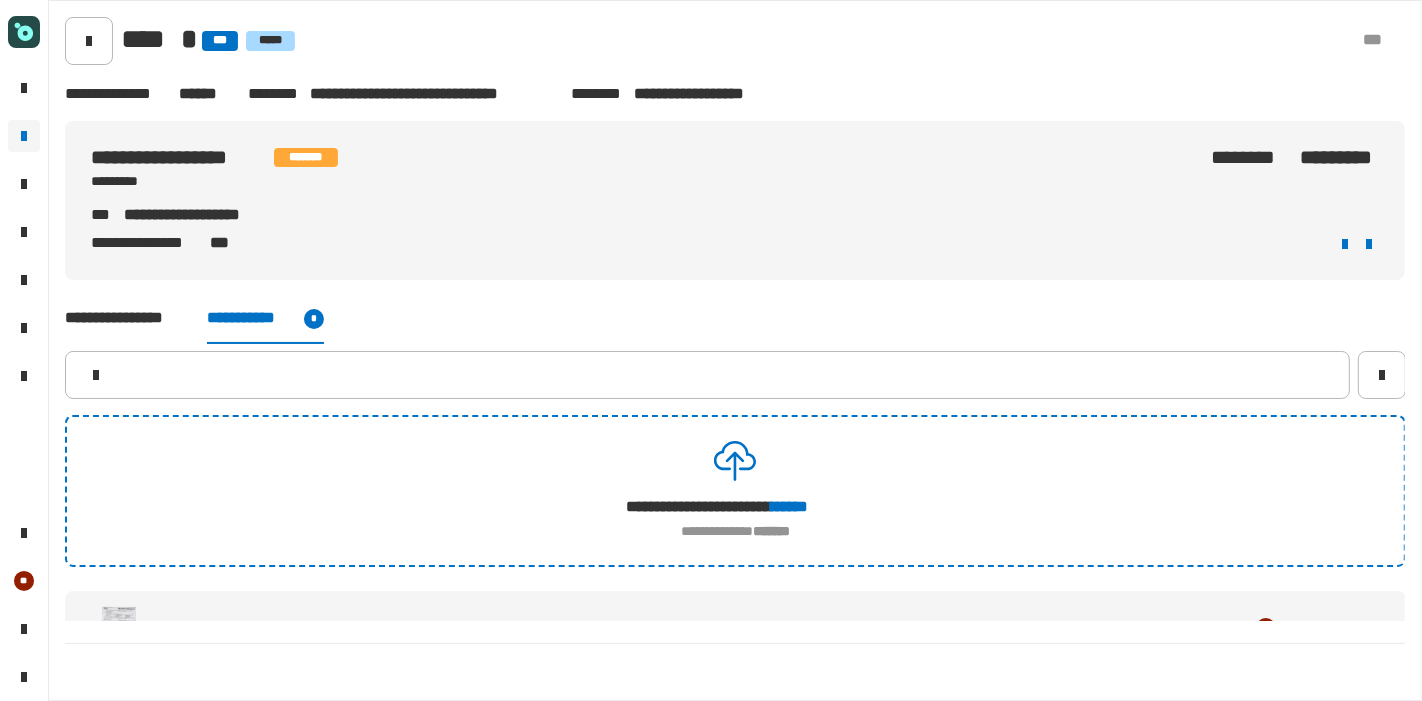 click on "**********" 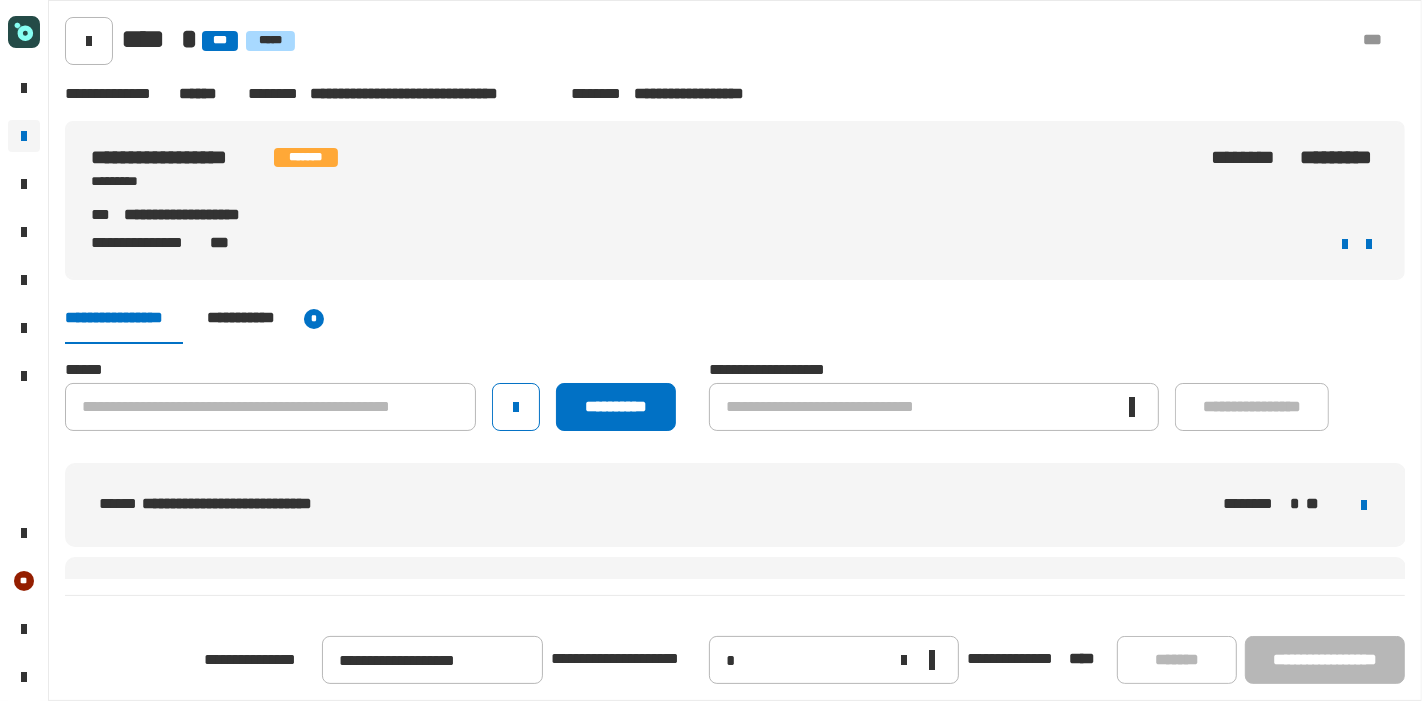 click on "**********" 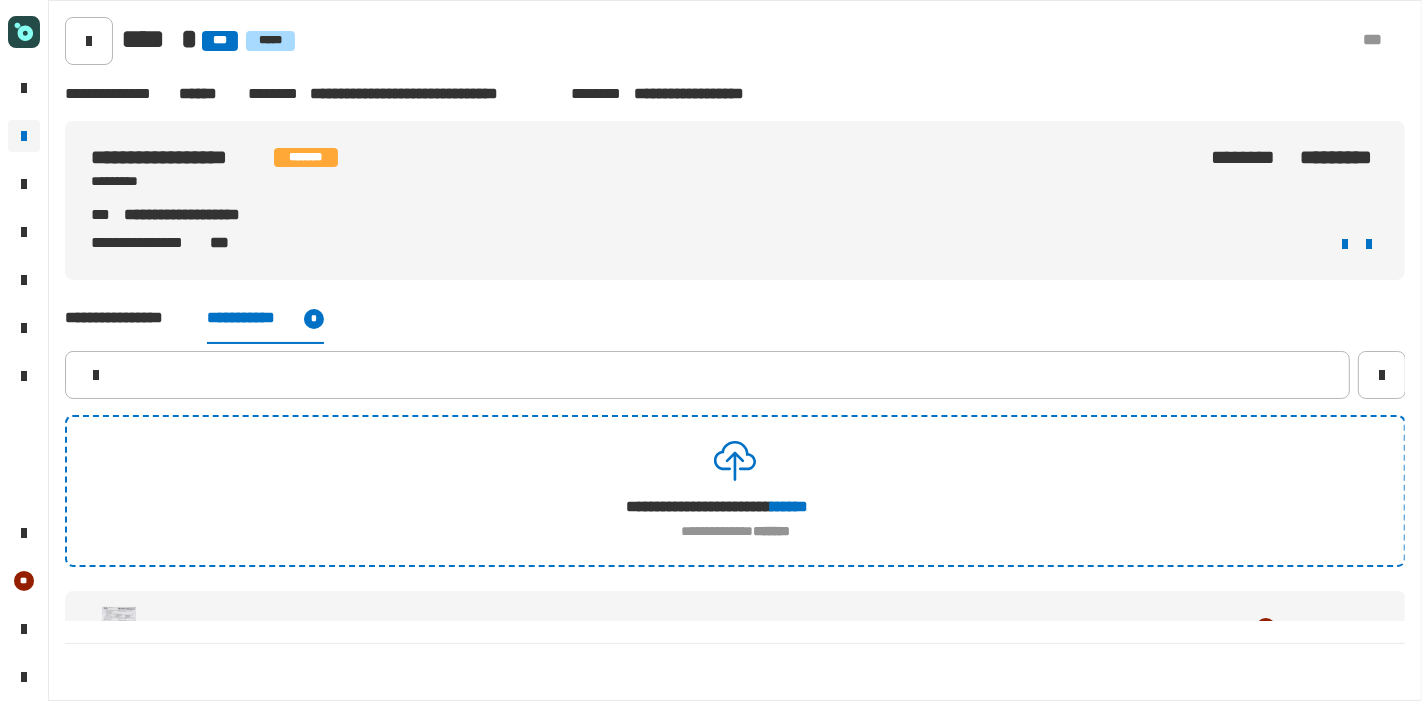 click on "**********" 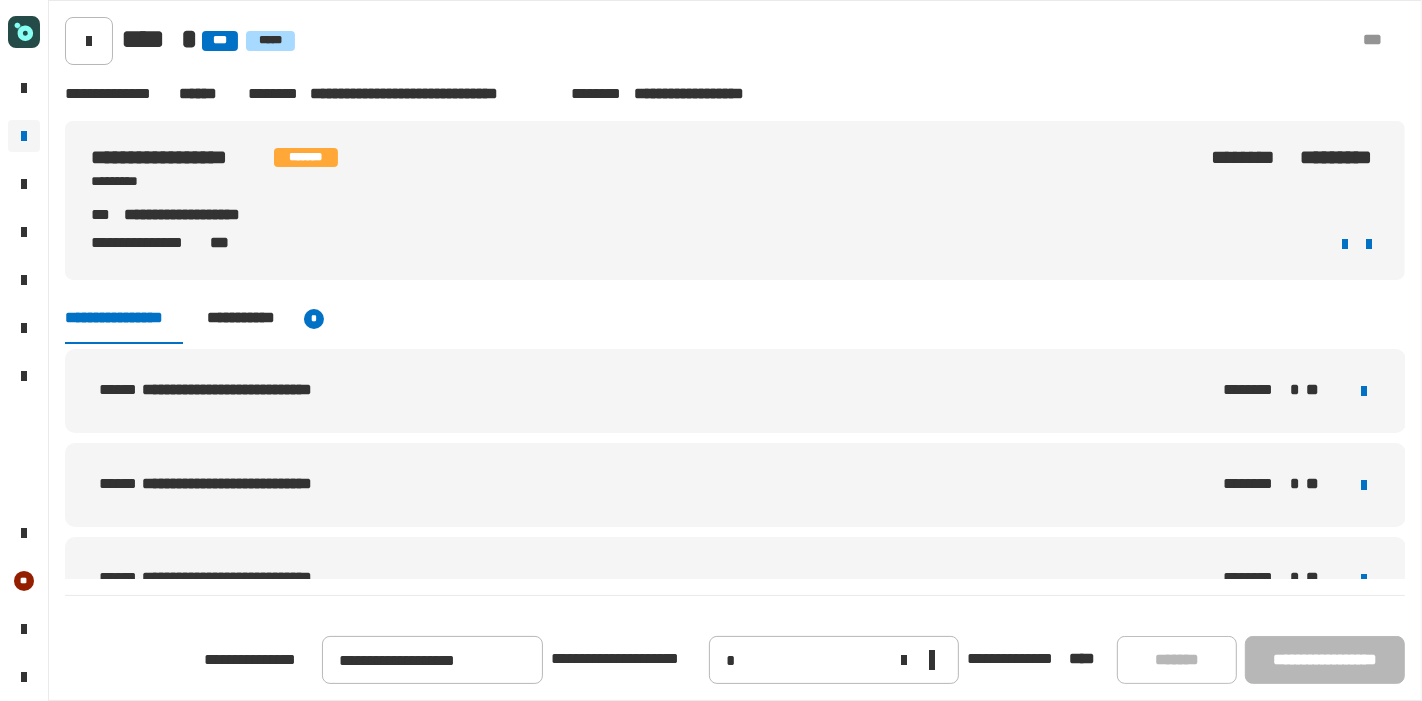 scroll, scrollTop: 2, scrollLeft: 0, axis: vertical 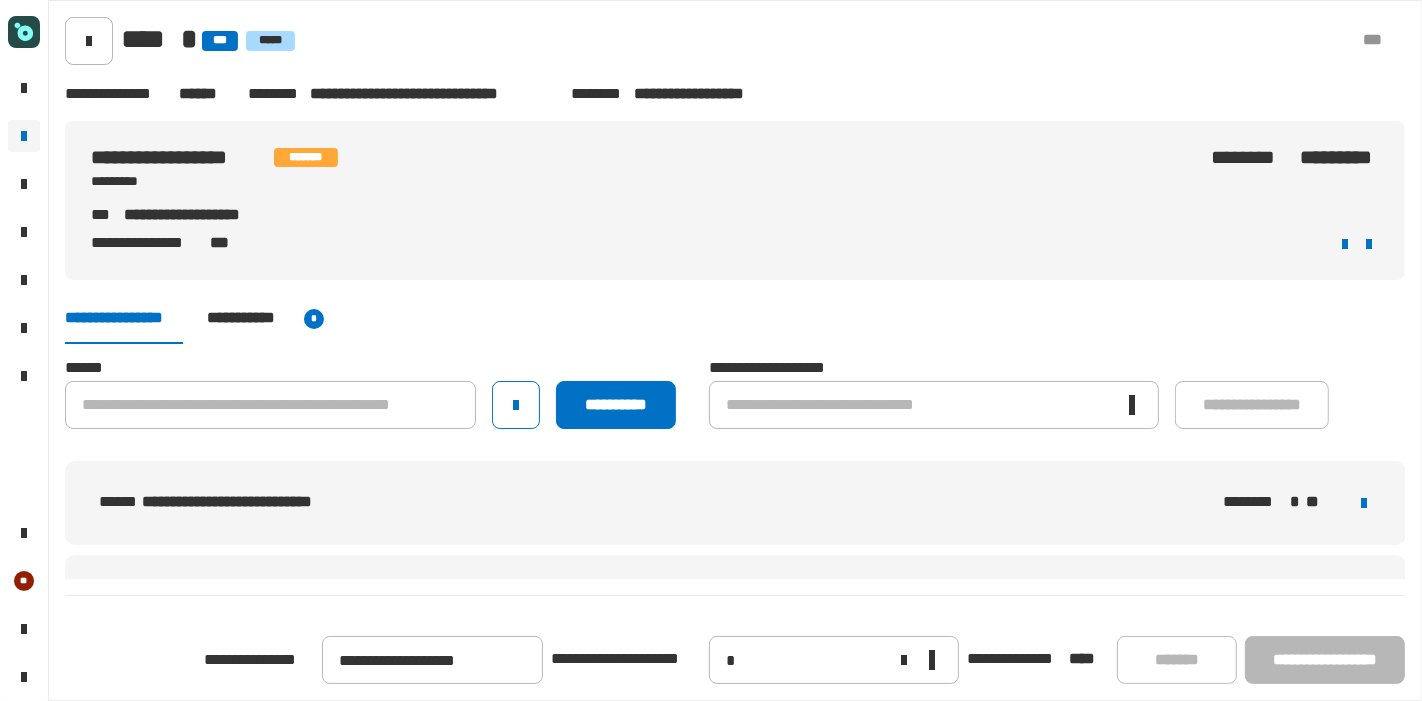 click on "[STREET] [CITY] [STATE] [ZIP] [STREET] [CITY] [STATE] [ZIP] [STREET] [CITY] [STATE] [ZIP] [STREET] [CITY] [STATE] [ZIP] [STREET] [CITY] [STATE] [ZIP] [STREET] [CITY] [STATE] [ZIP]" 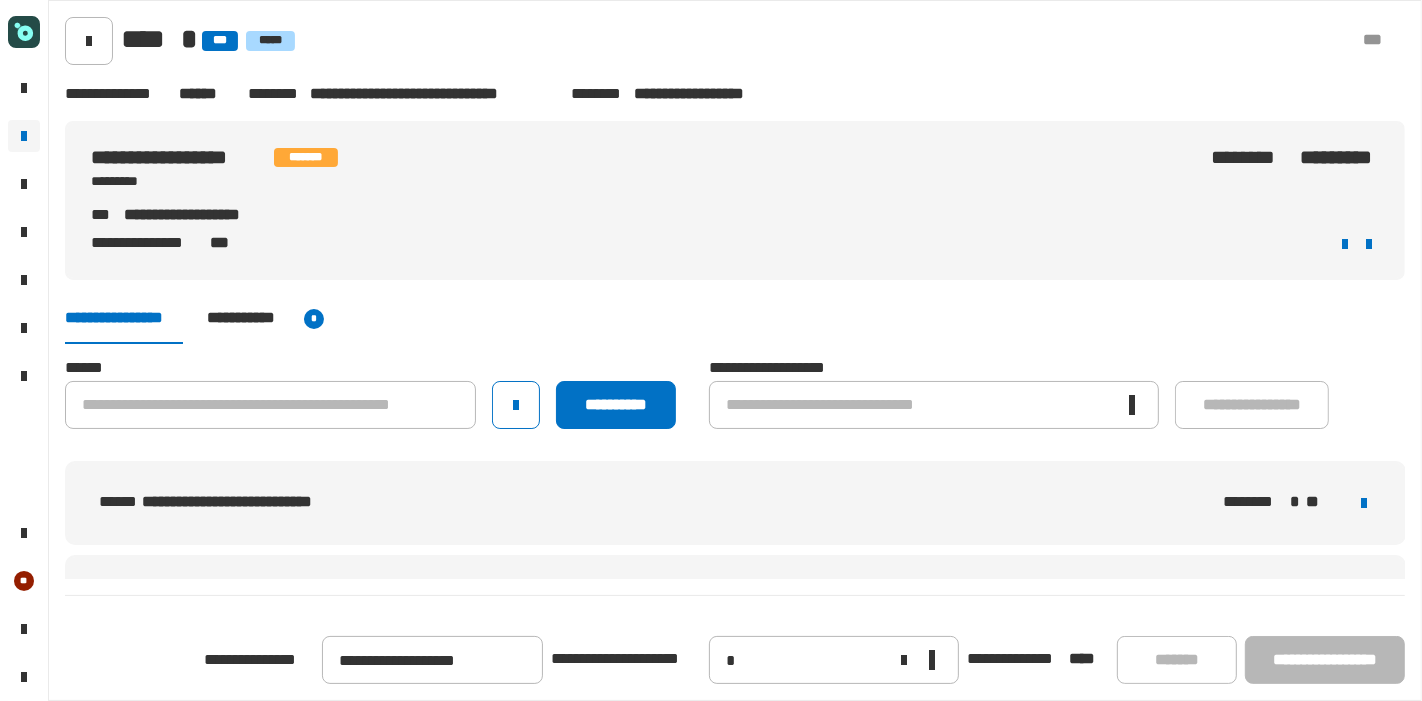 click on "**********" 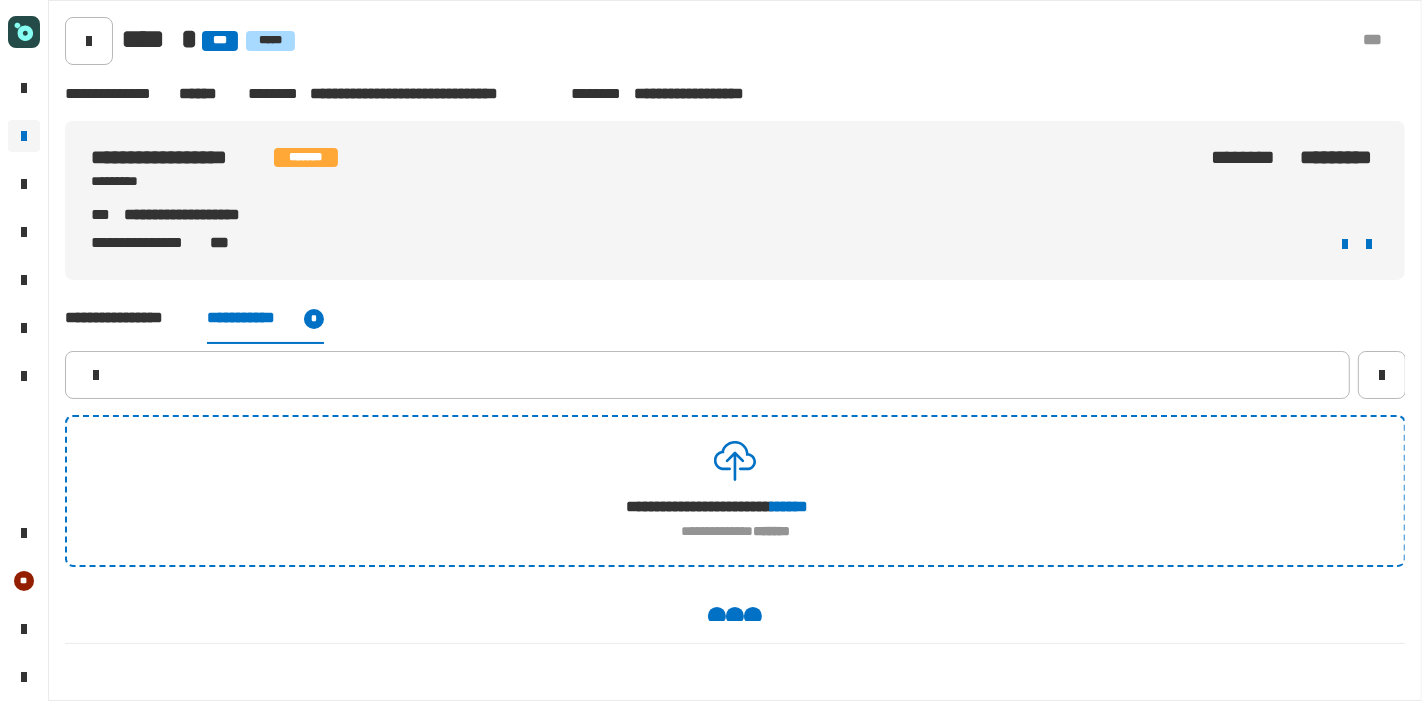 scroll, scrollTop: 0, scrollLeft: 0, axis: both 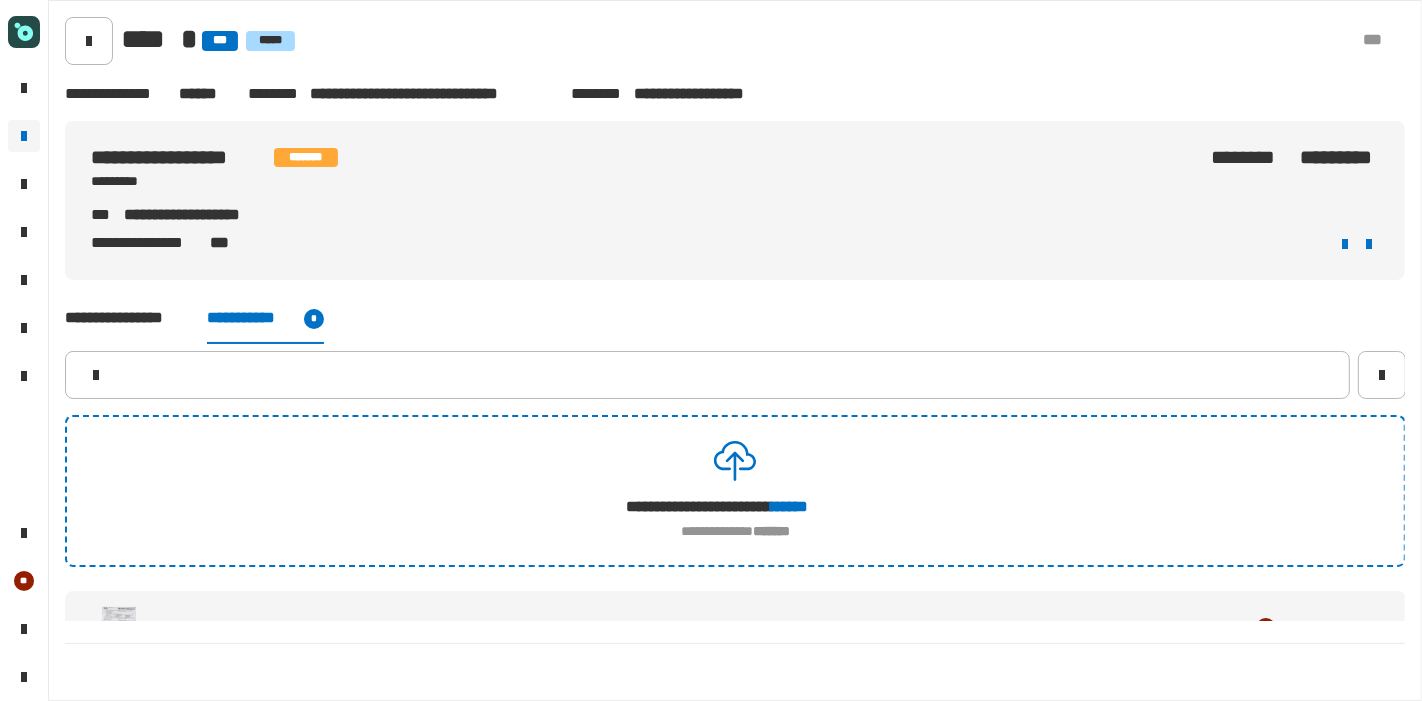 click on "**********" 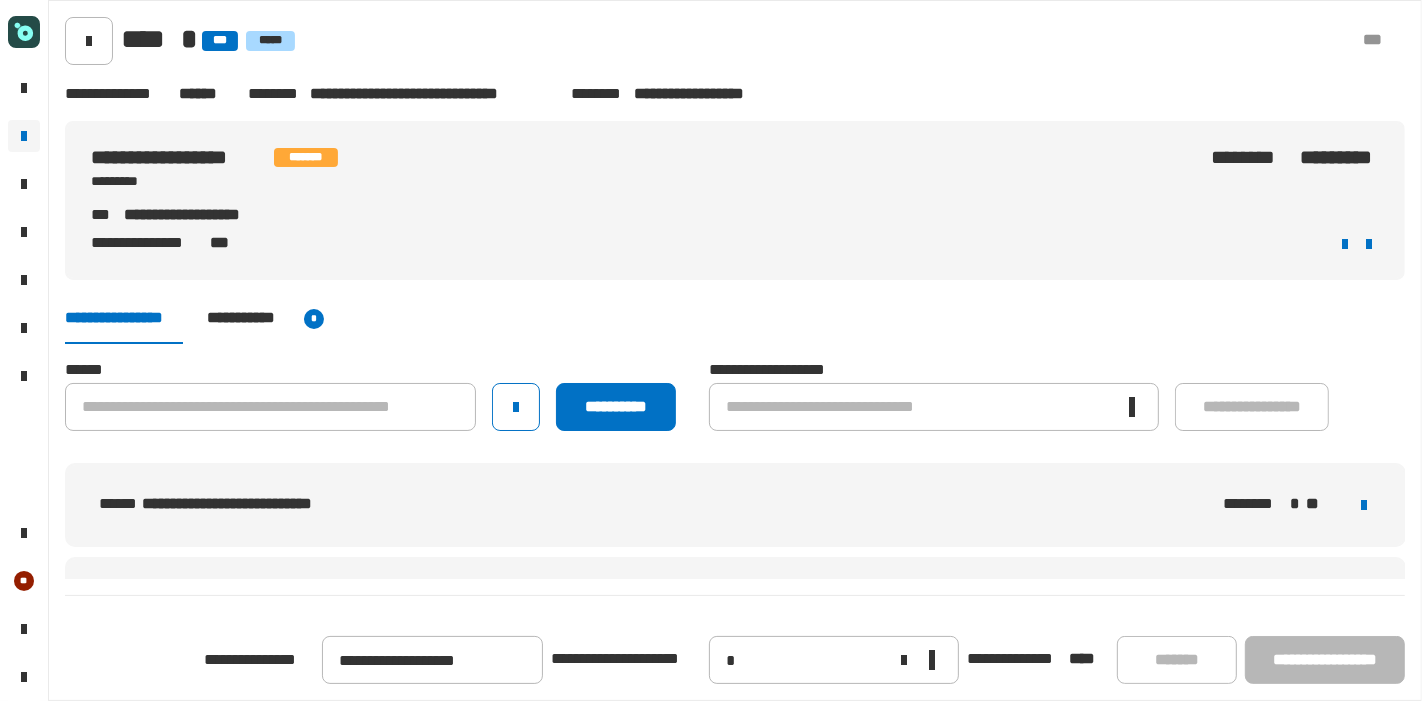 click on "[STREET] [CITY] [STATE]" 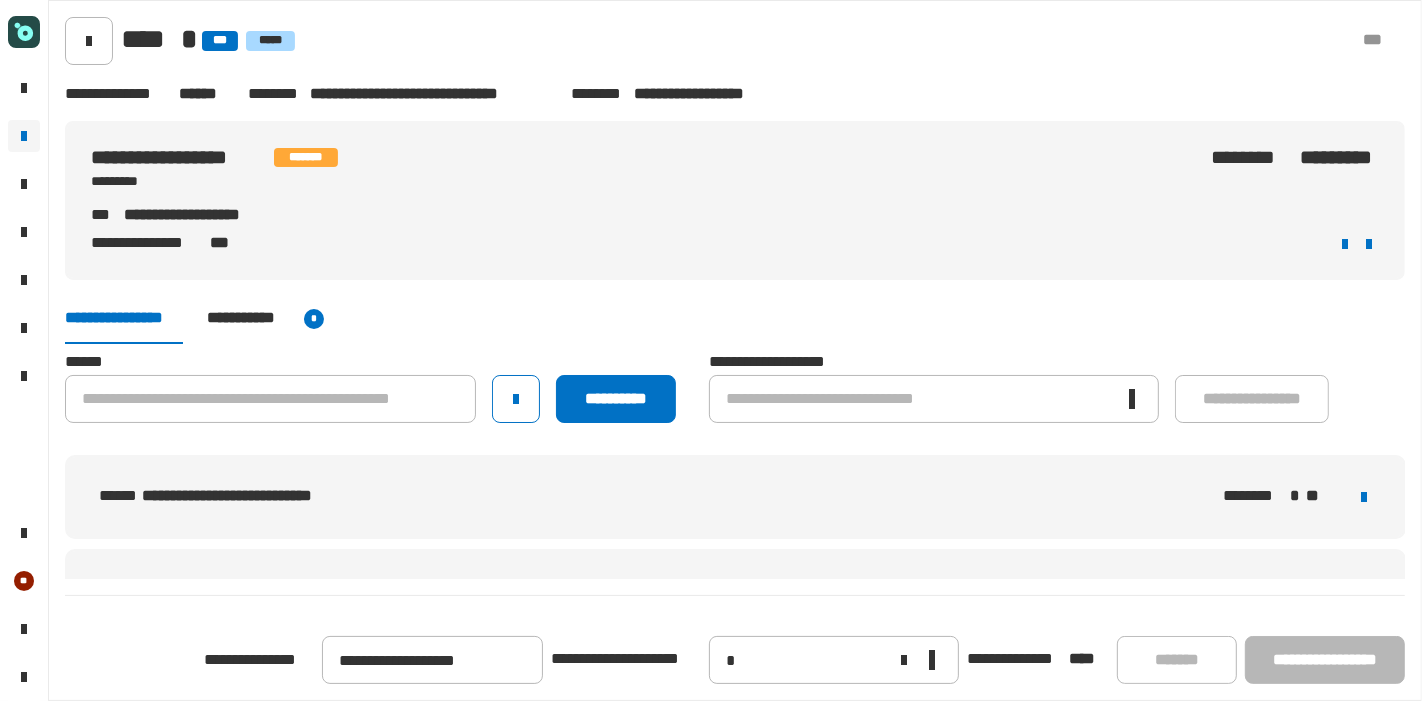 scroll, scrollTop: 0, scrollLeft: 0, axis: both 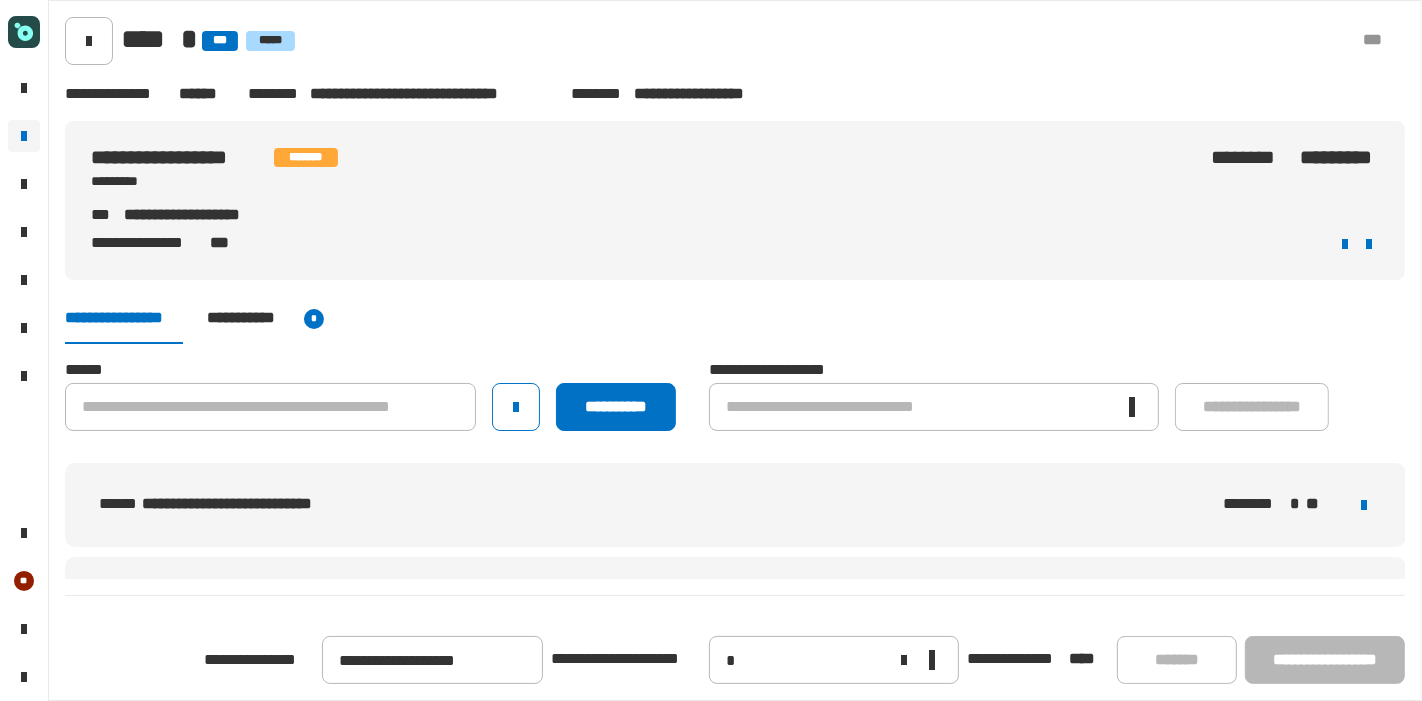 click on "**********" 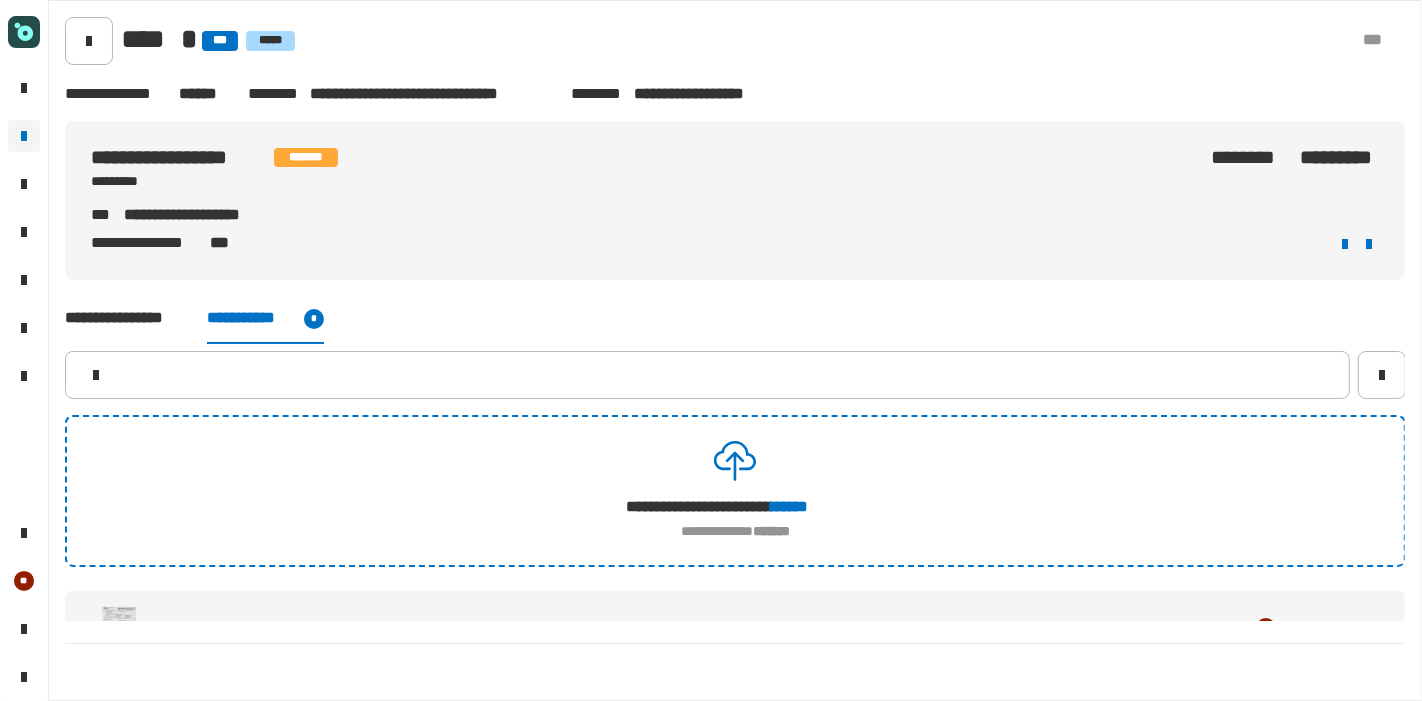 click on "**********" 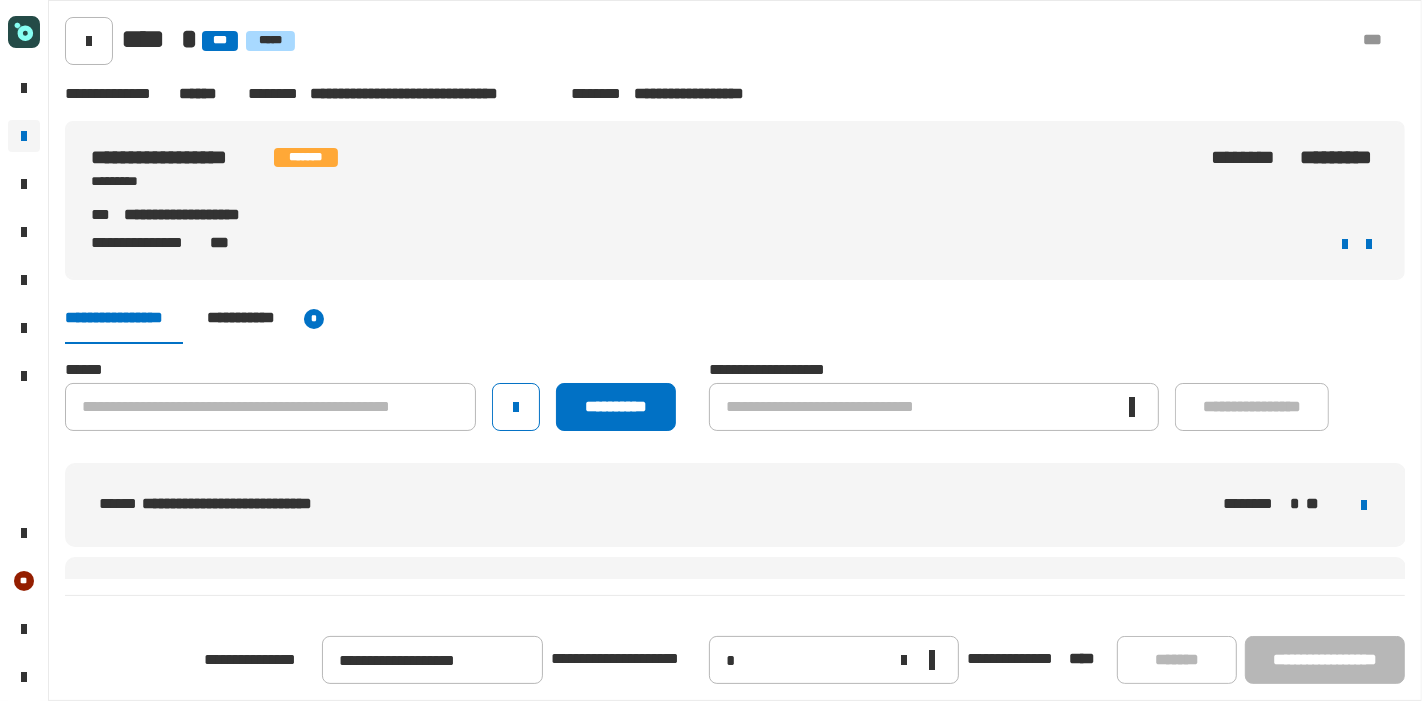 click on "********" 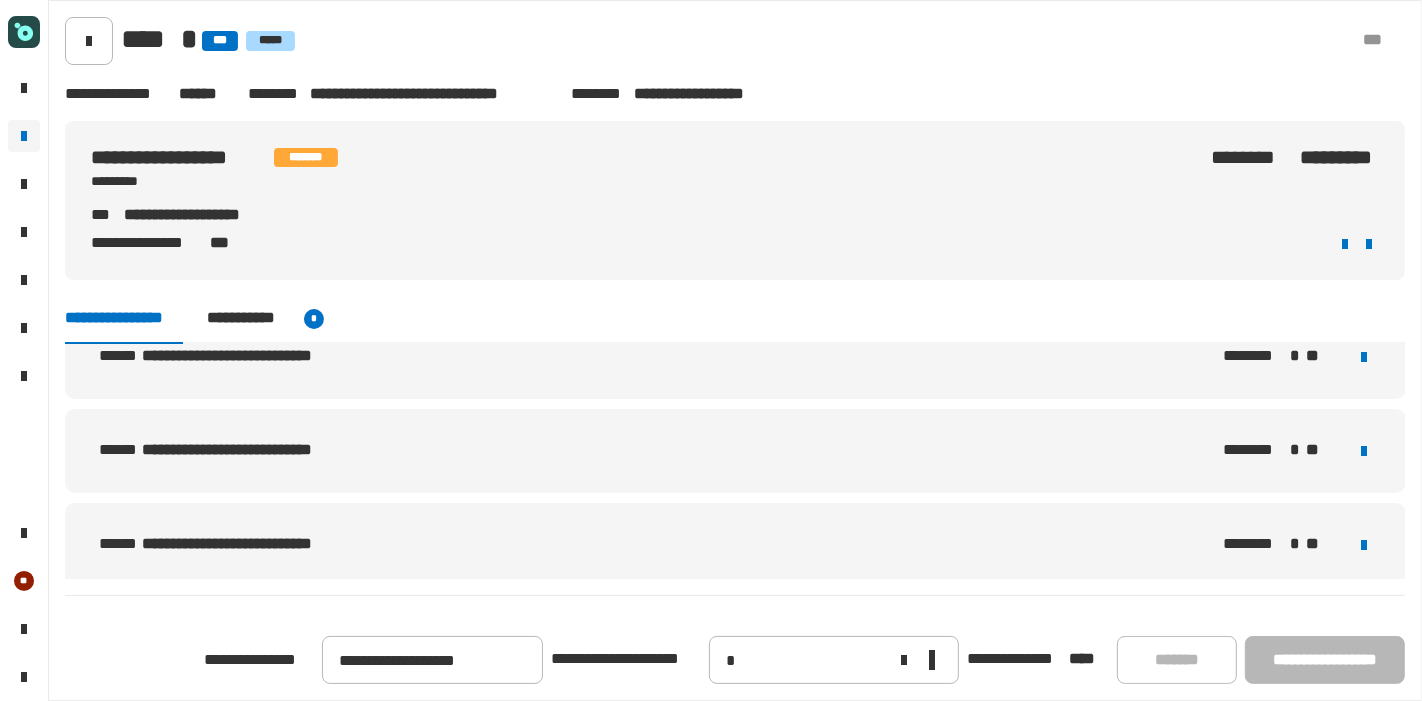 scroll, scrollTop: 0, scrollLeft: 0, axis: both 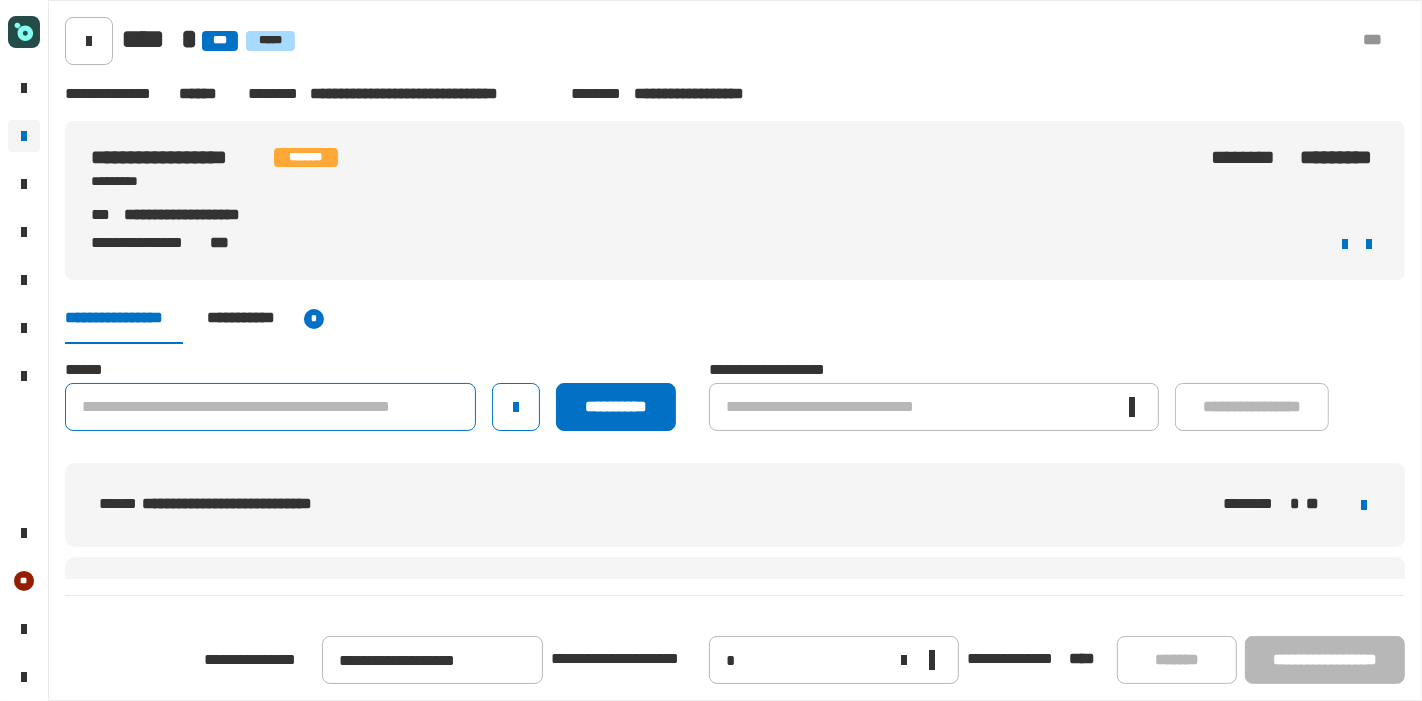 click 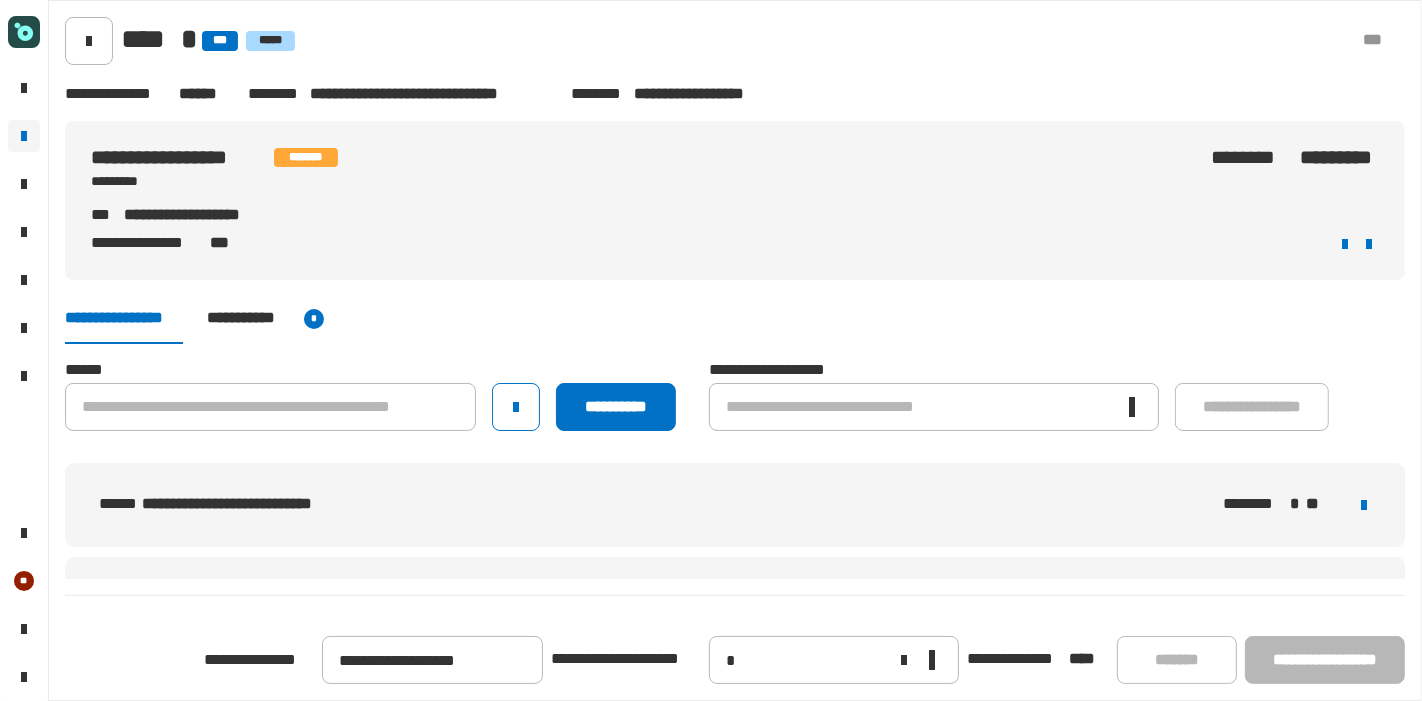 click on "[FIRST] [LAST]" 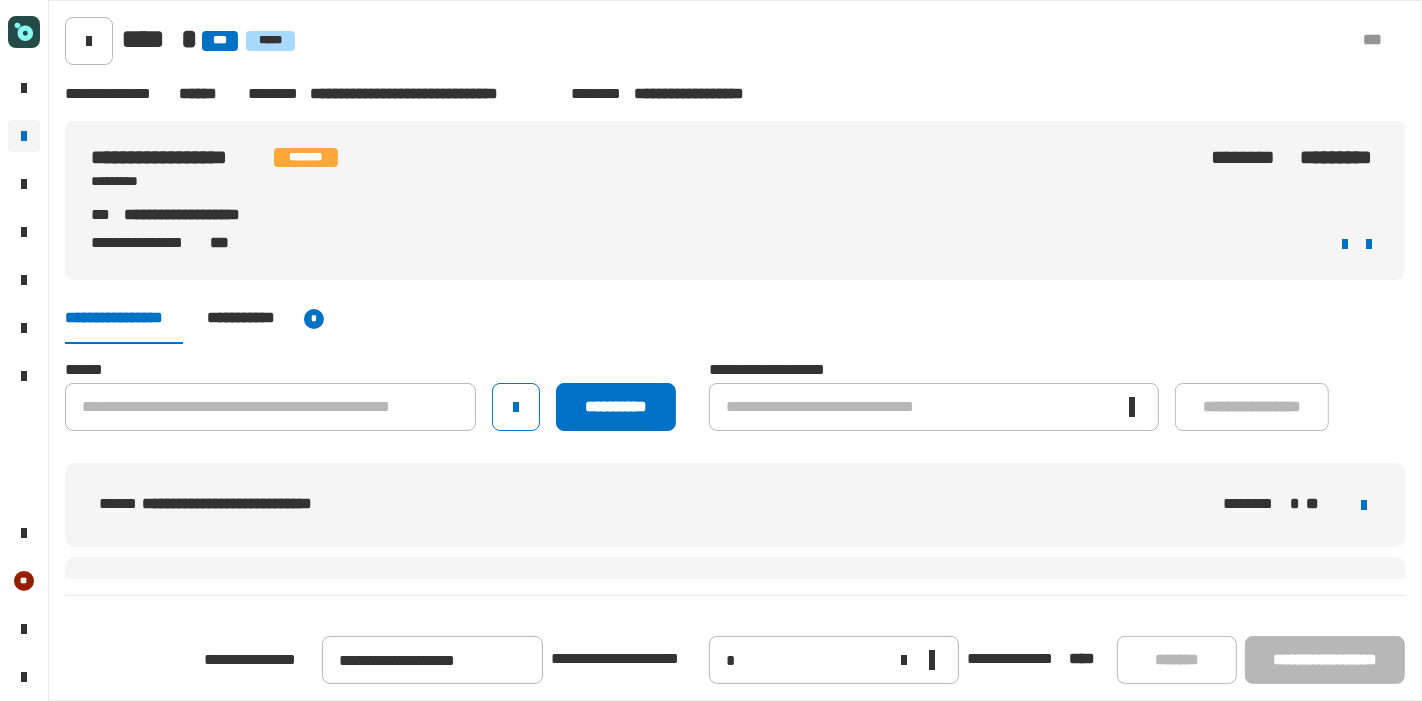 click 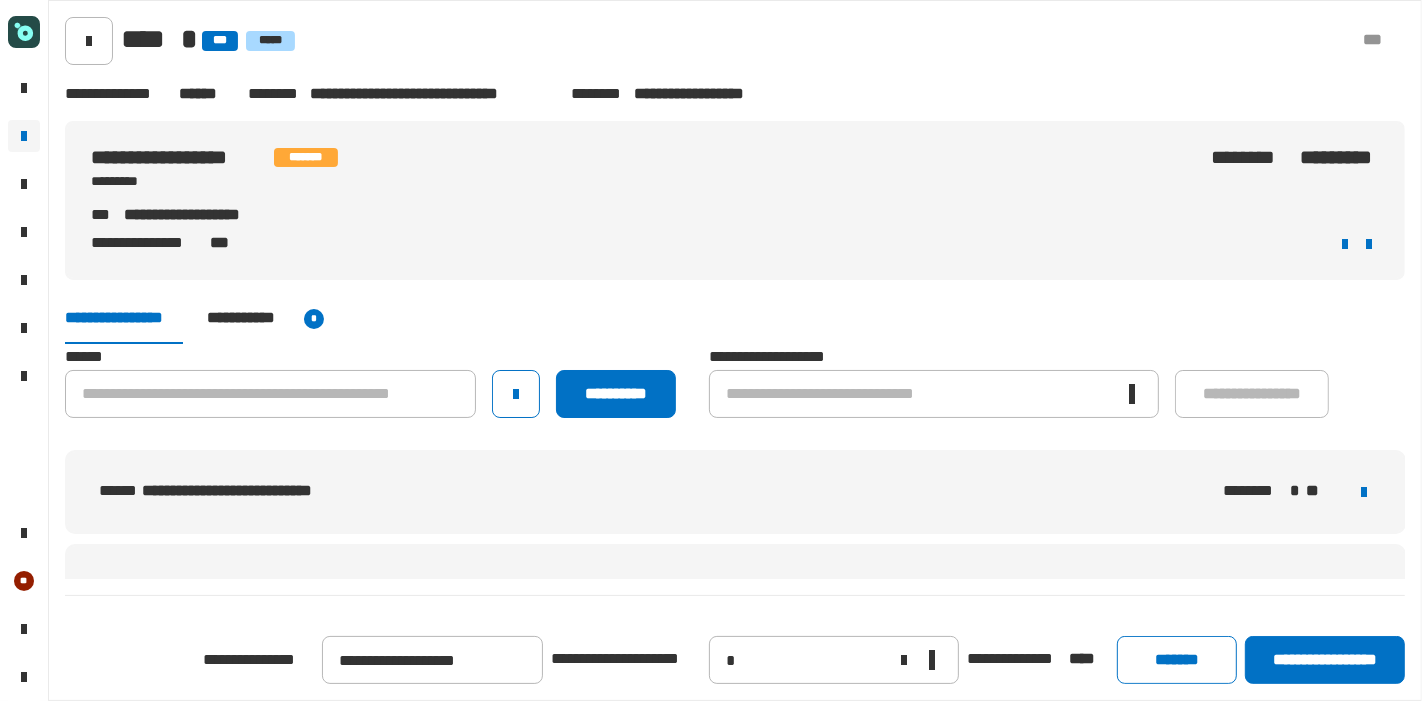 scroll, scrollTop: 0, scrollLeft: 0, axis: both 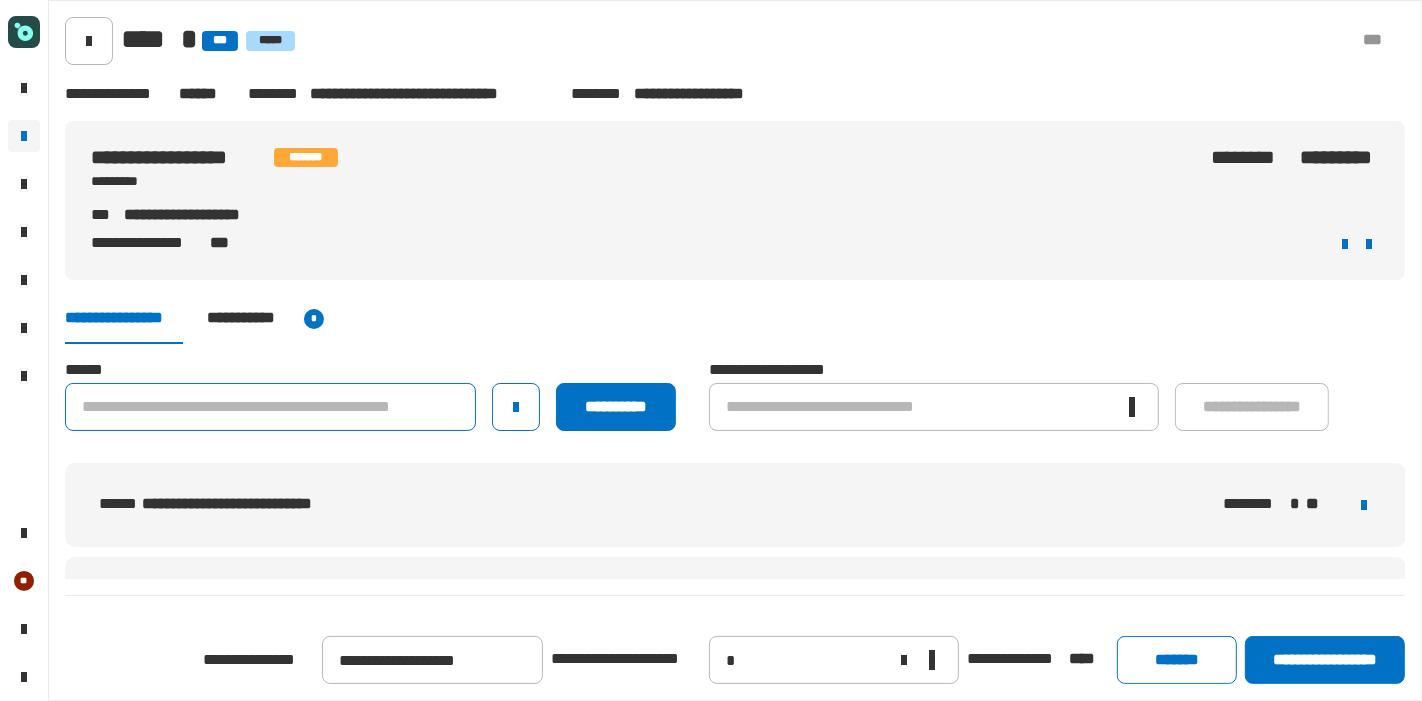 click 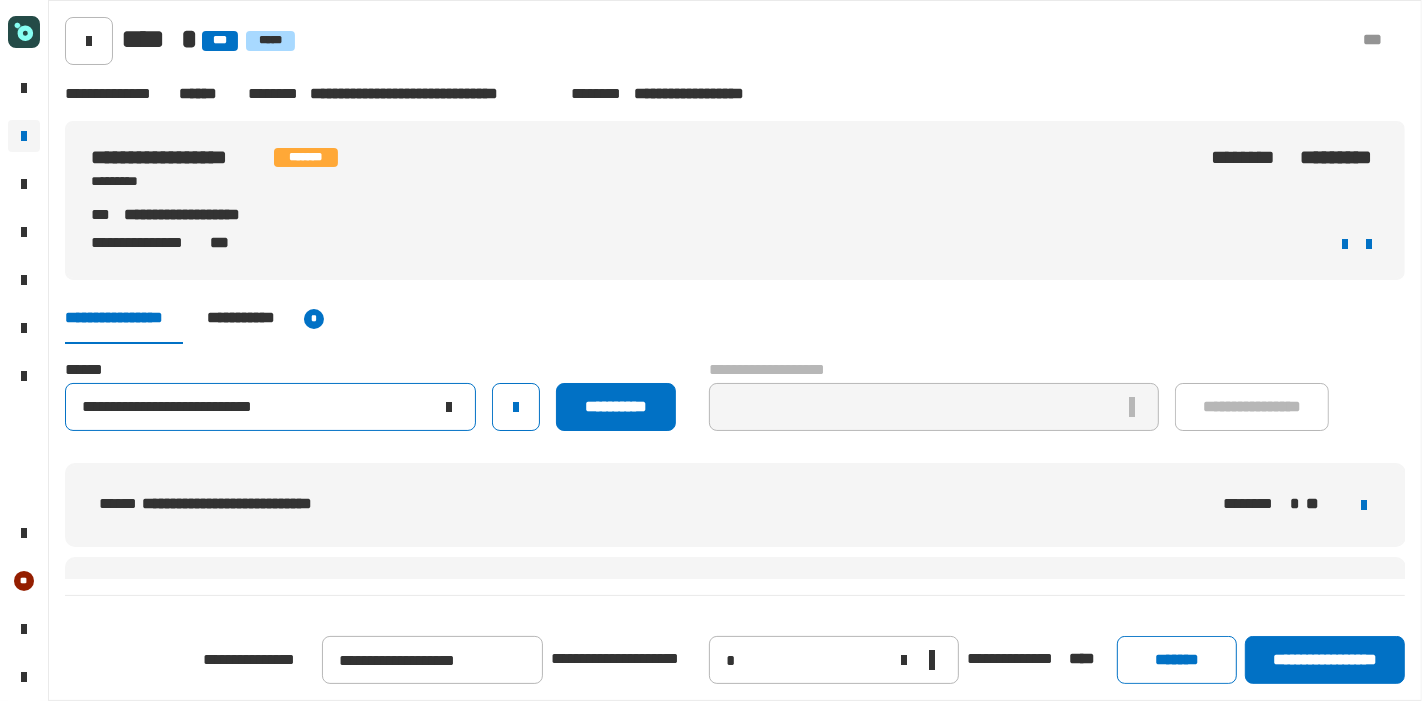 type on "**********" 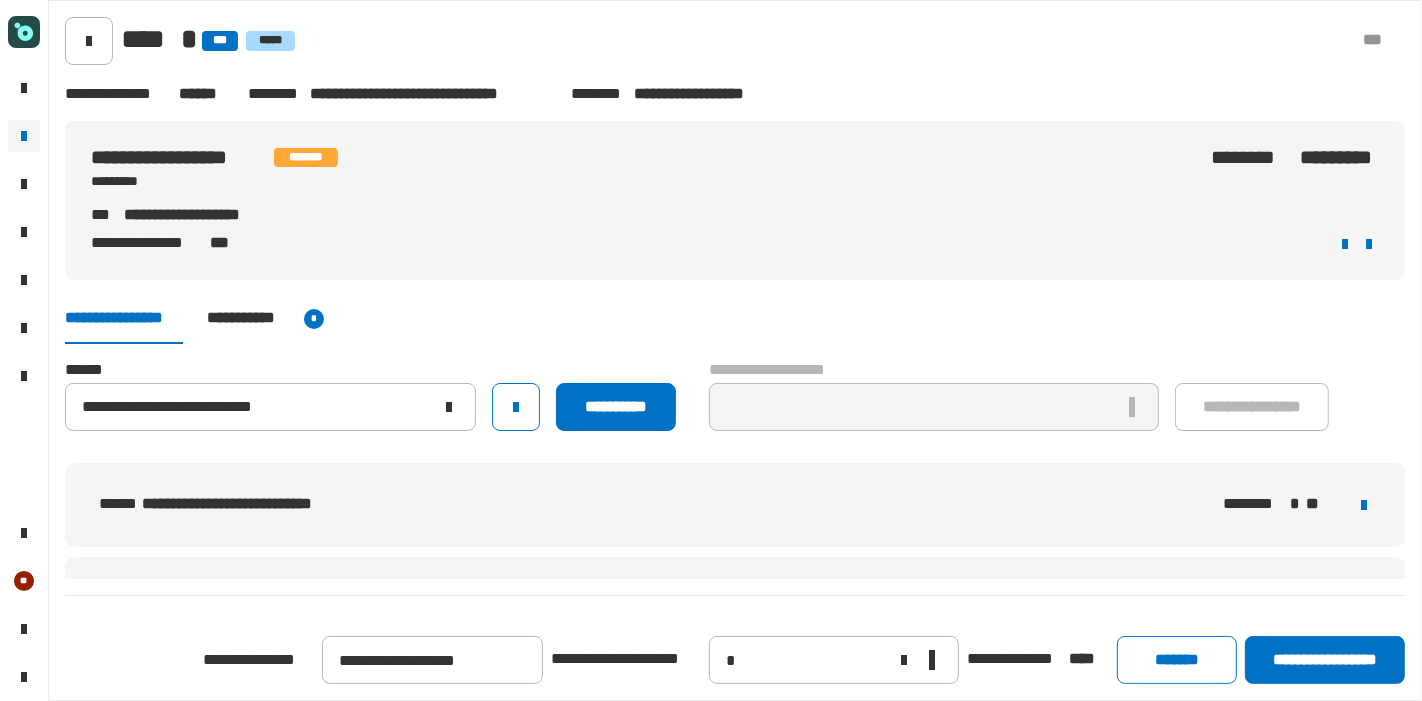 click on "[STREET] [CITY] [STATE]" 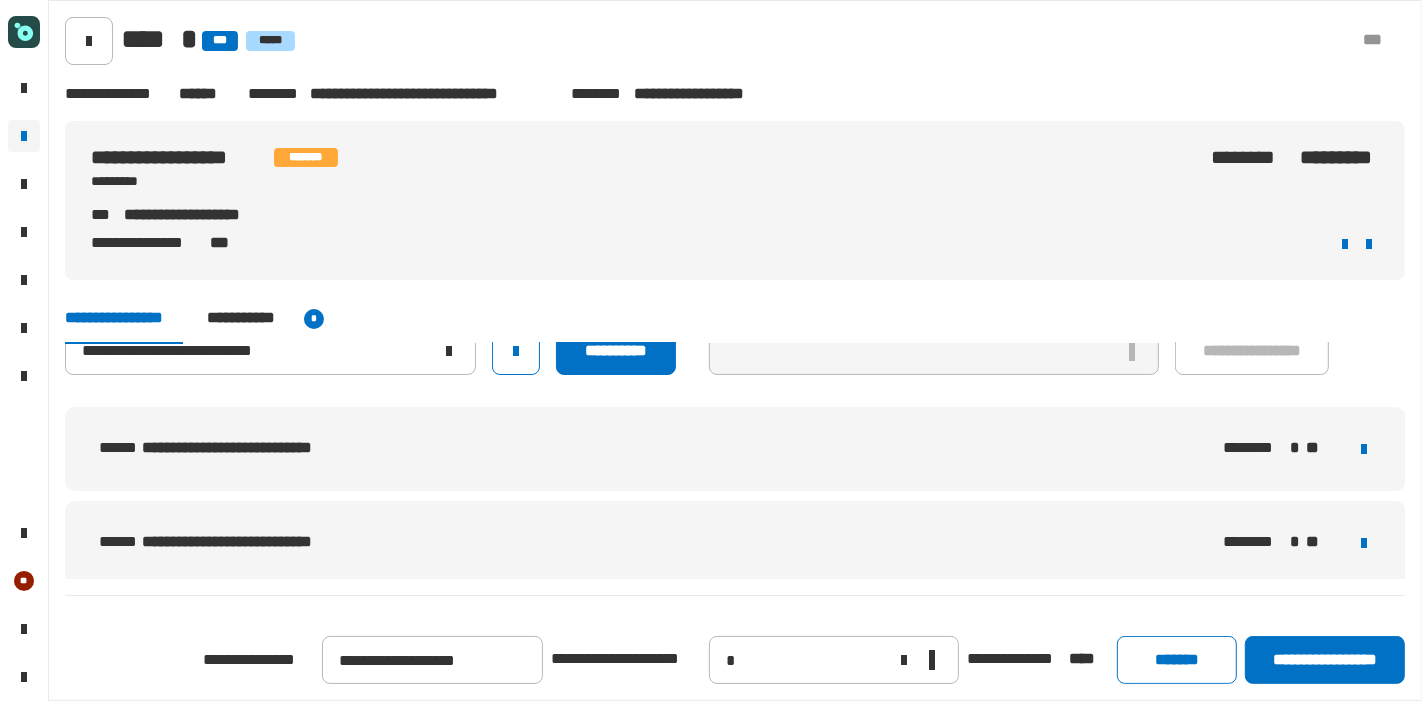 scroll, scrollTop: 0, scrollLeft: 0, axis: both 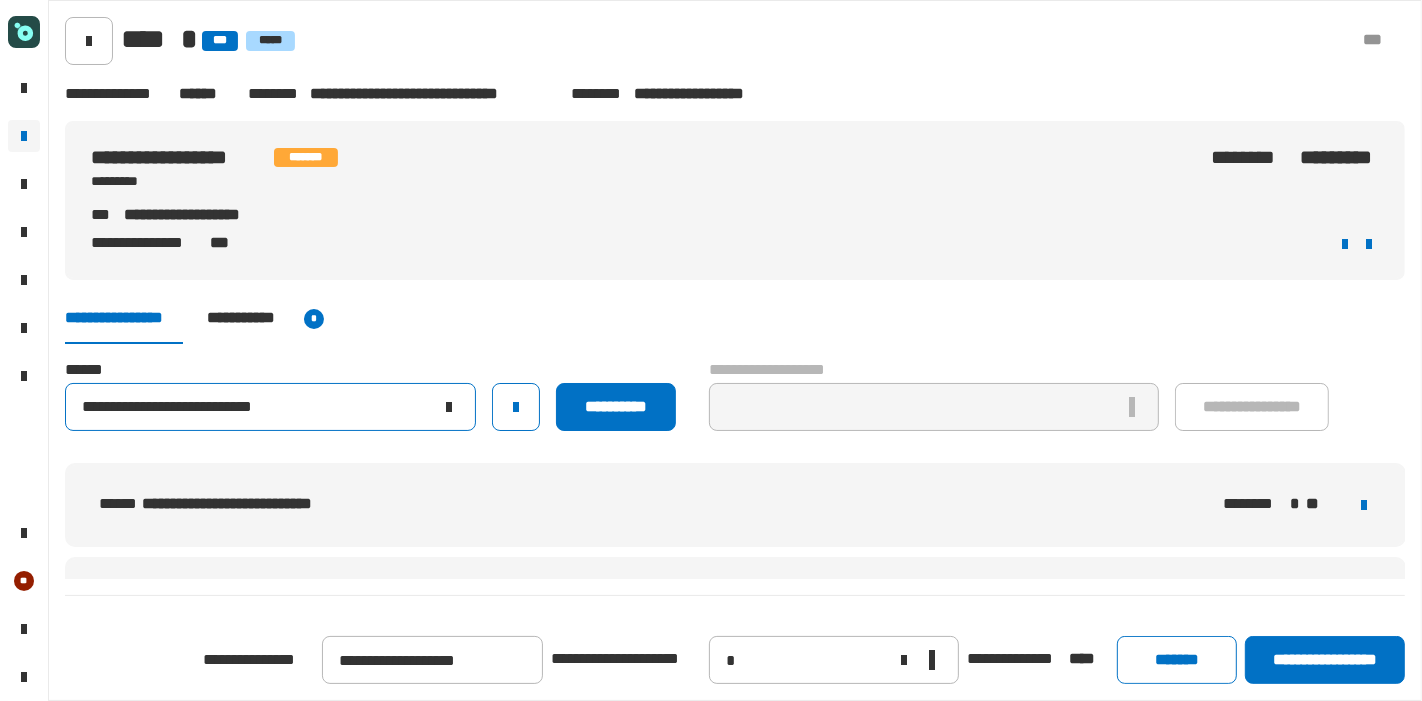 click on "**********" 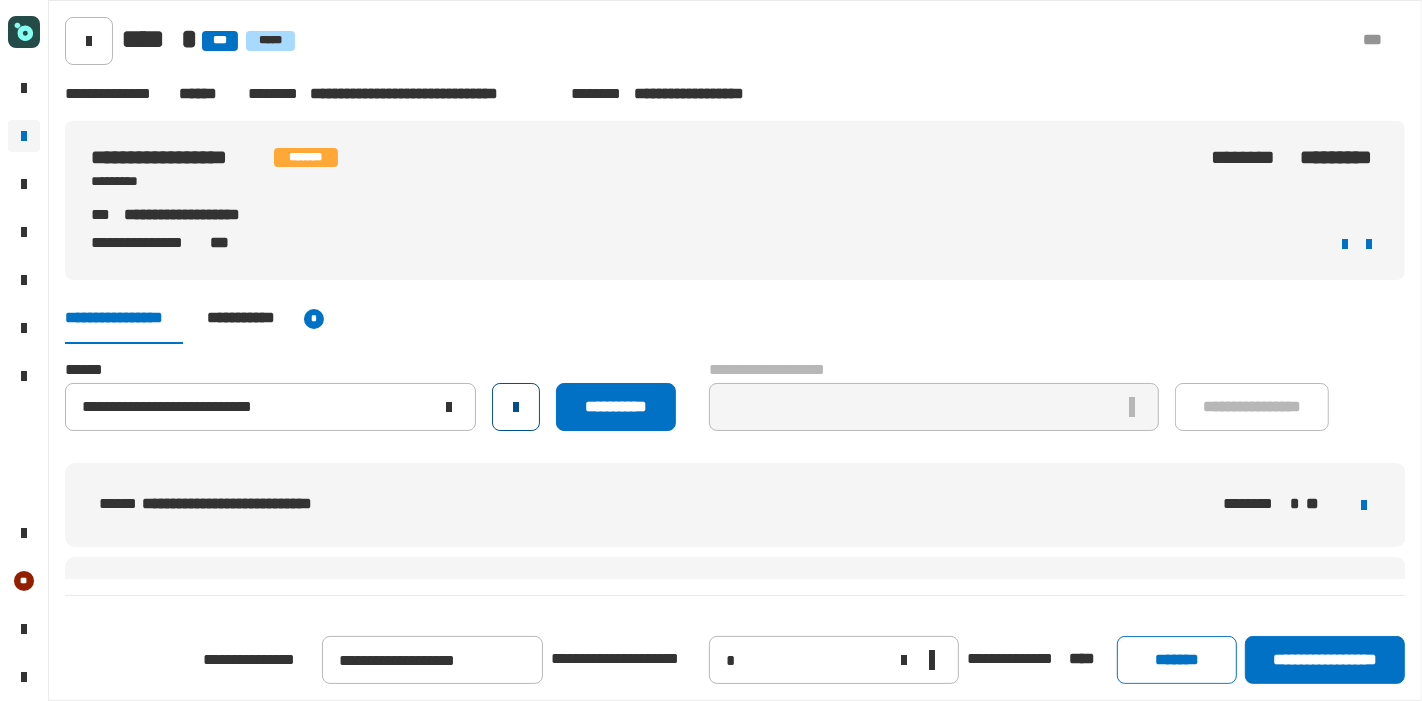 click 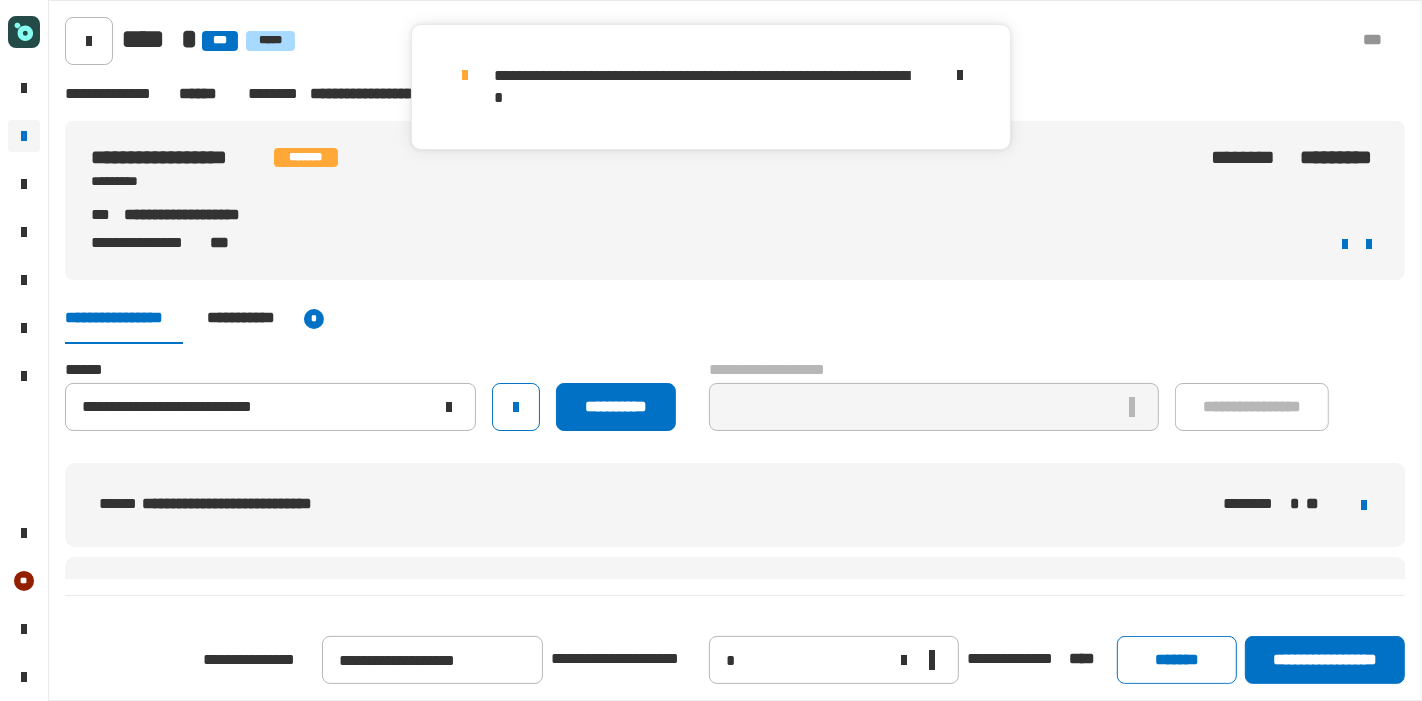 click 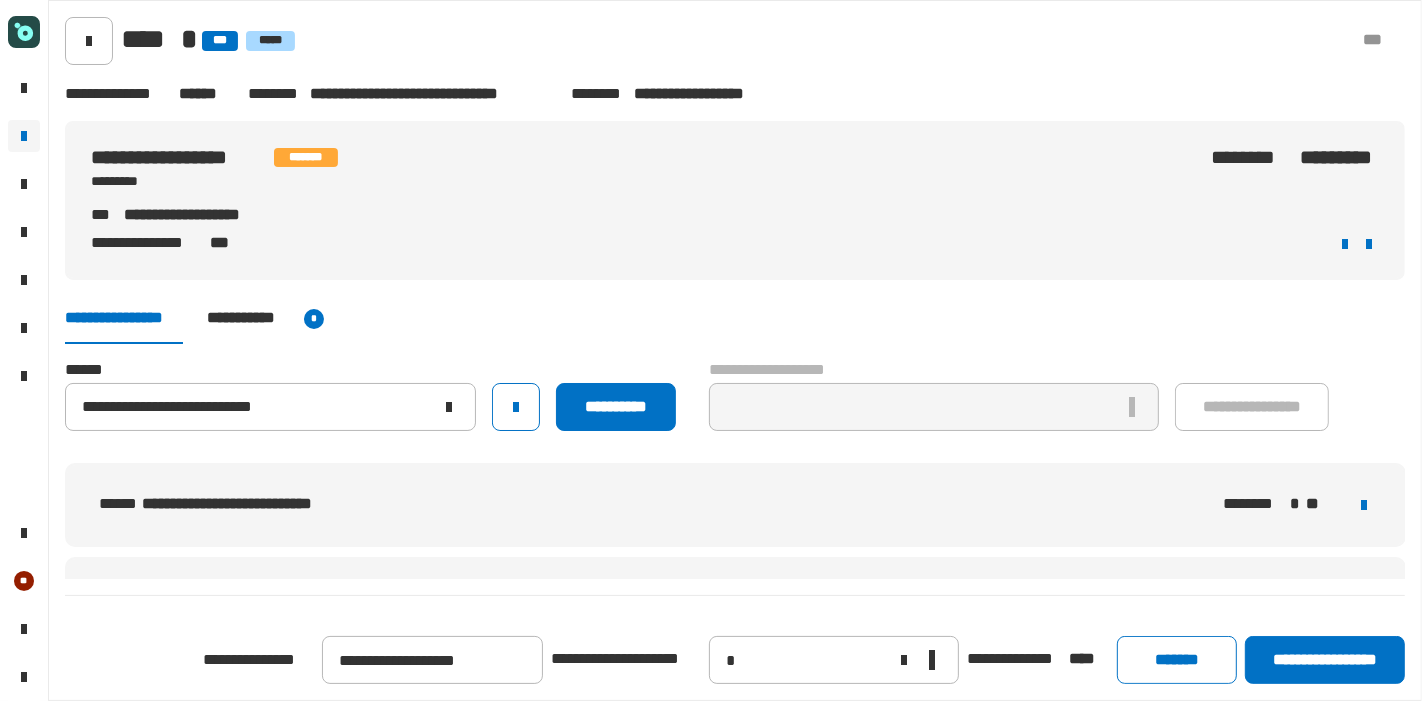 click on "[STREET] [CITY] [STATE] [ZIP]" 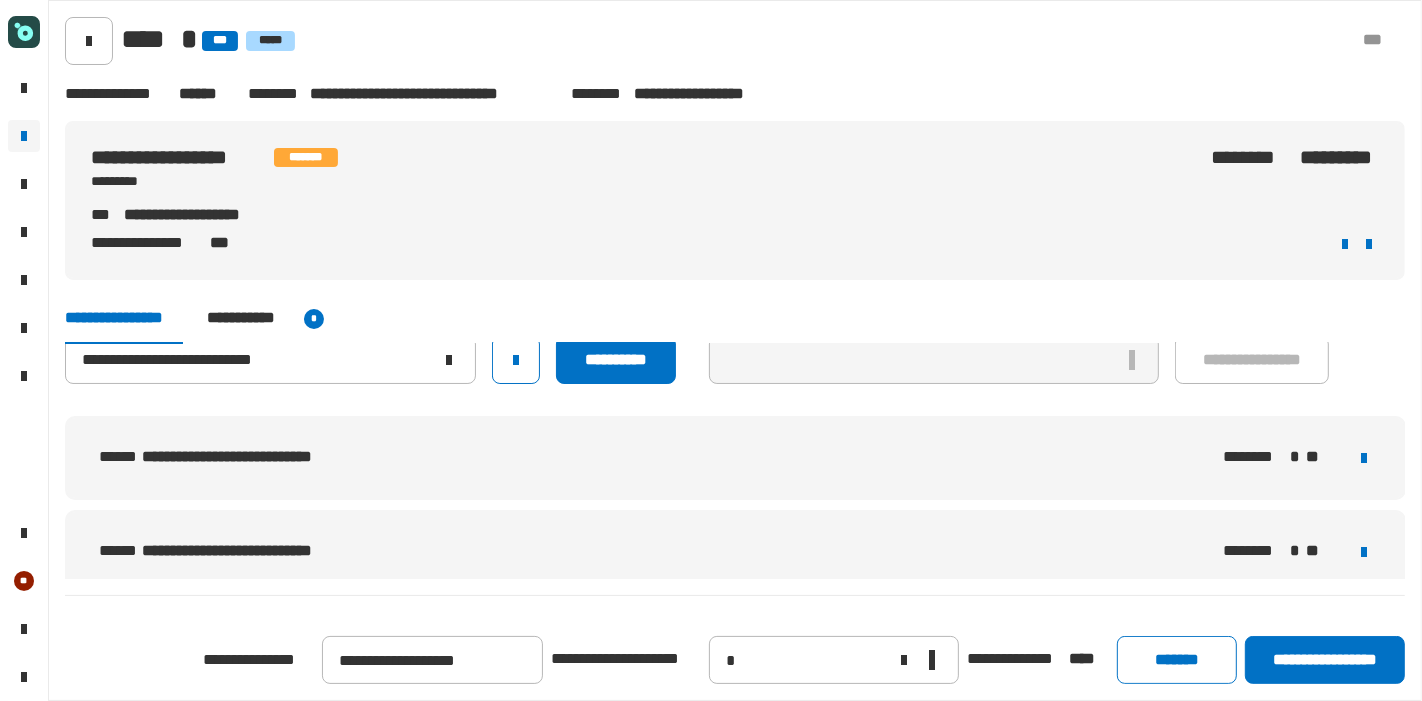 scroll, scrollTop: 0, scrollLeft: 0, axis: both 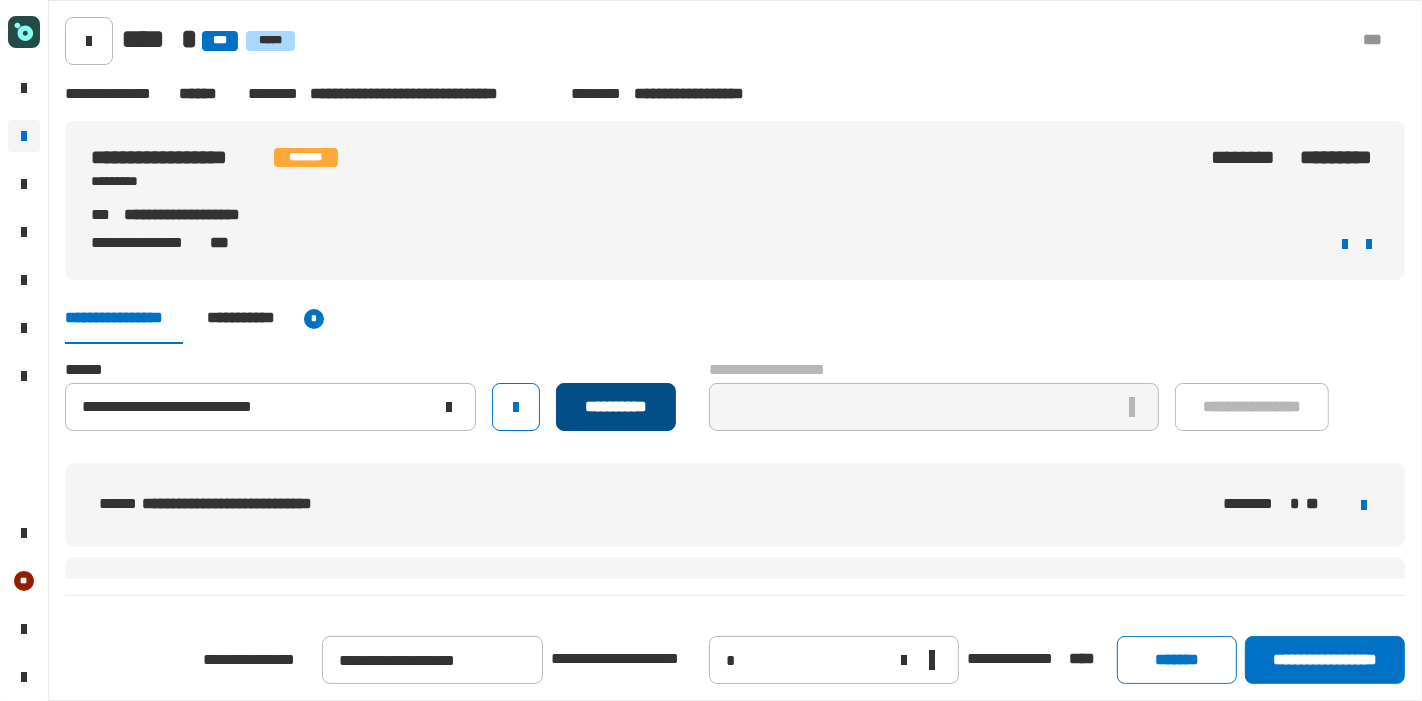 click on "**********" 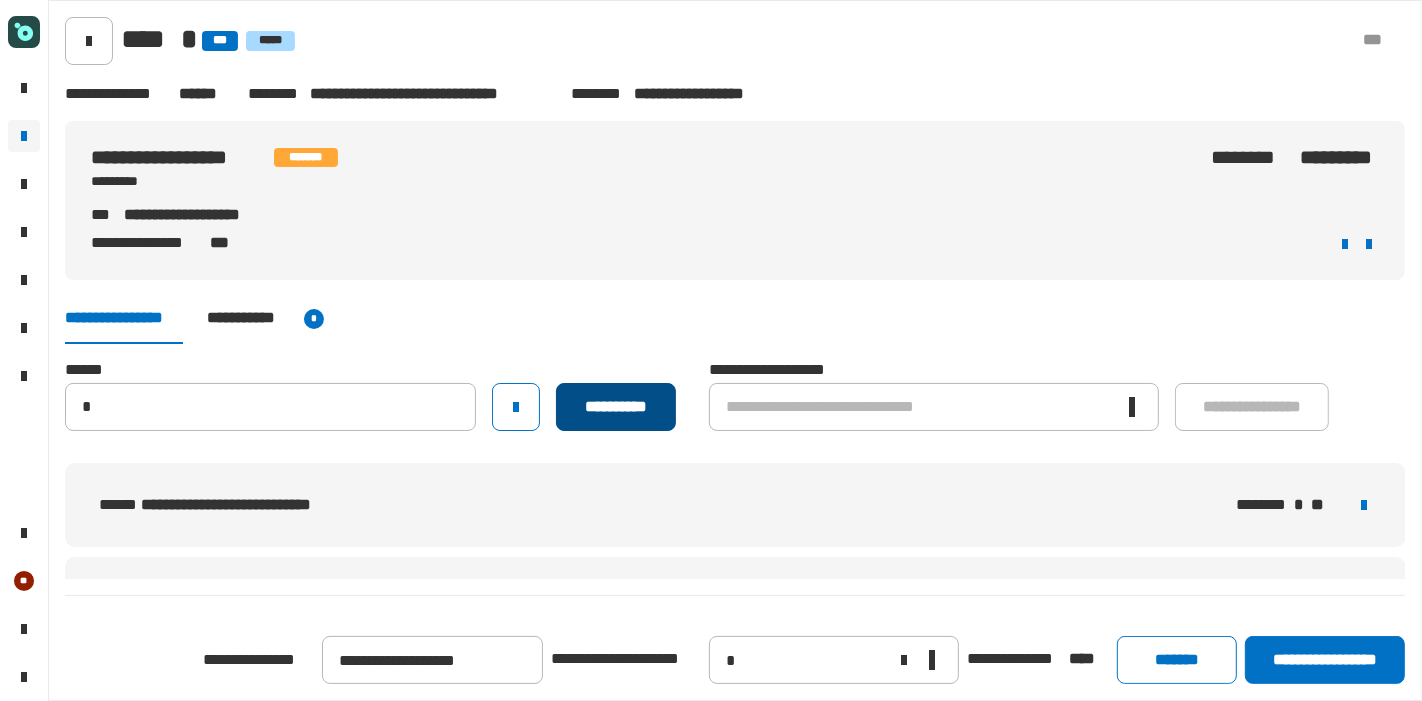 type 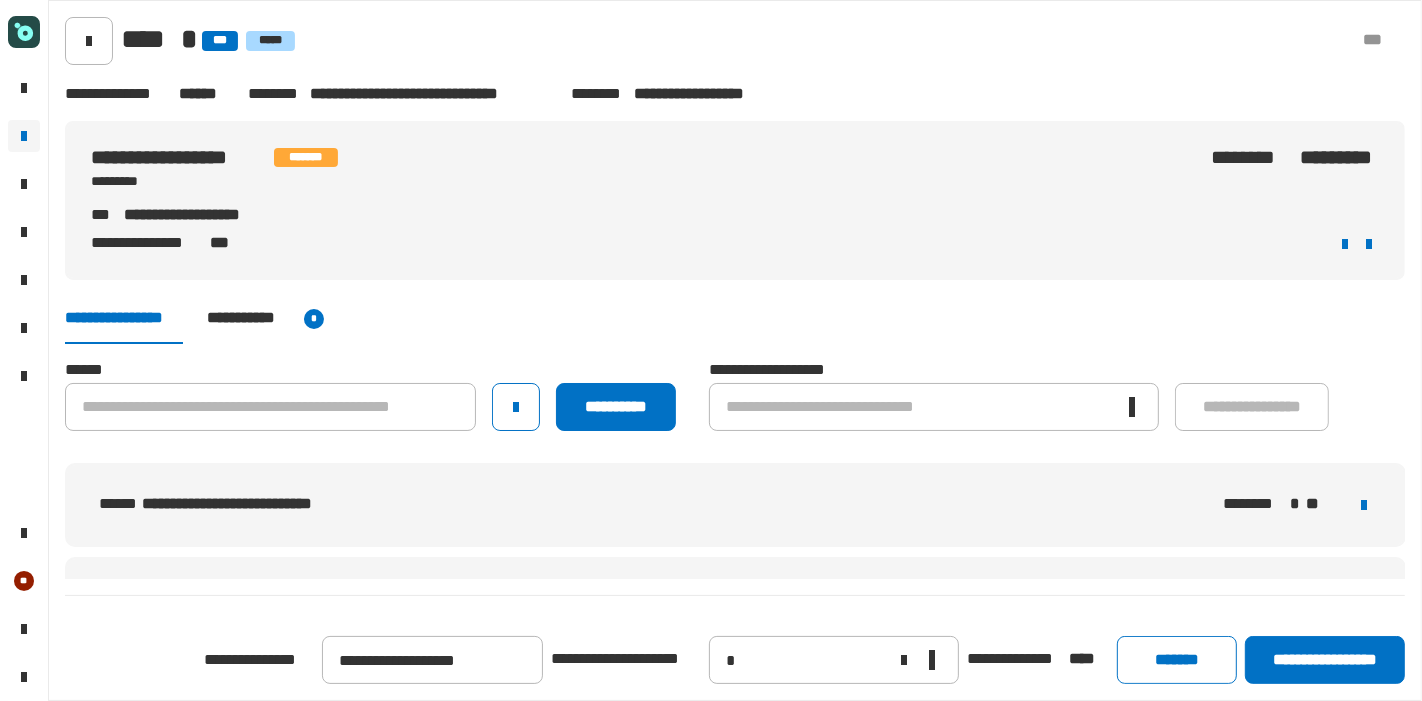 click on "******" 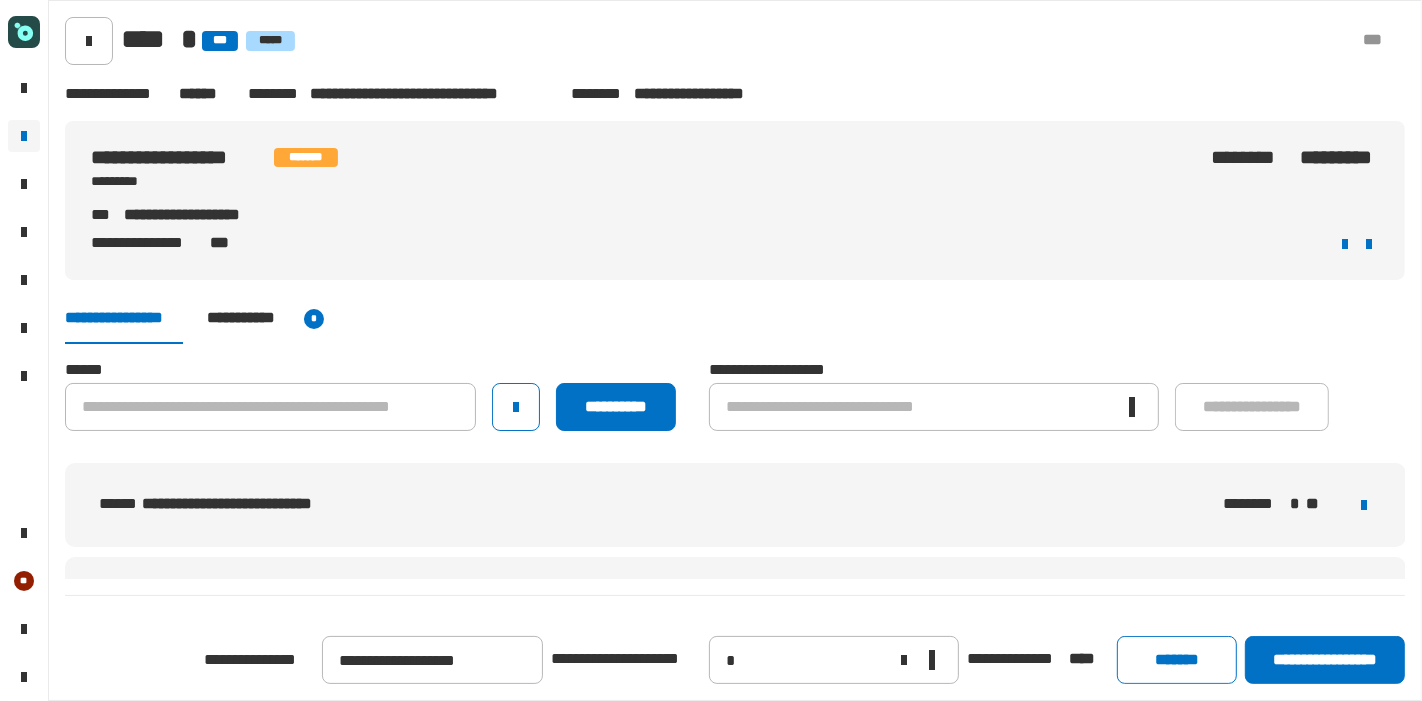 click on "**********" 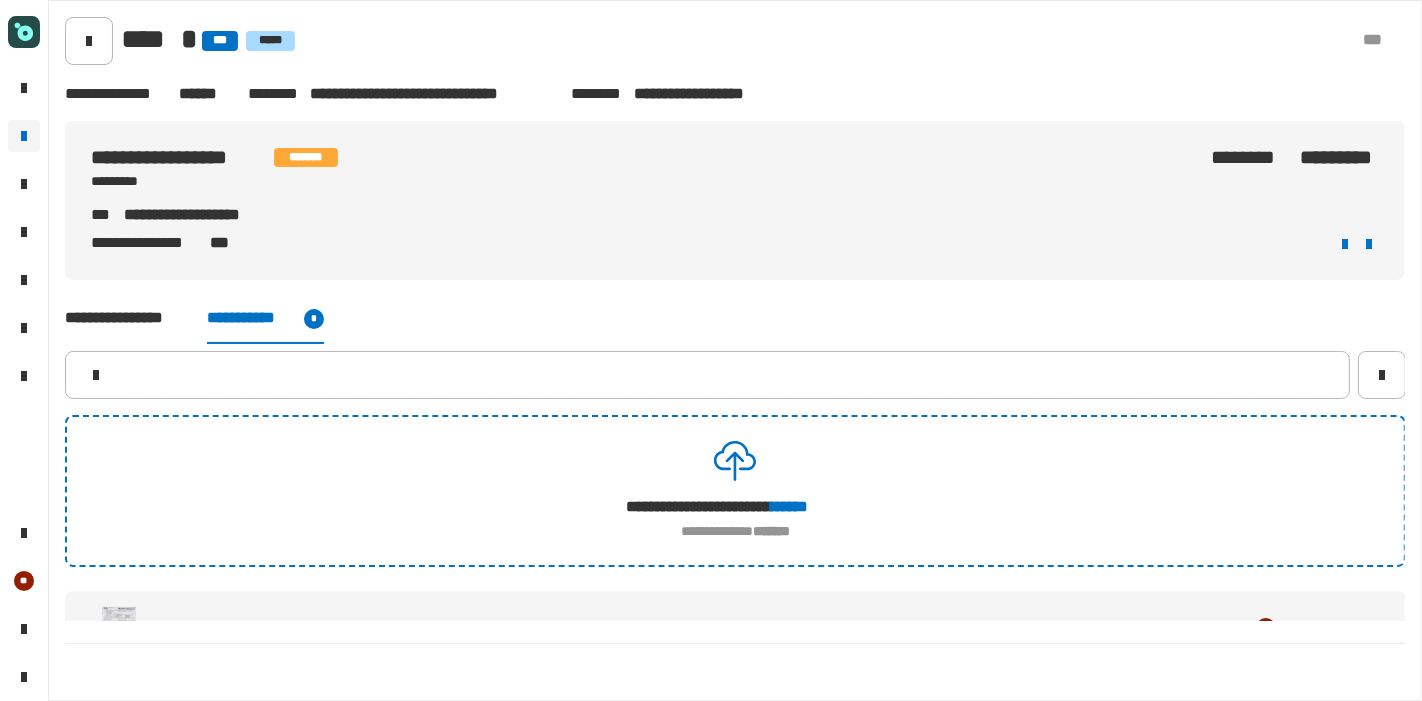 click on "**********" 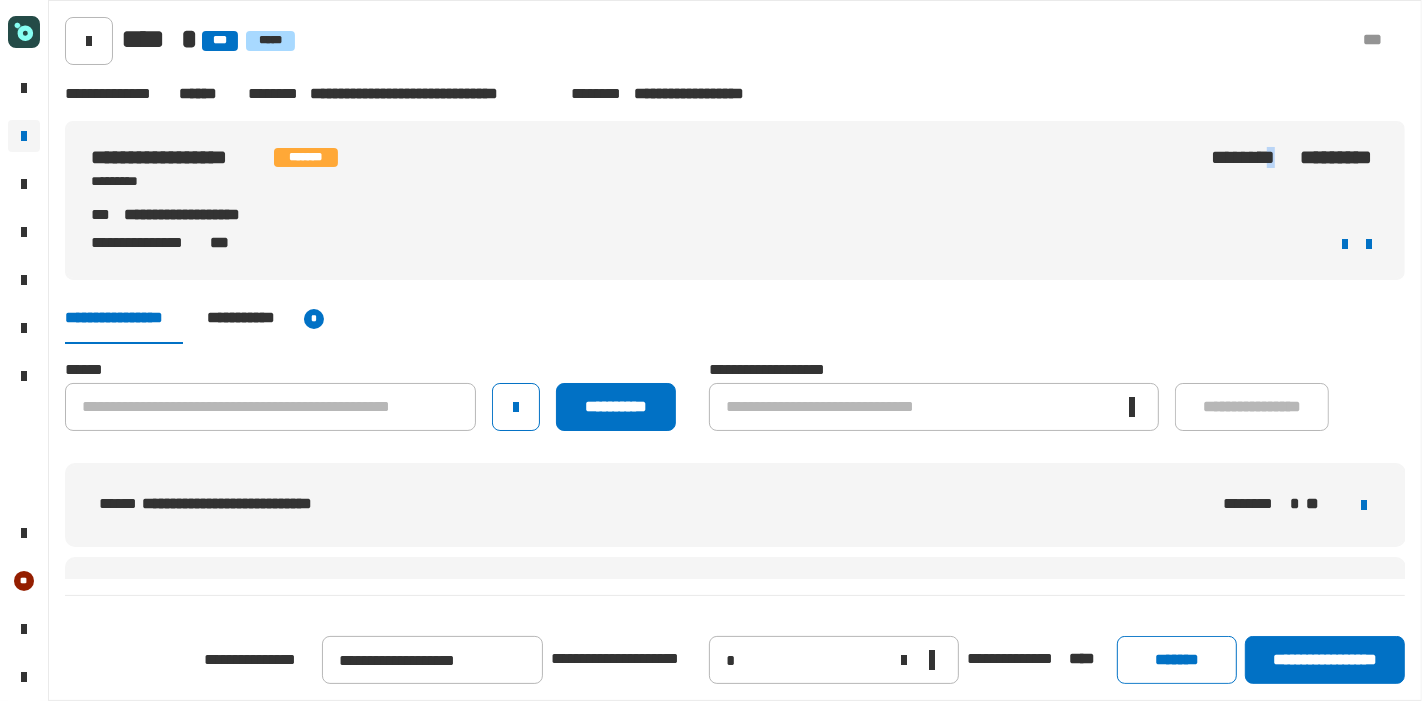 click on "********" 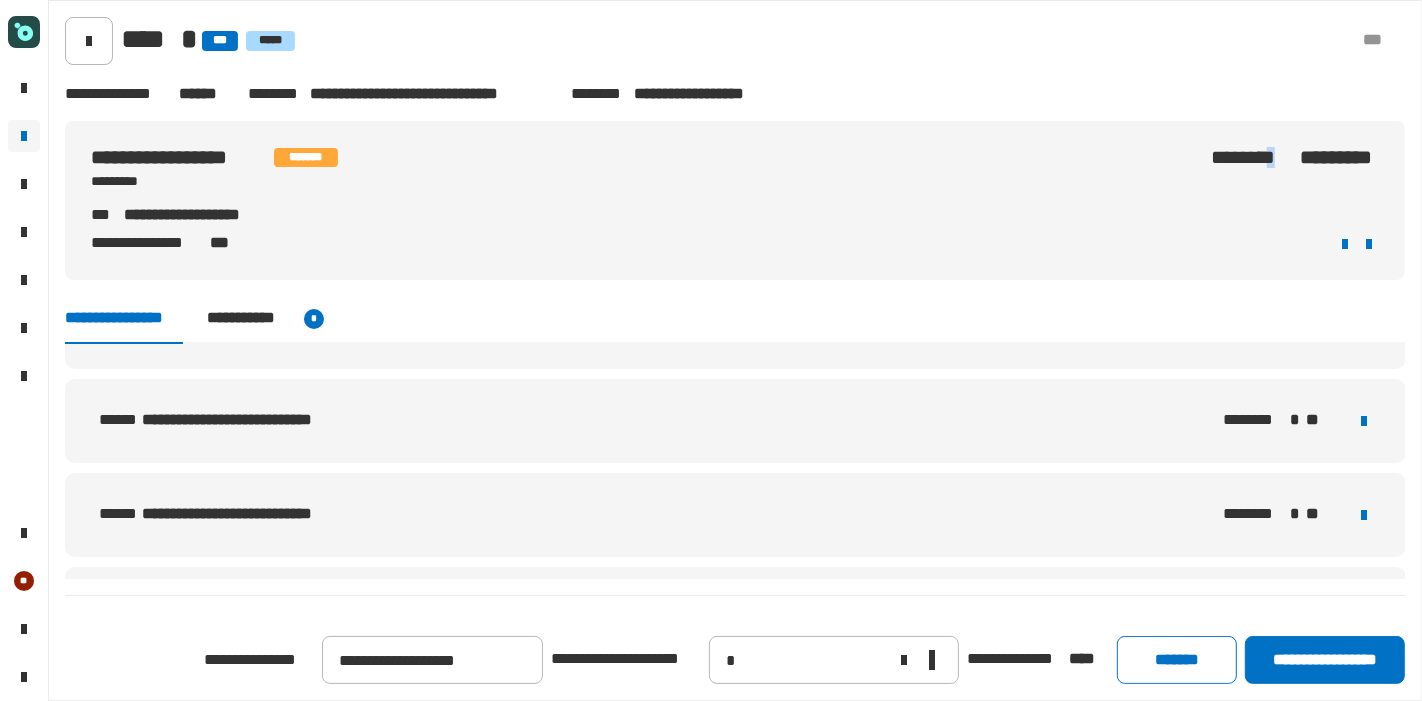 scroll, scrollTop: 336, scrollLeft: 0, axis: vertical 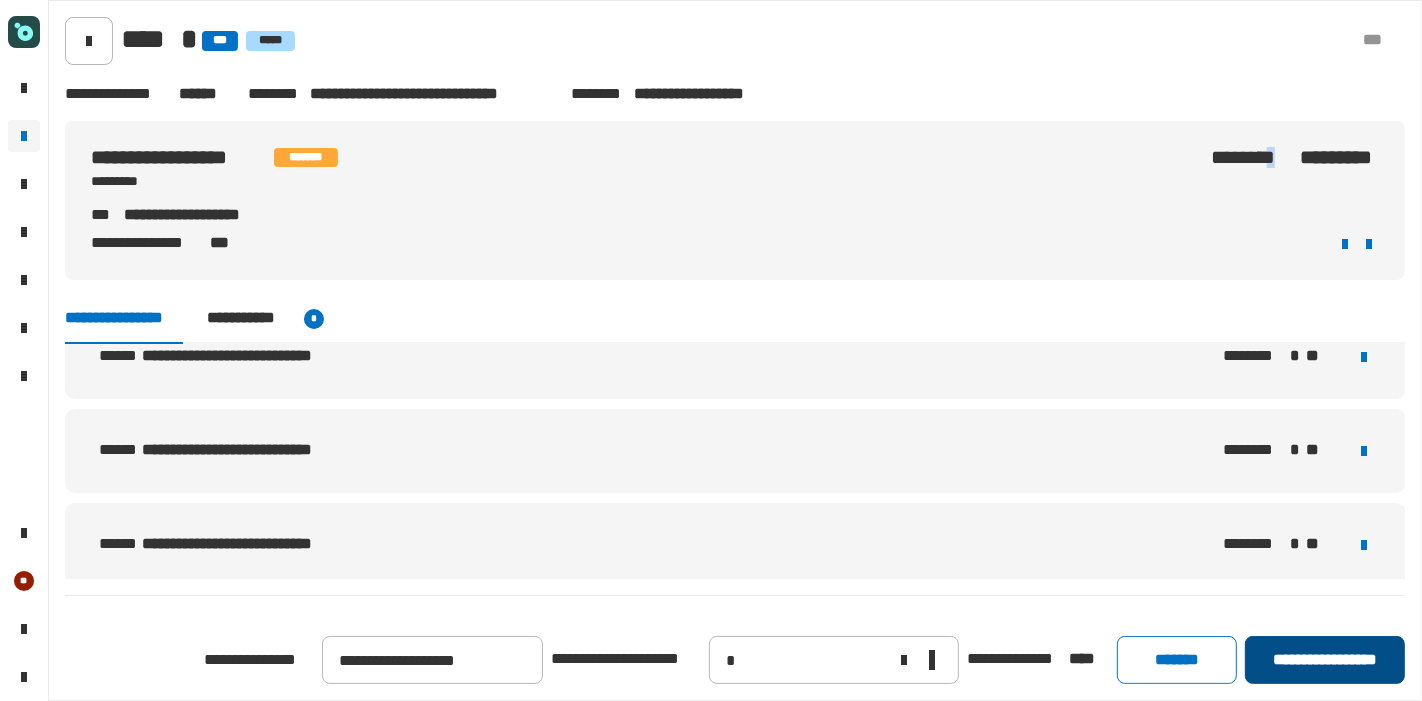 click on "**********" 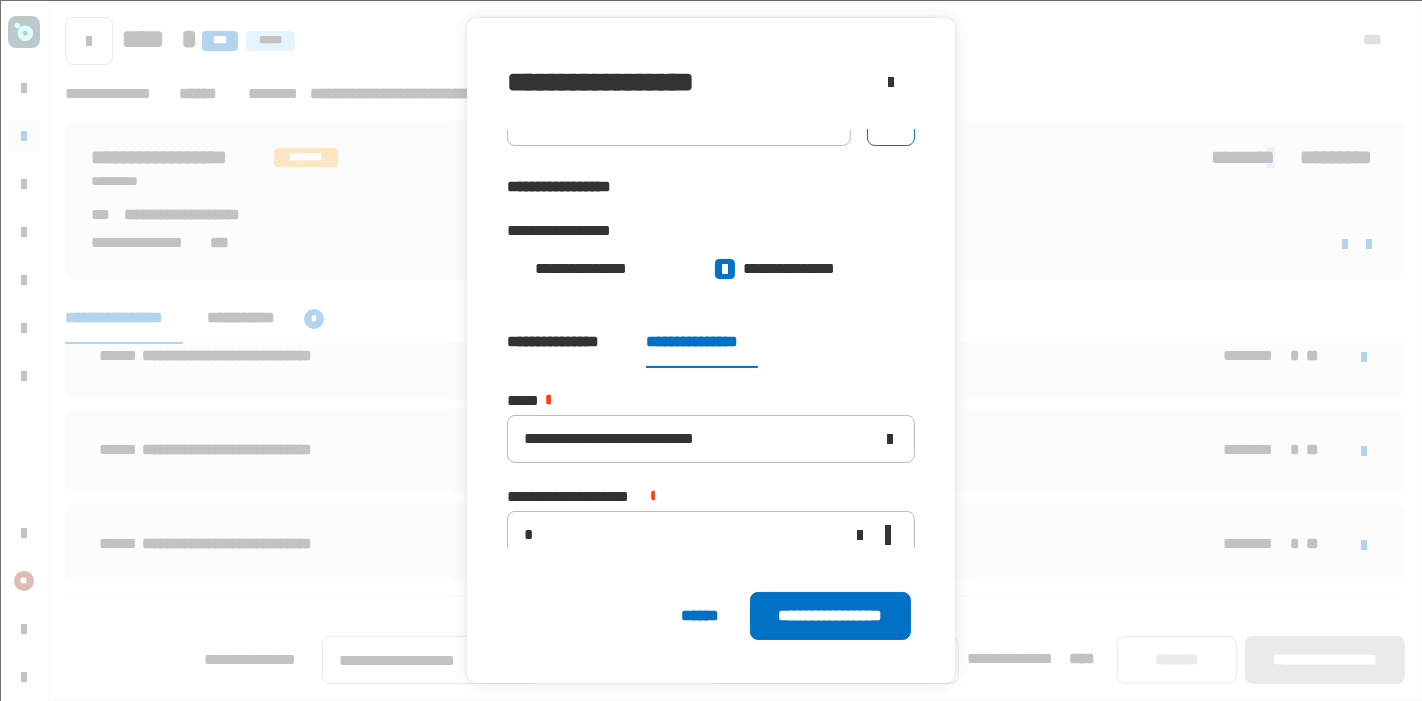 scroll, scrollTop: 50, scrollLeft: 0, axis: vertical 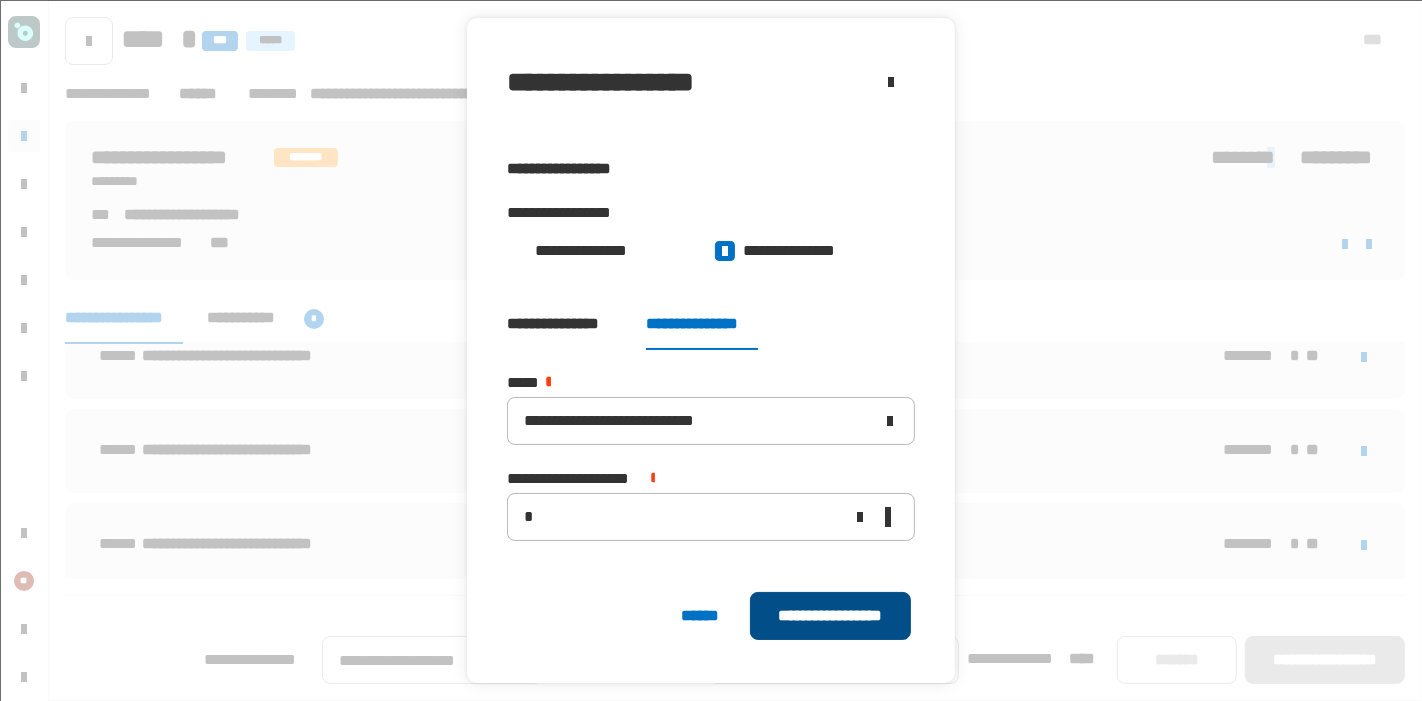 click on "**********" 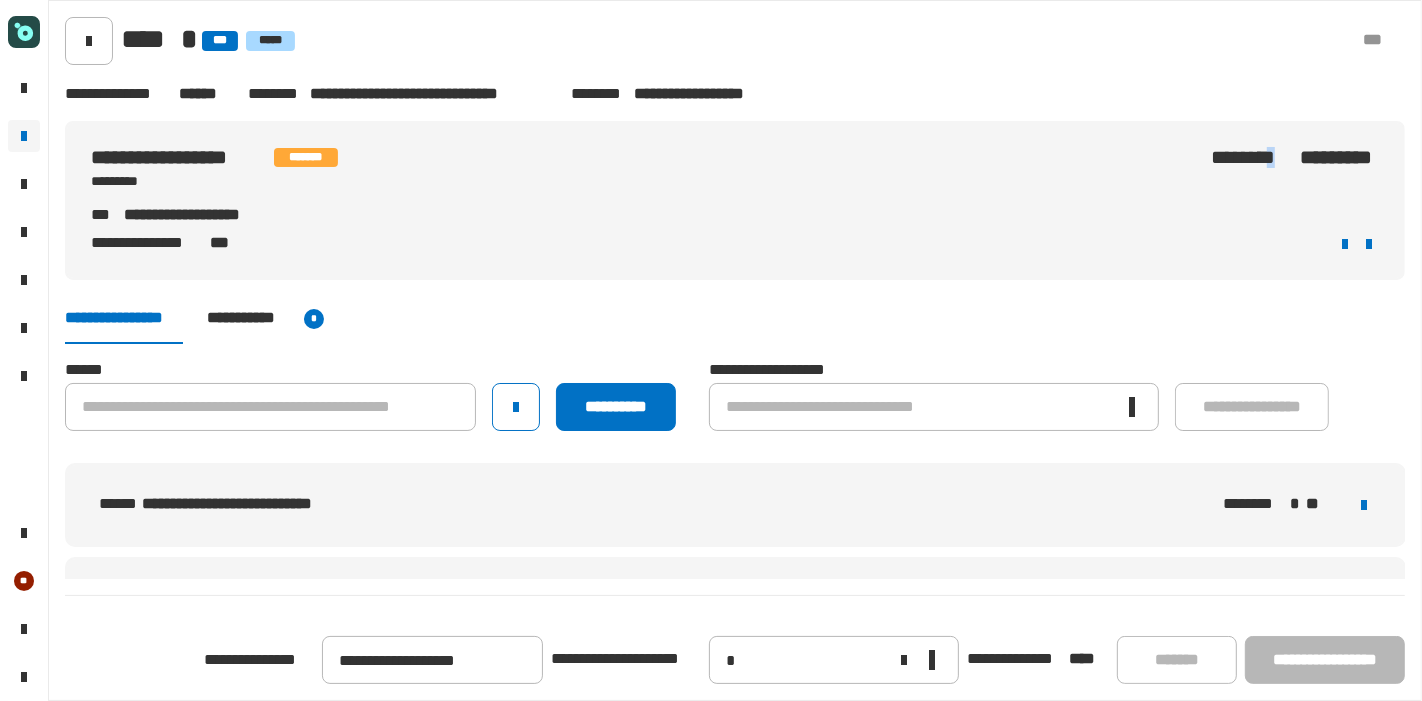 scroll, scrollTop: 111, scrollLeft: 0, axis: vertical 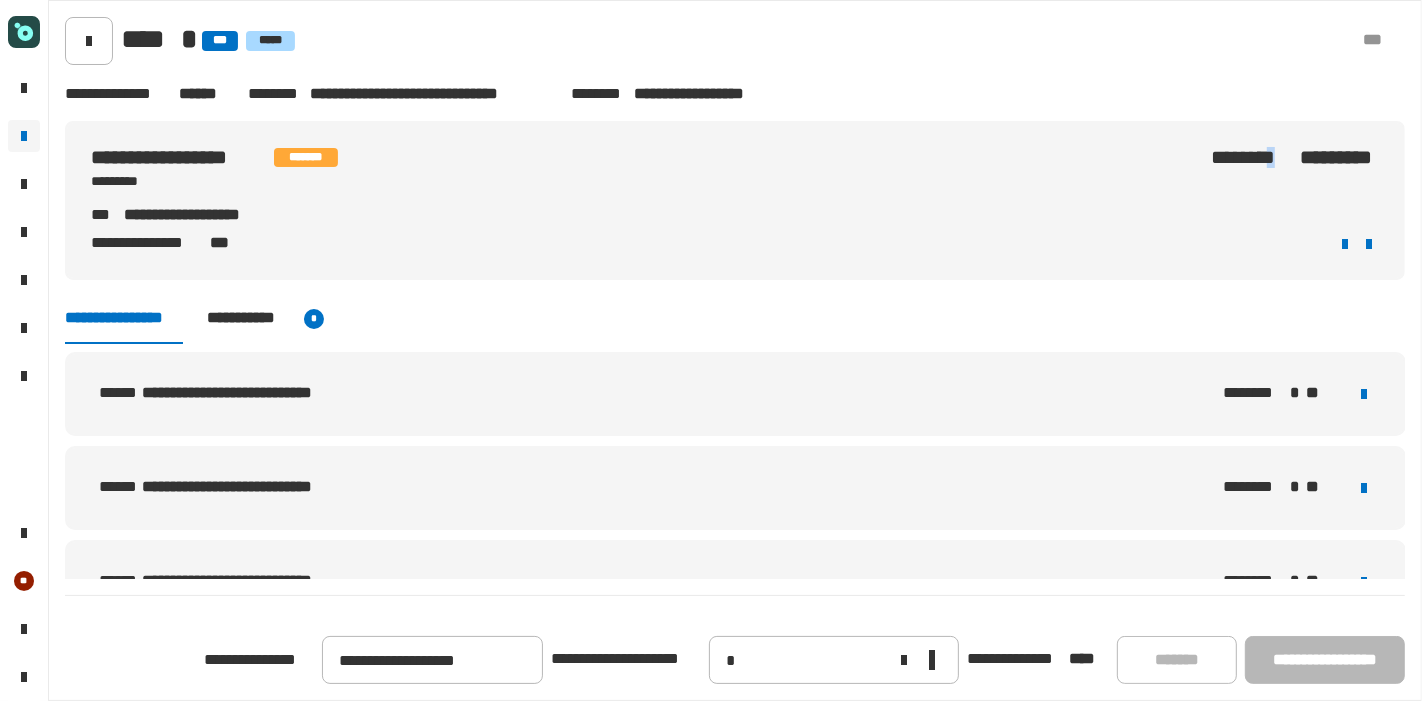 click on "[STREET] [CITY] [STATE] [ZIP]" 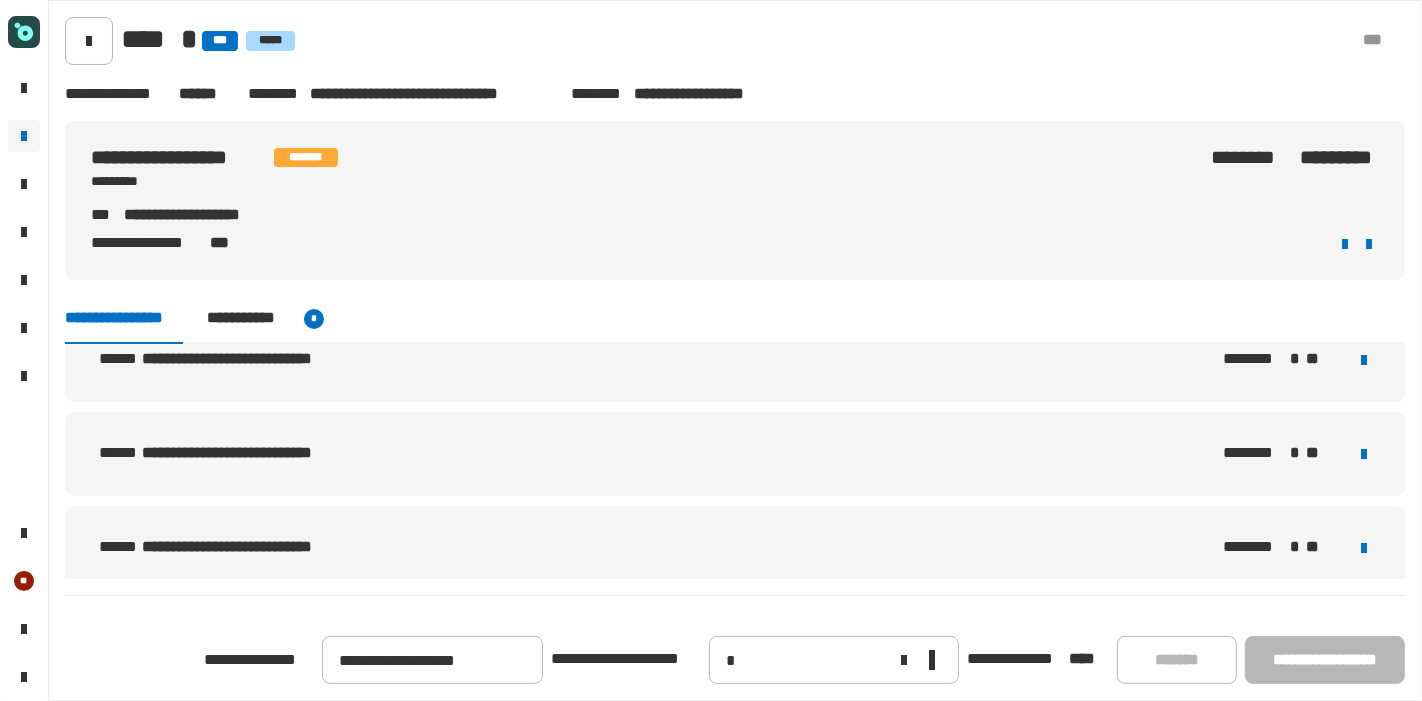scroll, scrollTop: 336, scrollLeft: 0, axis: vertical 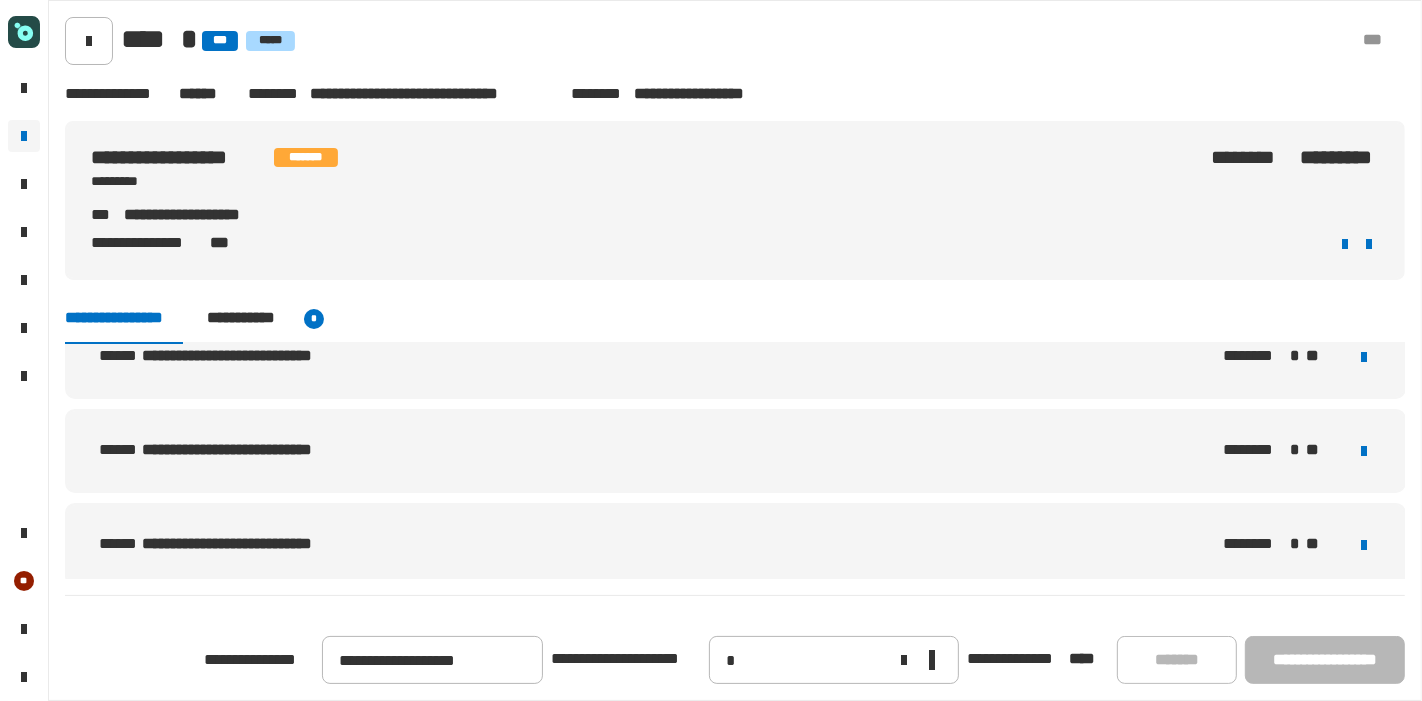 click 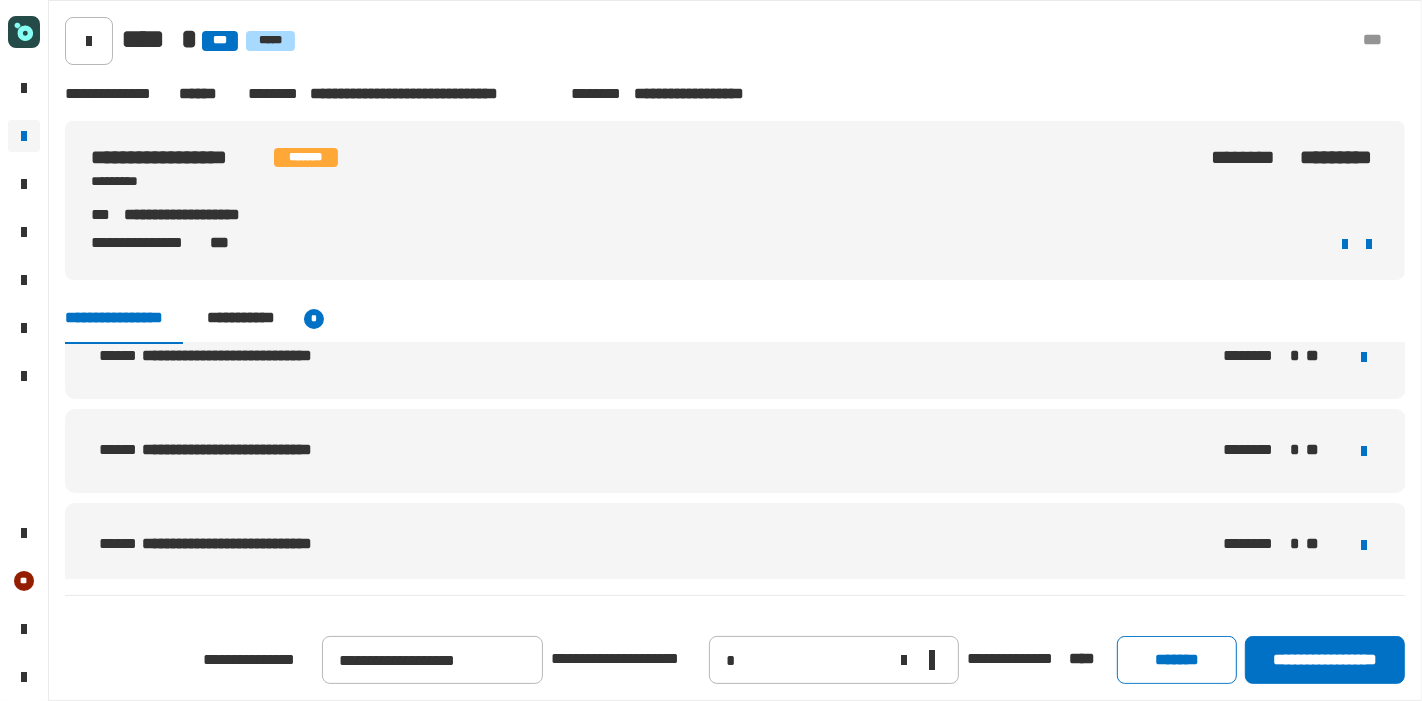 click 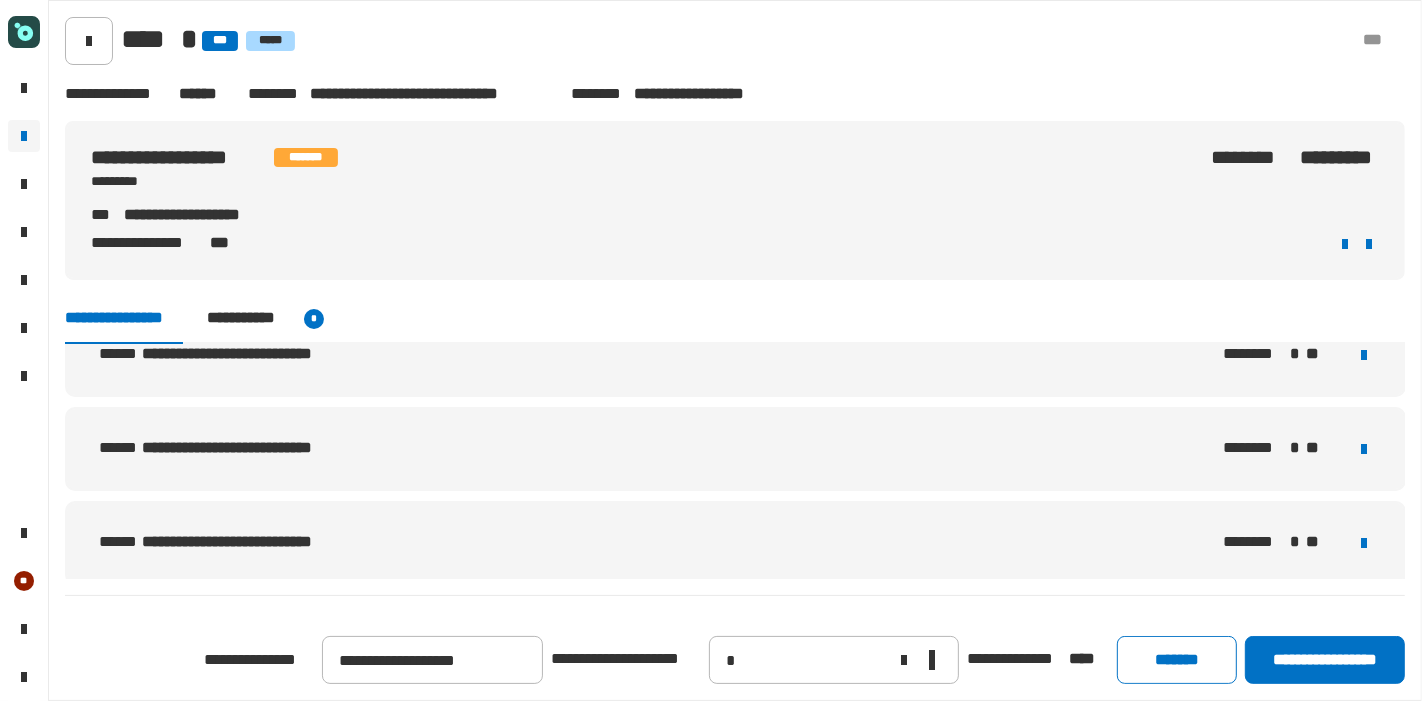 click 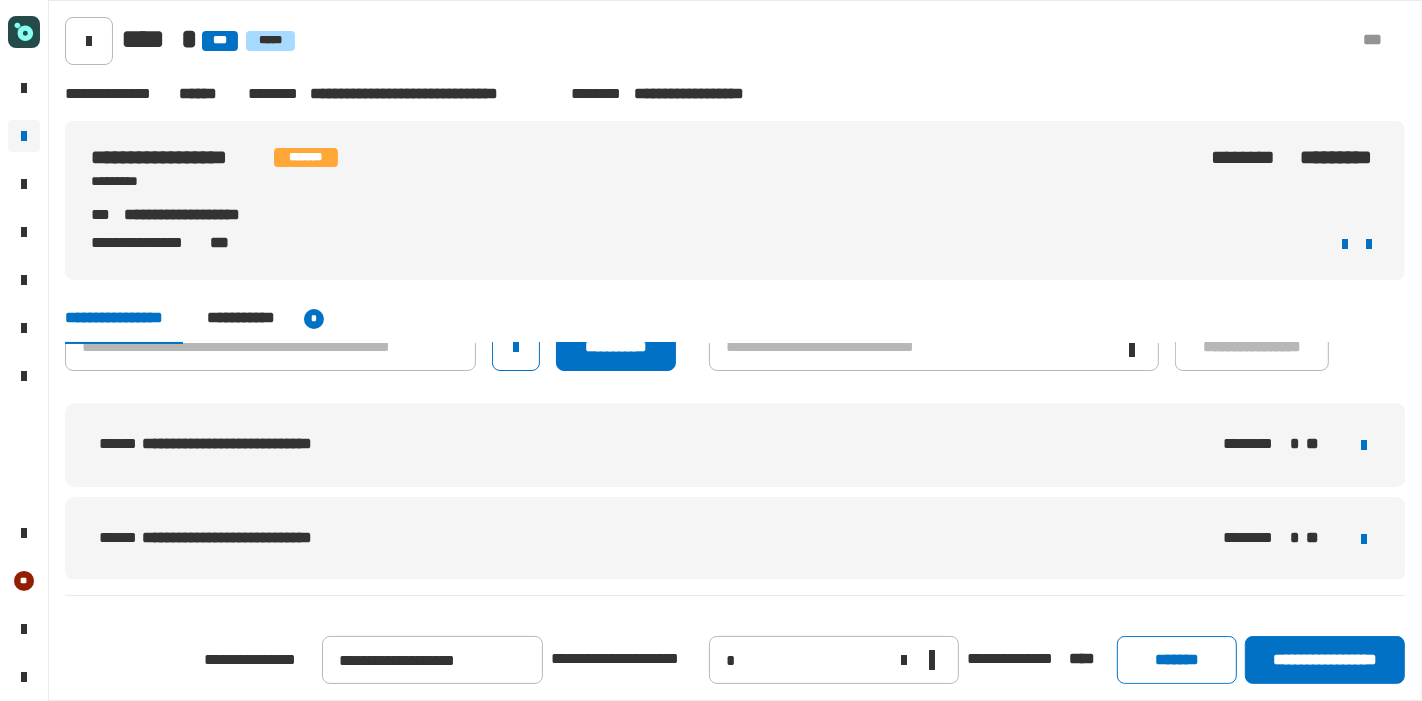 scroll, scrollTop: 57, scrollLeft: 0, axis: vertical 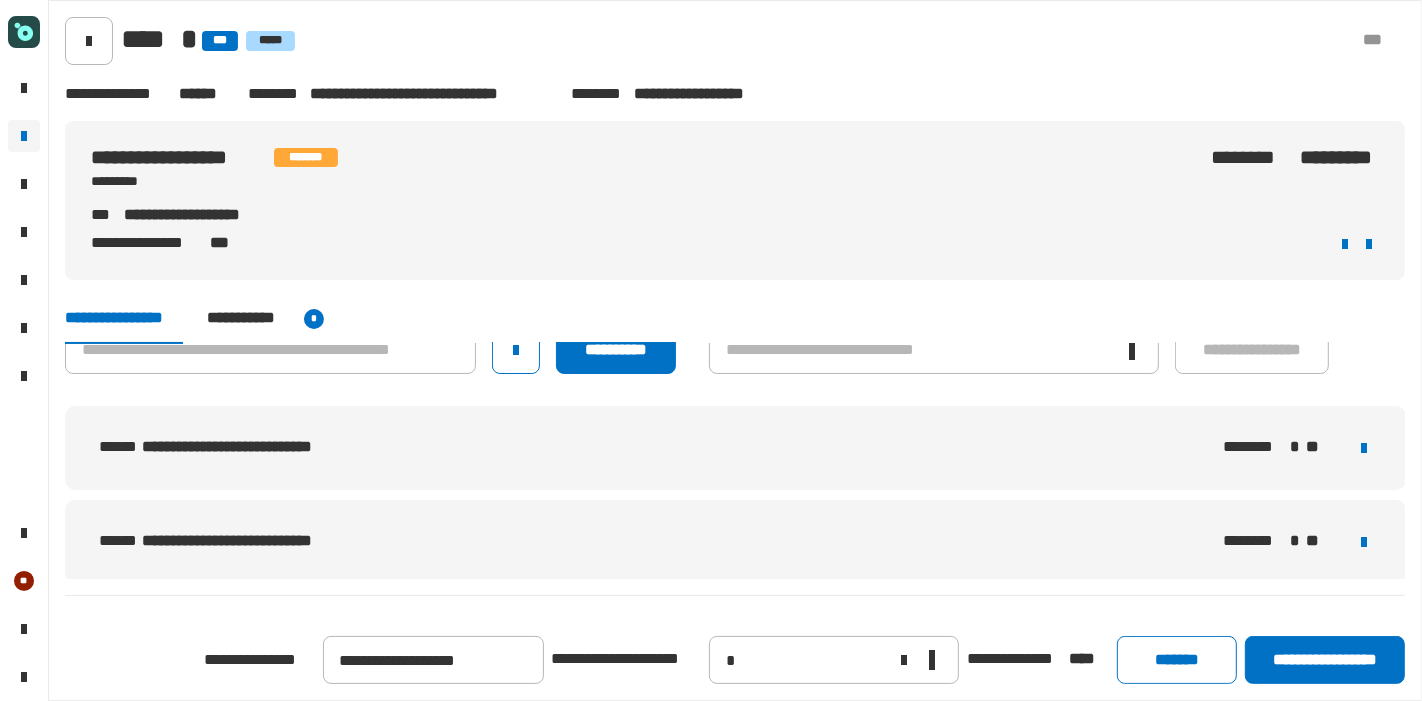click 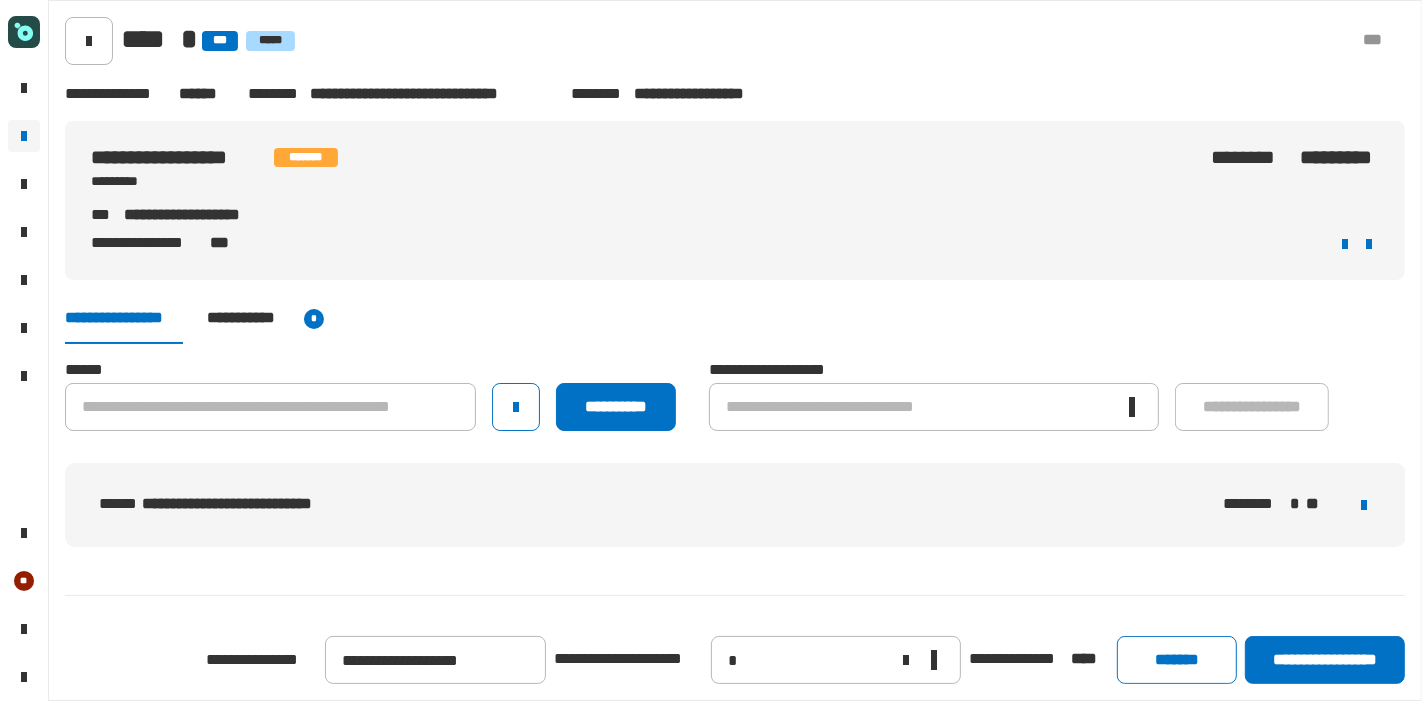 scroll, scrollTop: 0, scrollLeft: 0, axis: both 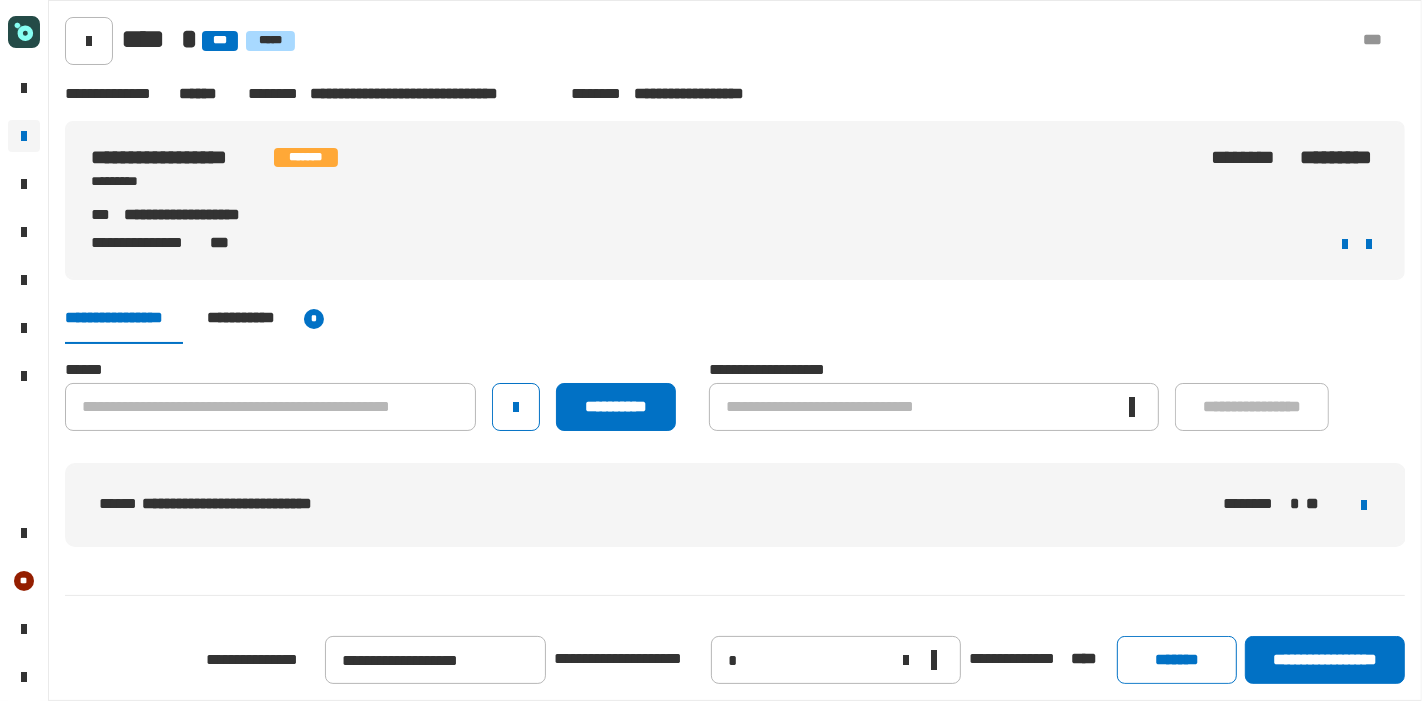 click 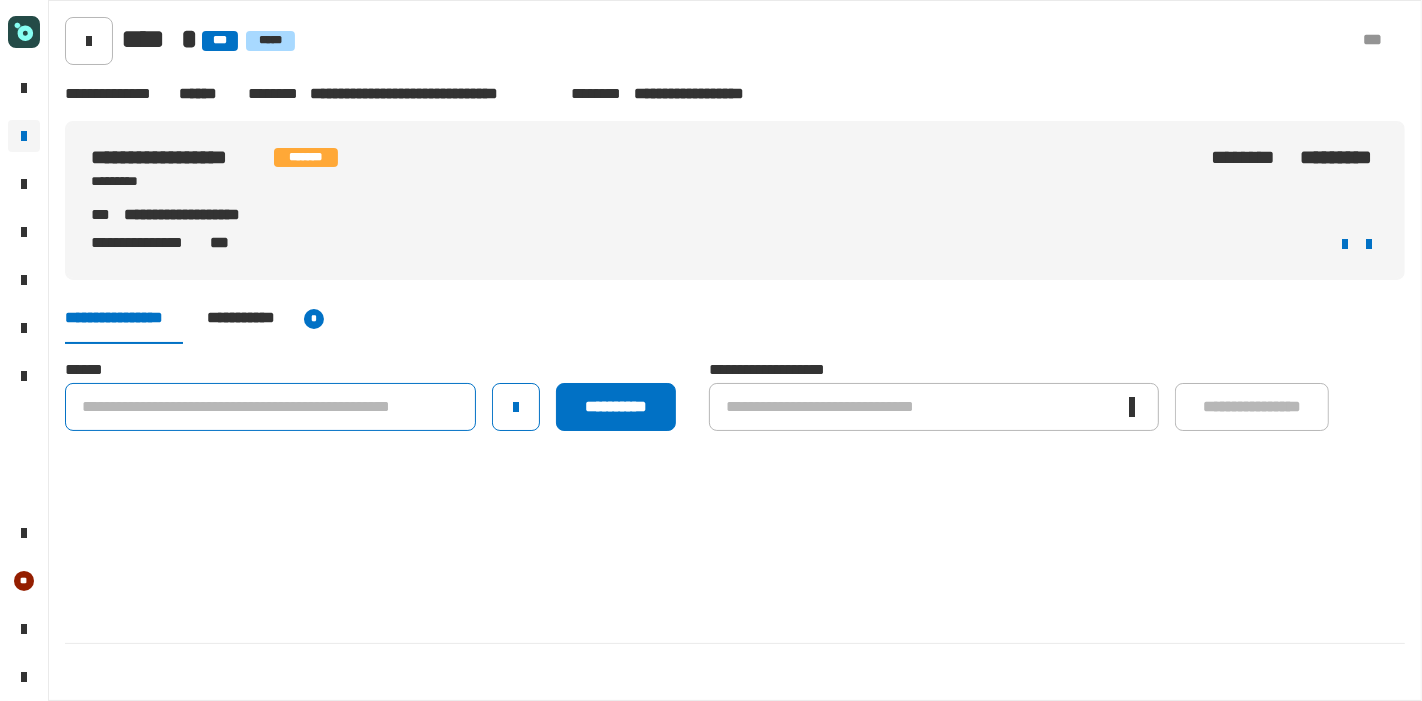 click 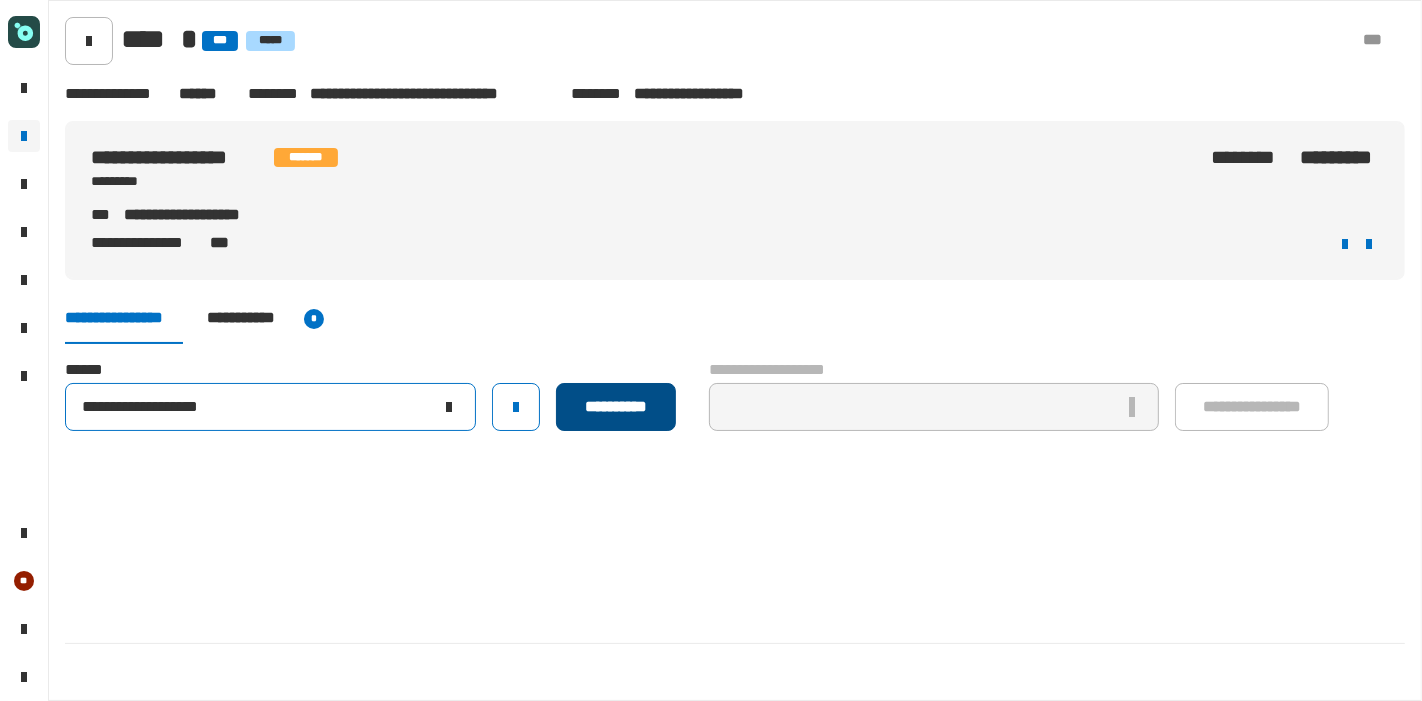 type on "**********" 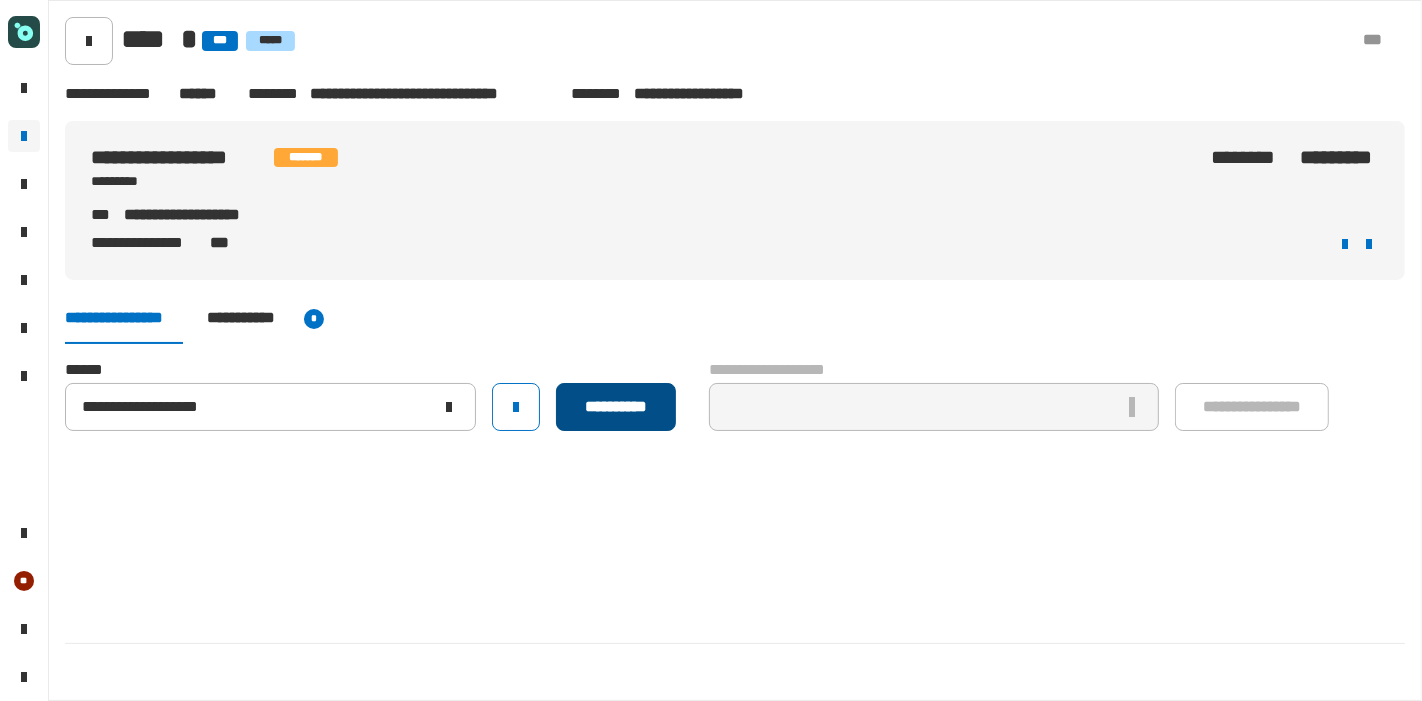 click on "**********" 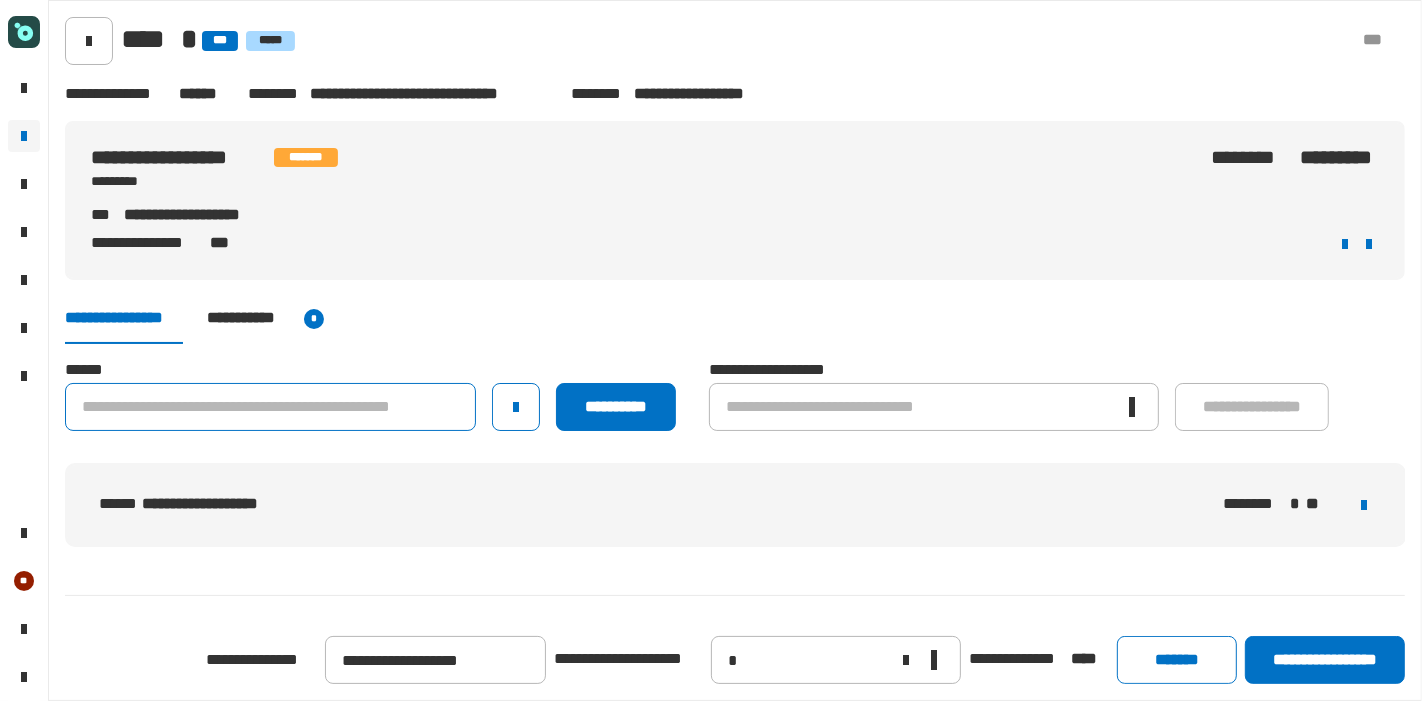 click 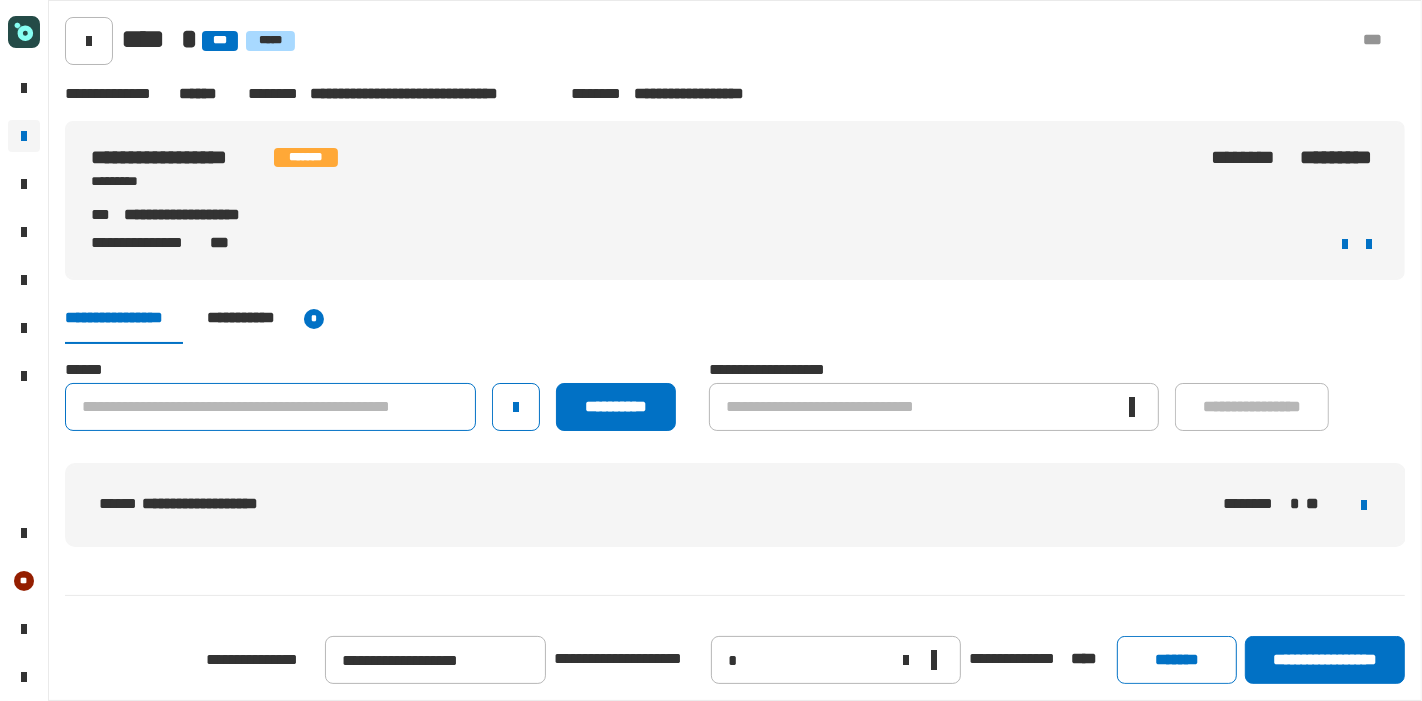click 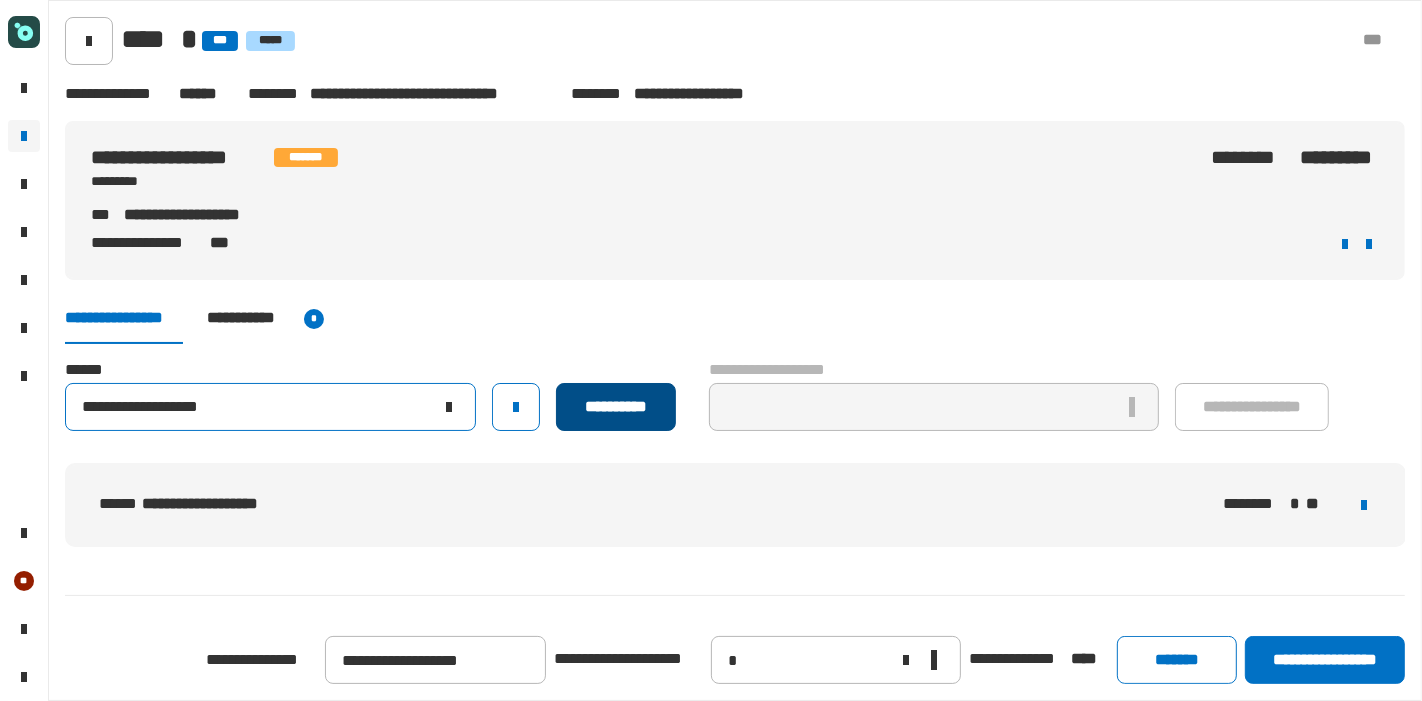 type on "**********" 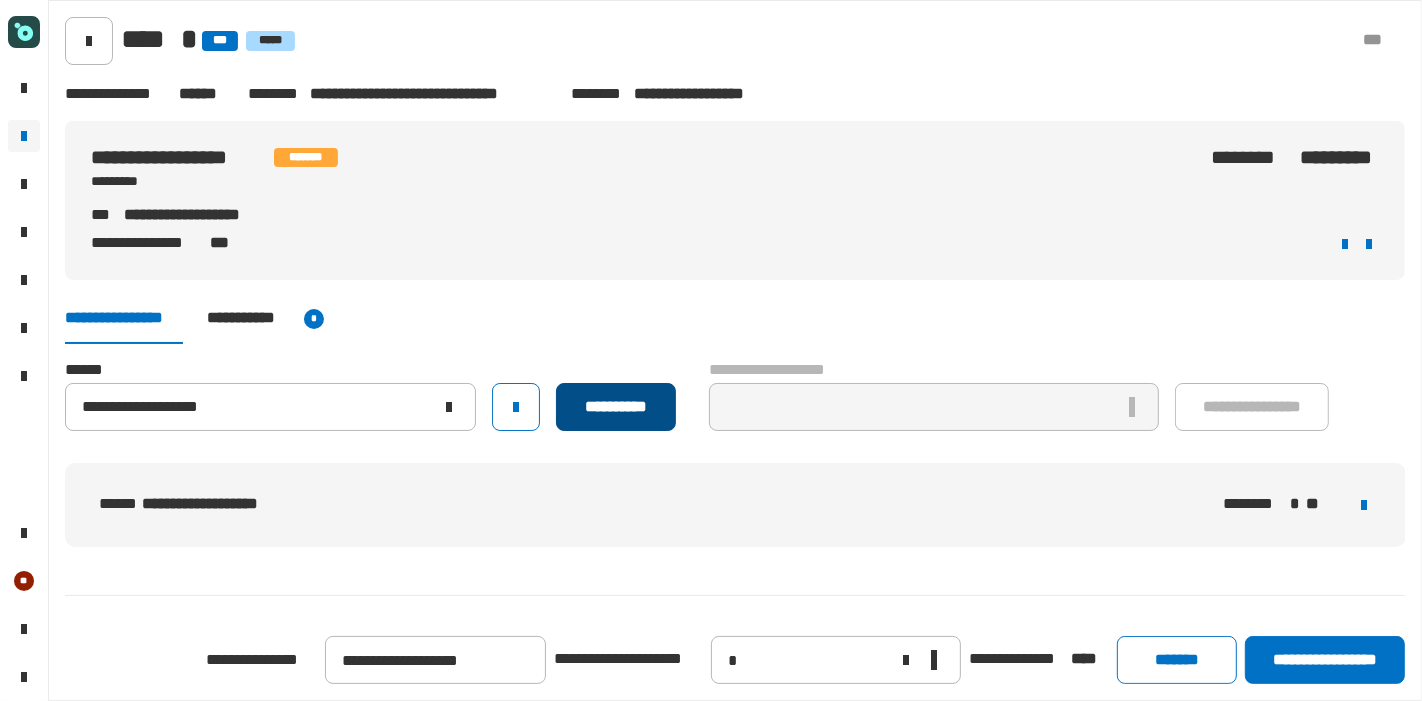 click on "**********" 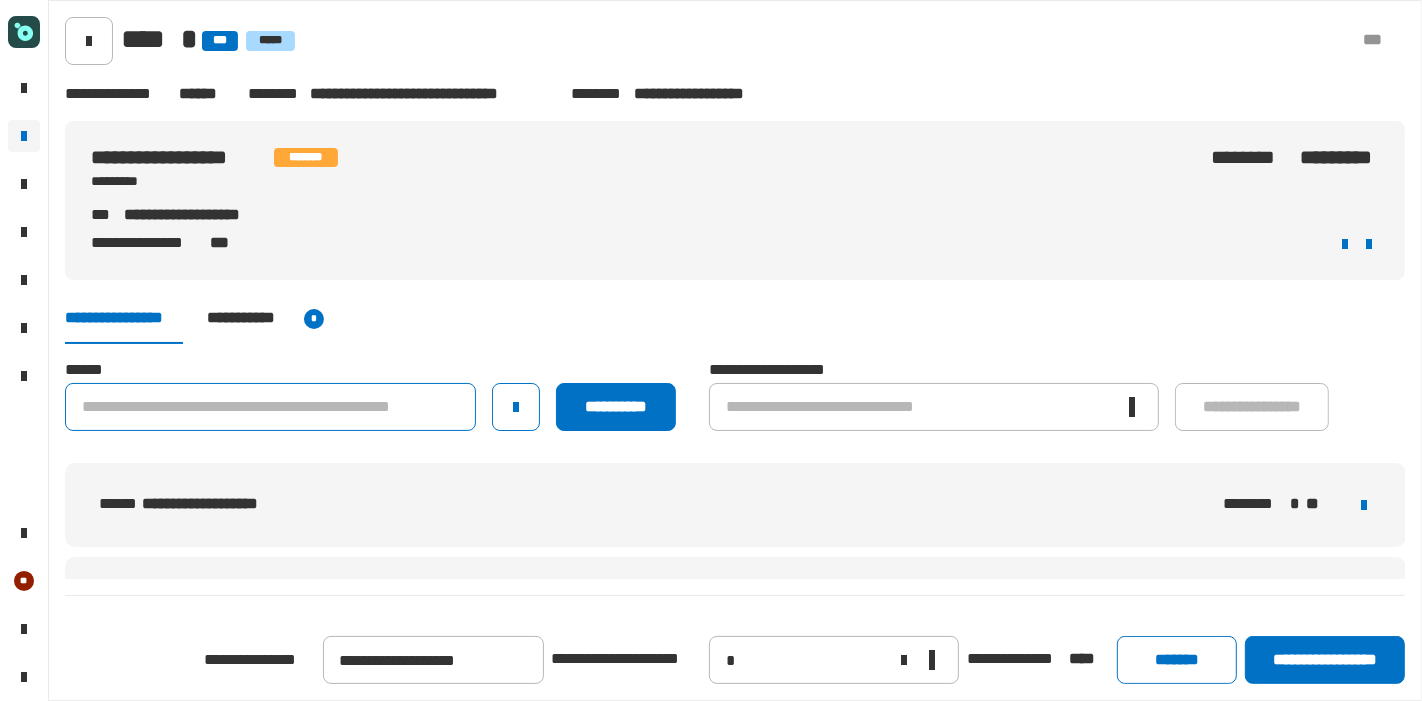 click 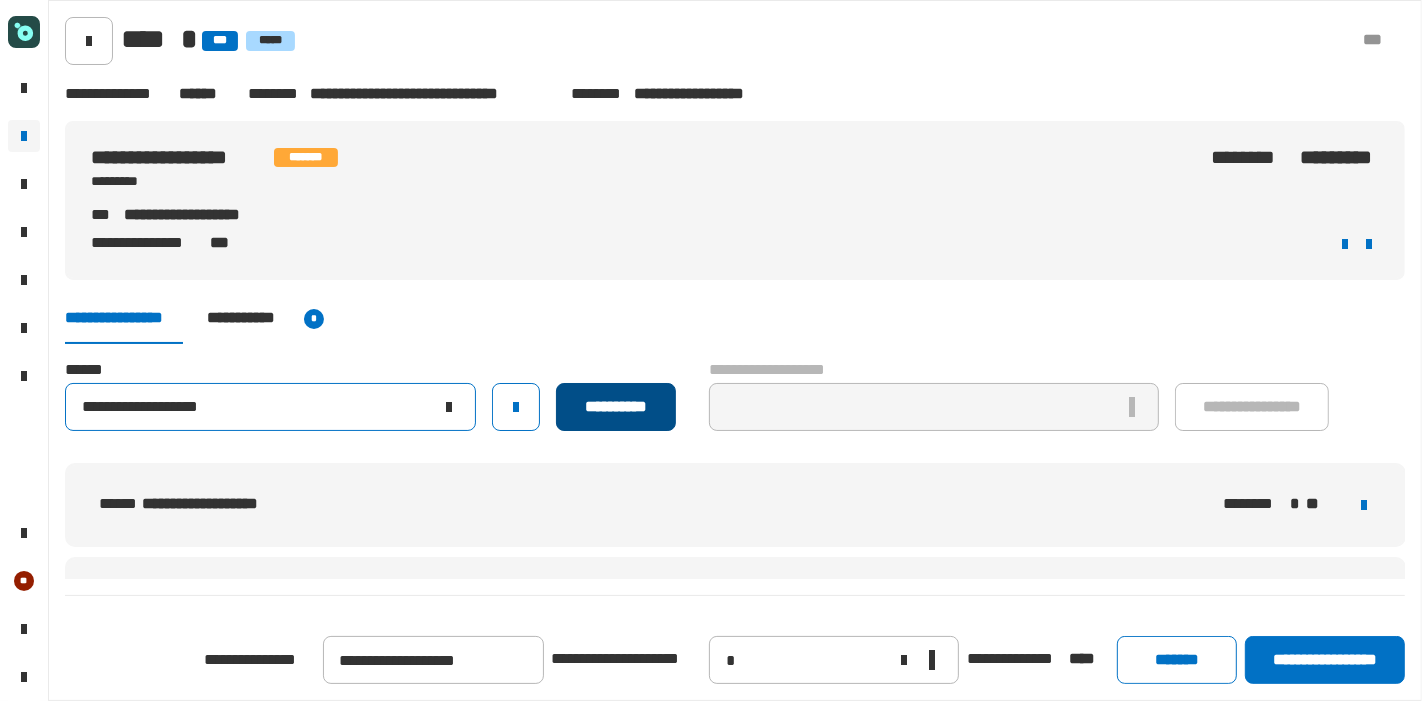 type on "**********" 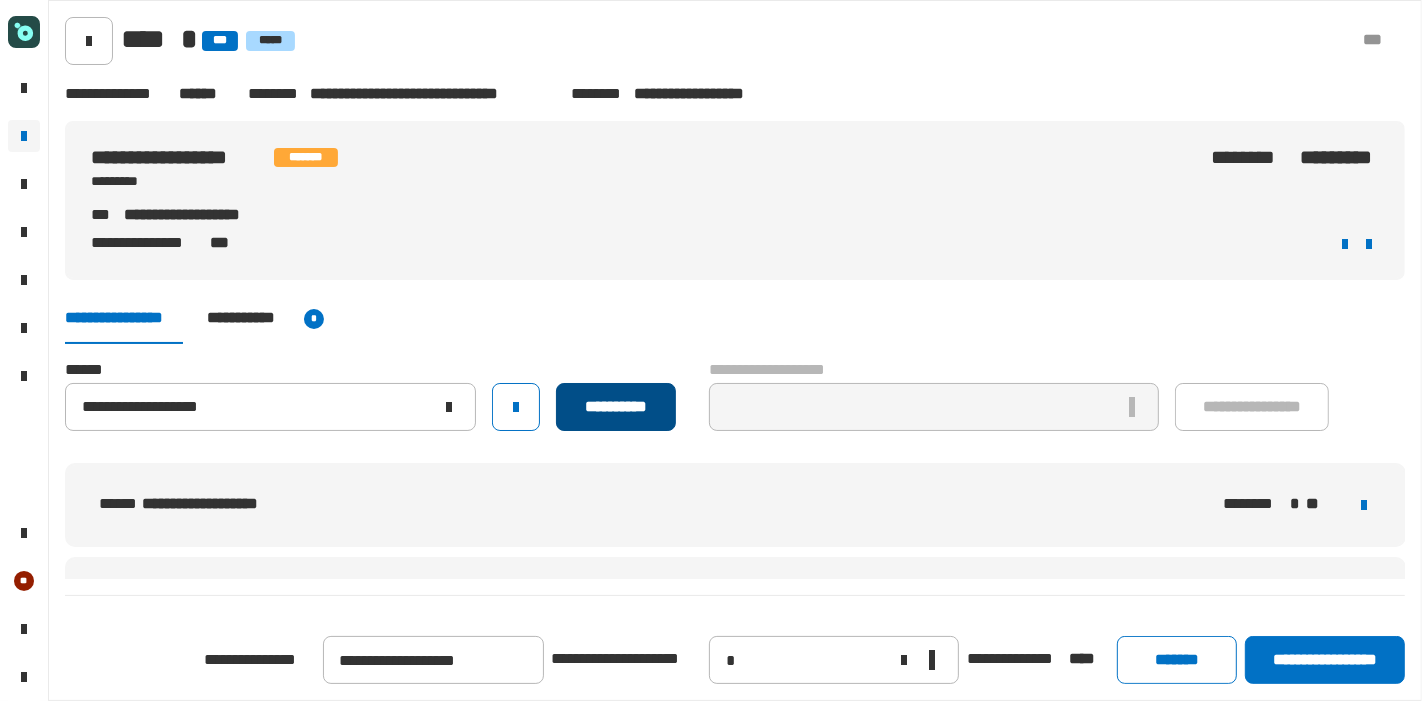 click on "**********" 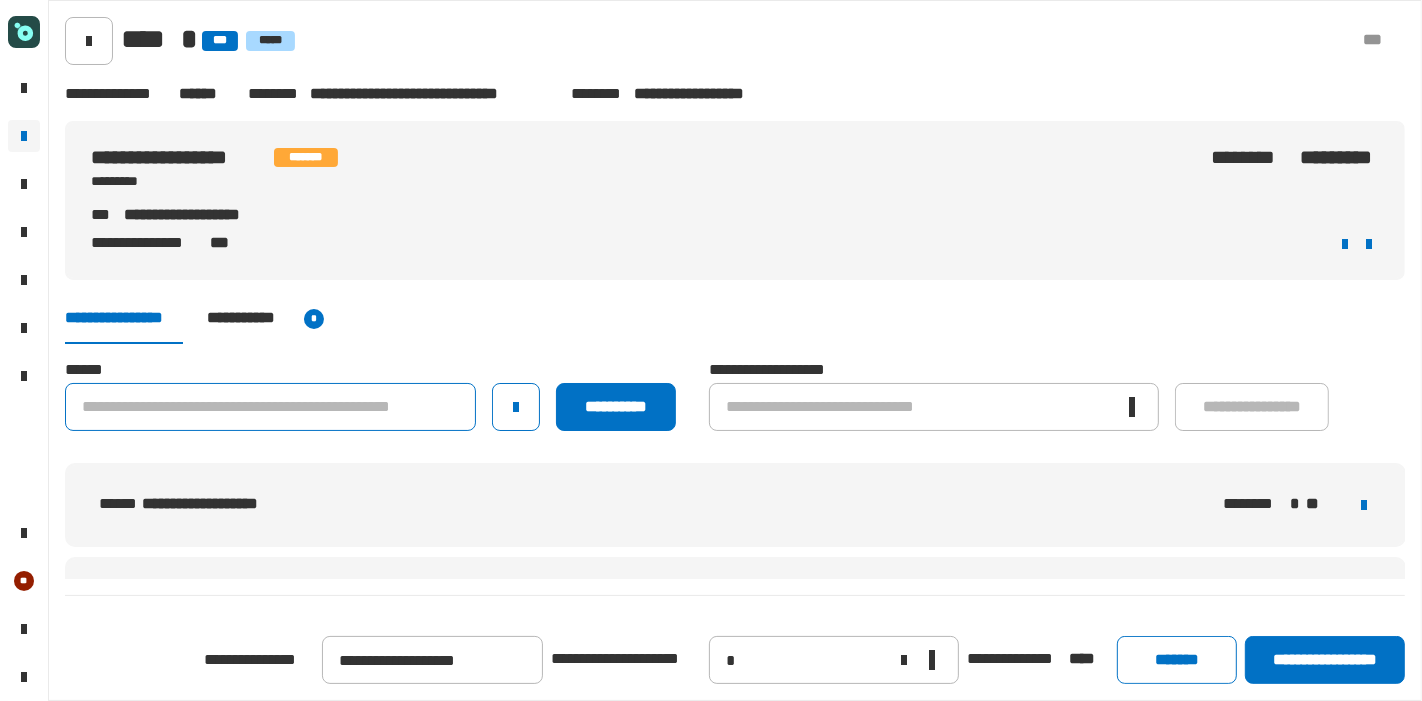 click 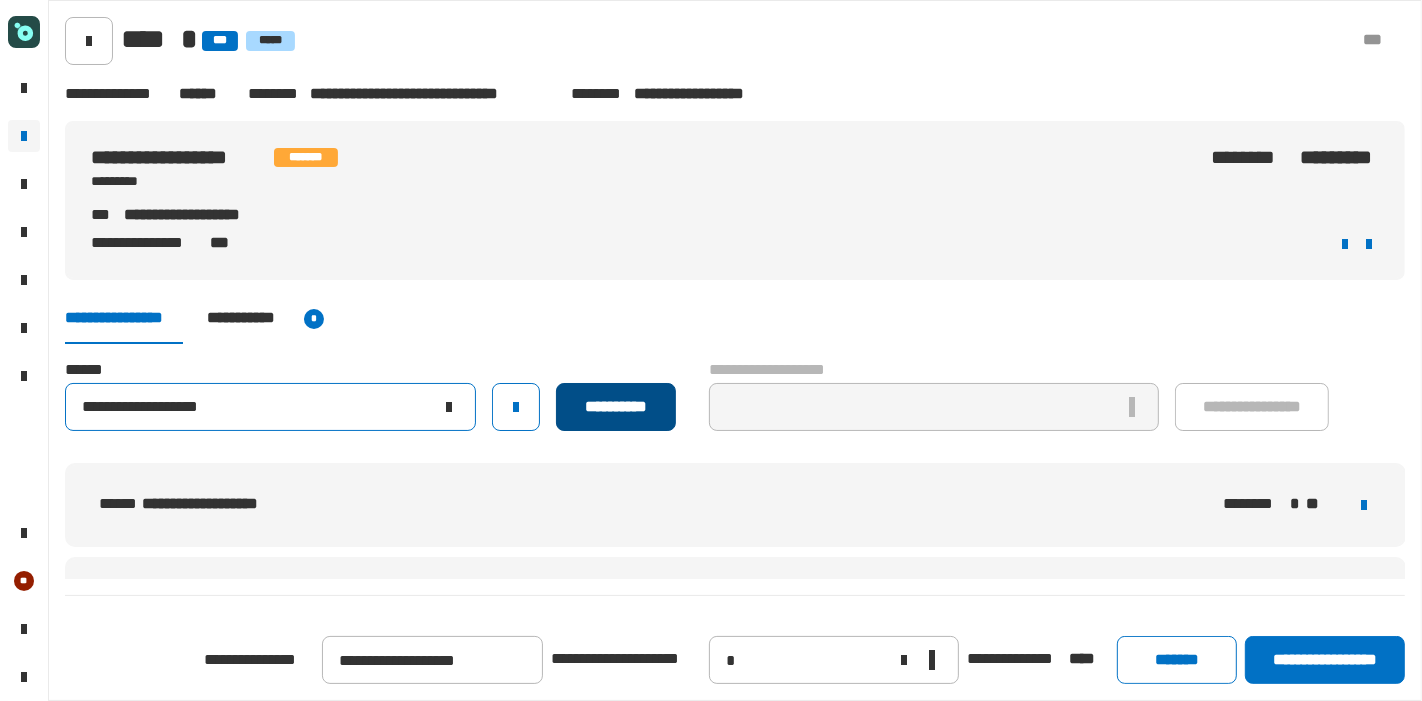 type on "**********" 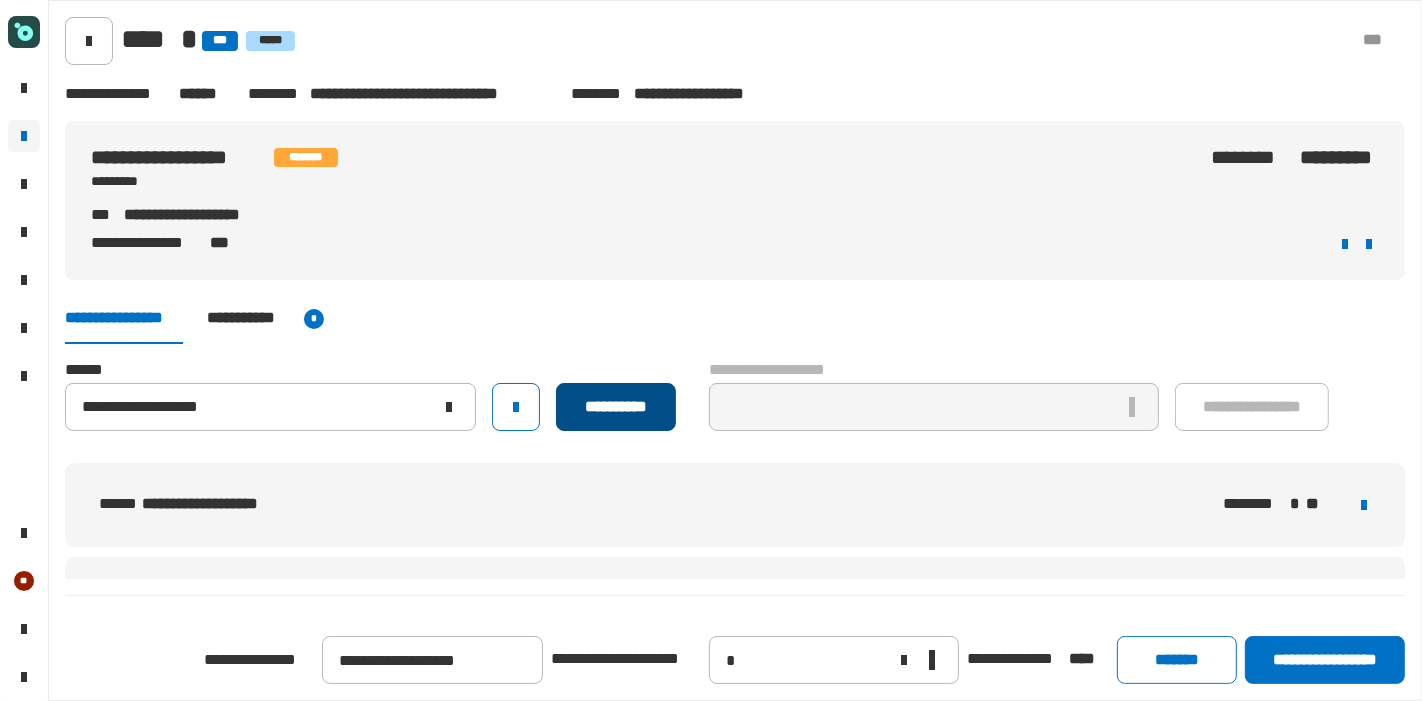 click on "**********" 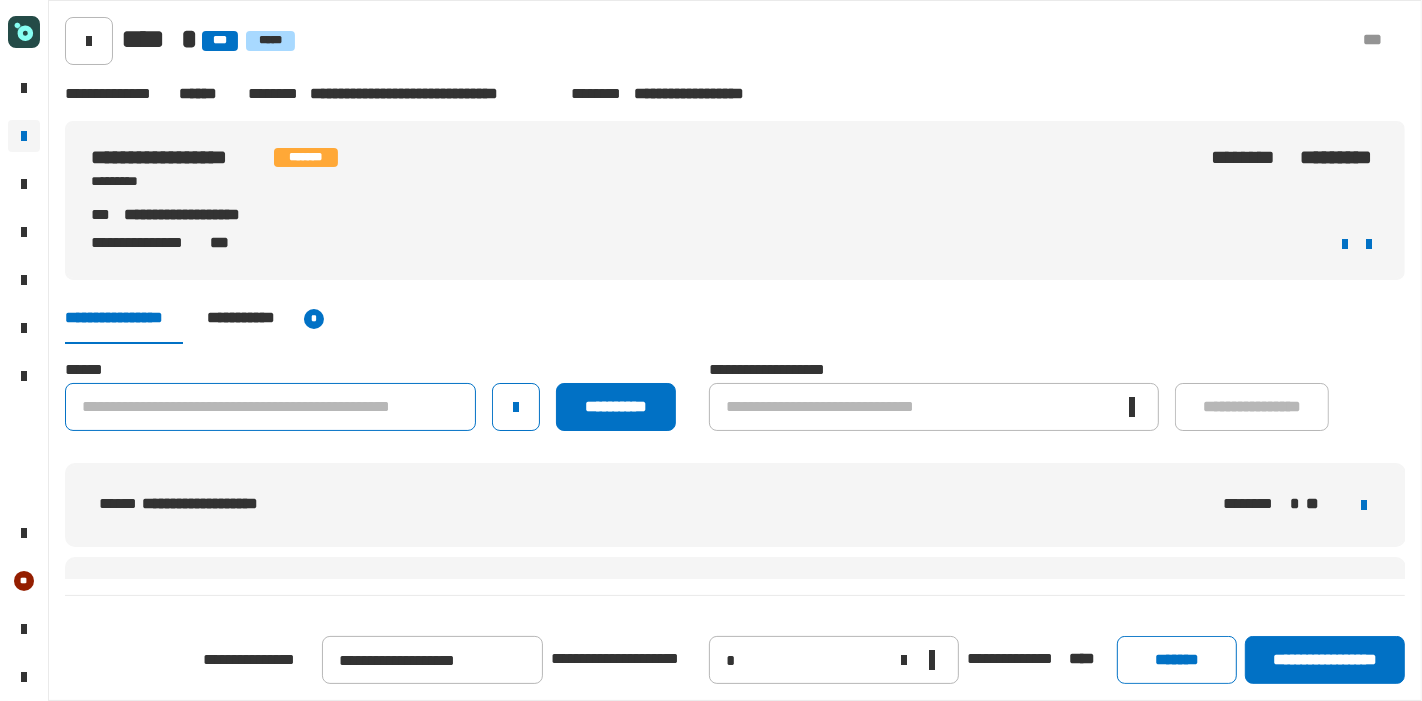 click 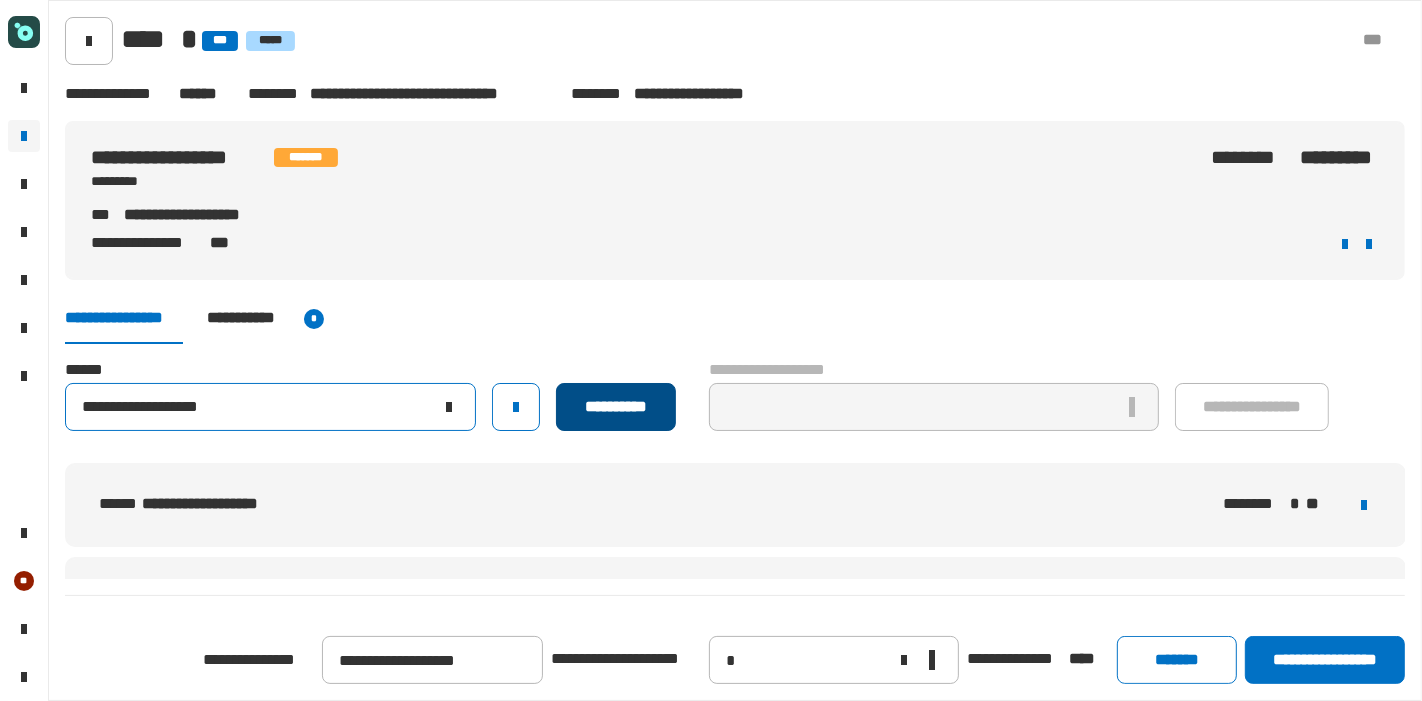 type on "**********" 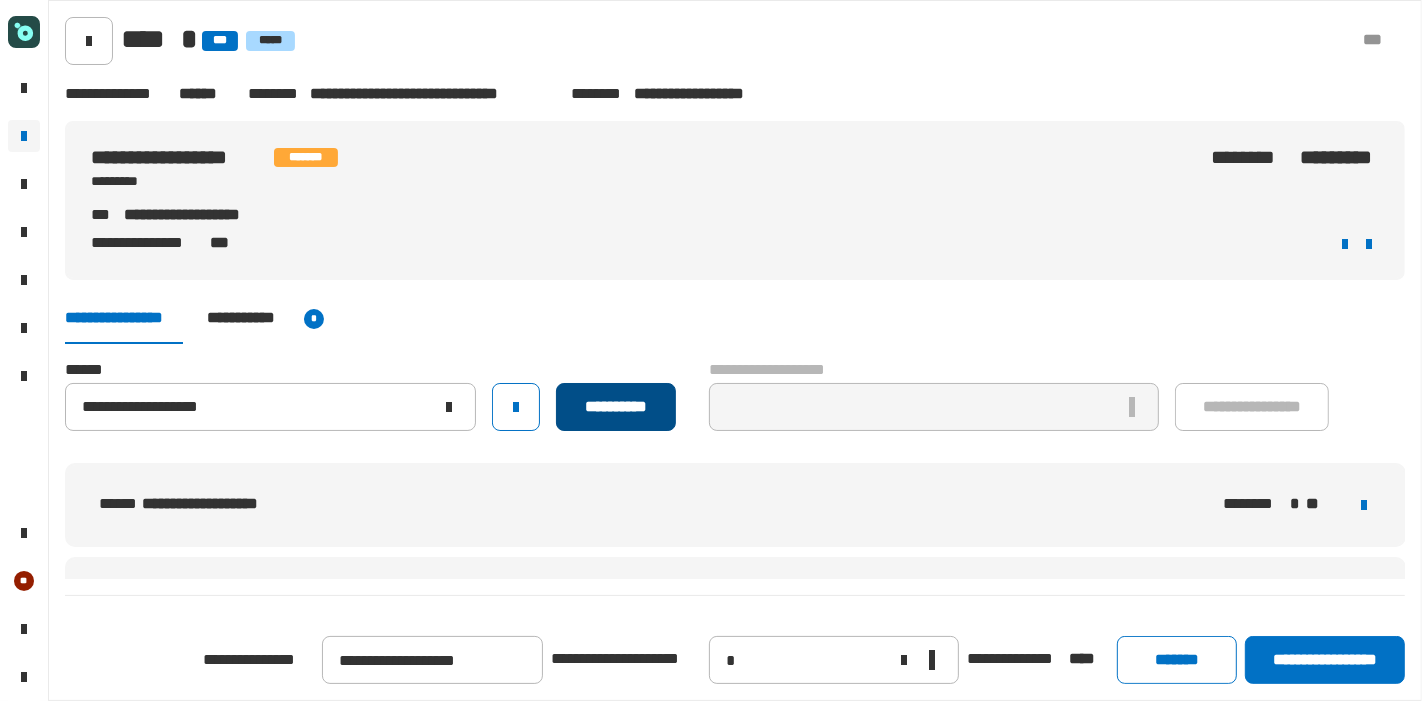 click on "**********" 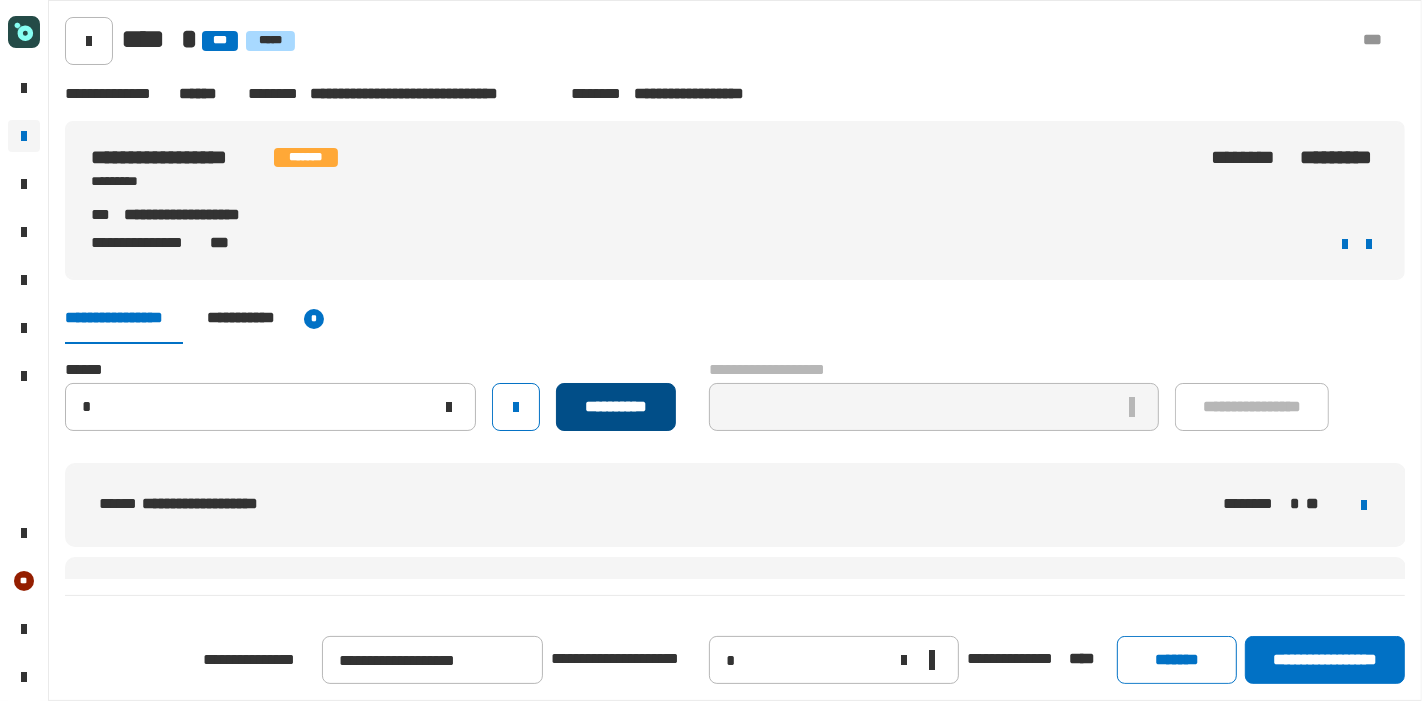 type 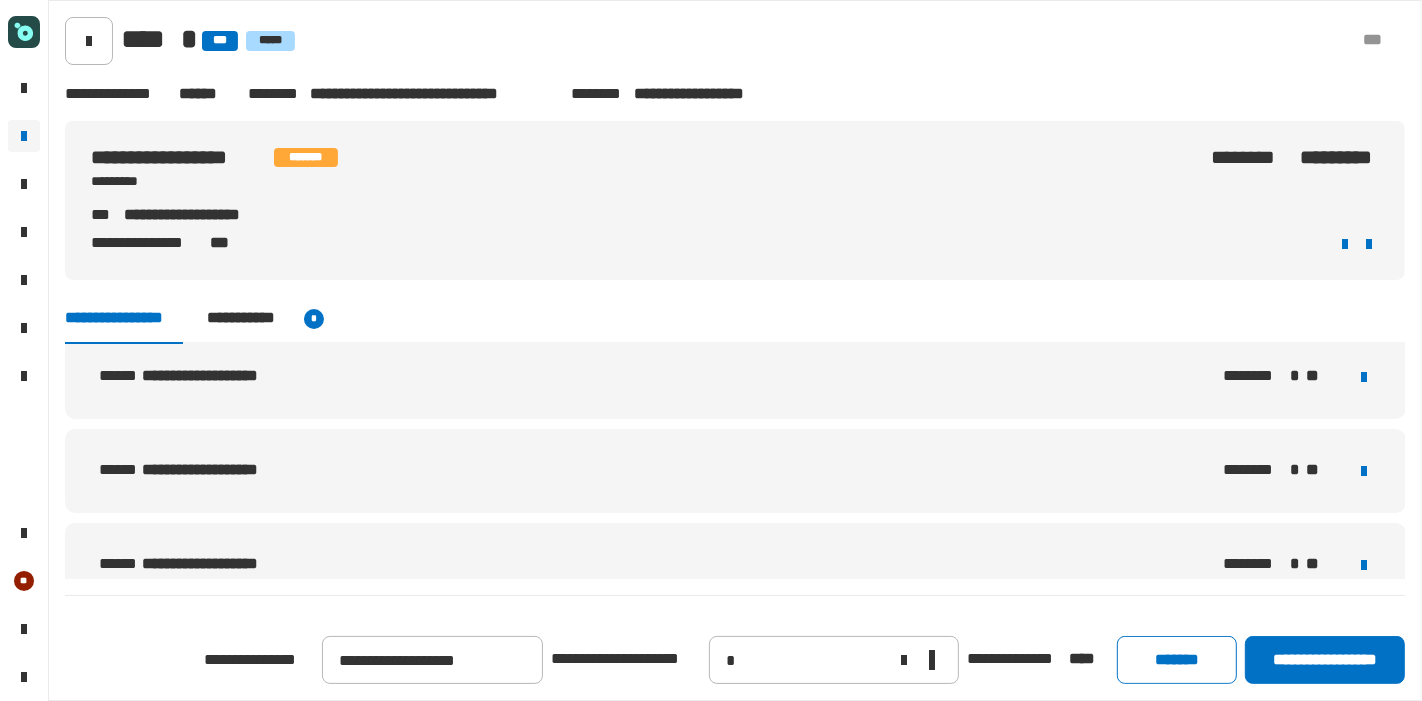 scroll, scrollTop: 336, scrollLeft: 0, axis: vertical 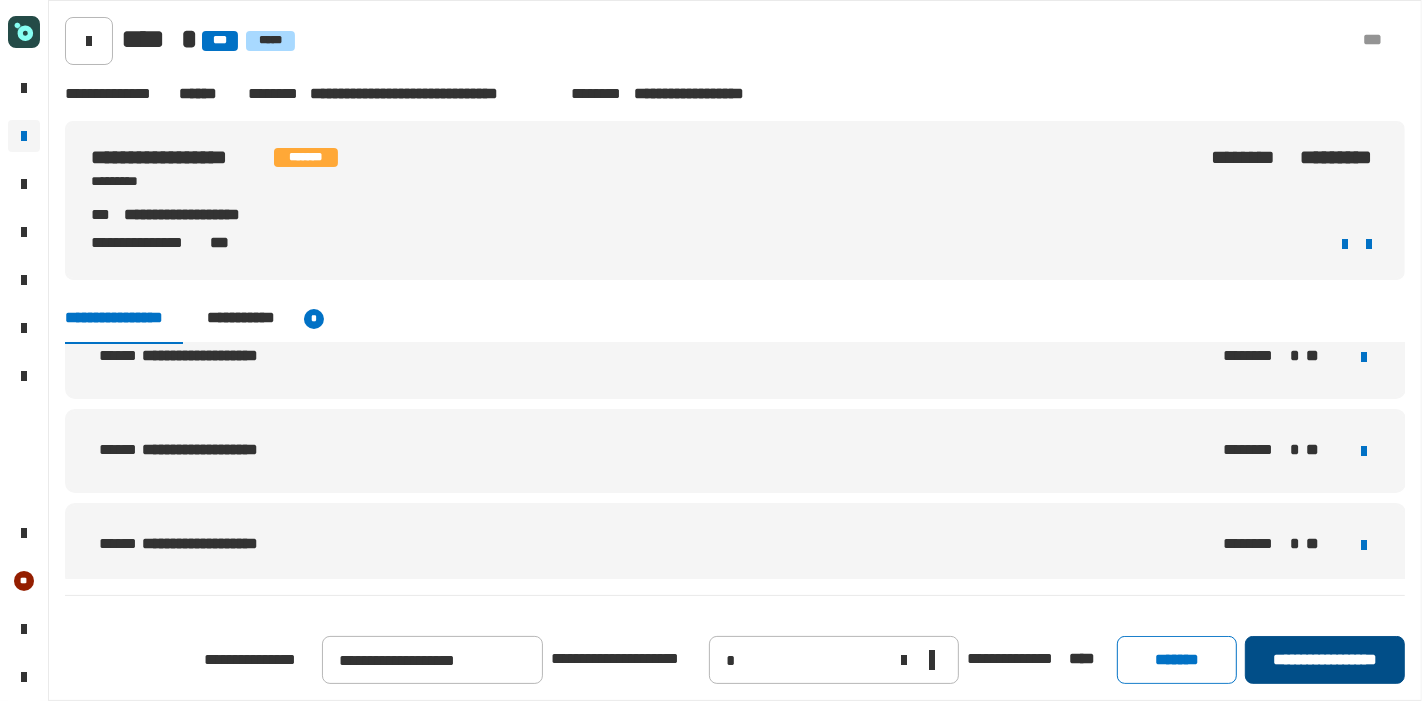 click on "**********" 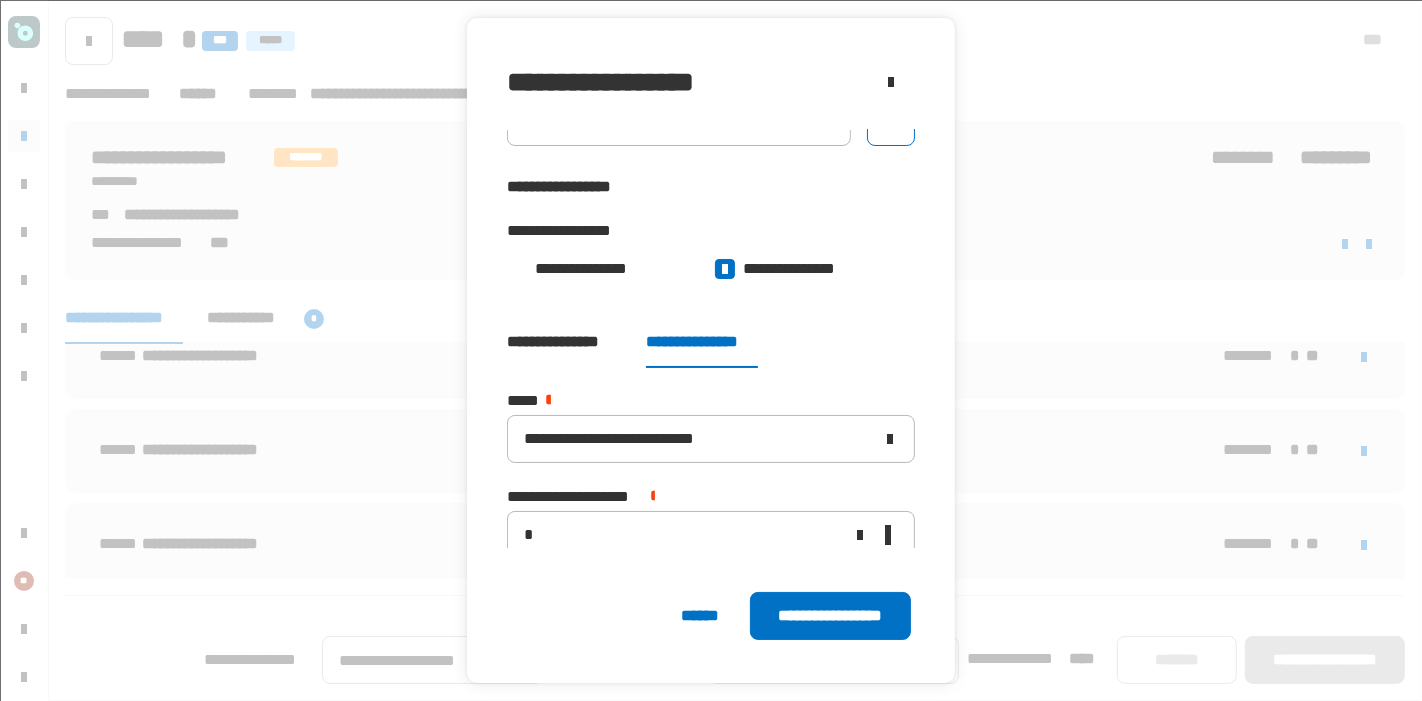 scroll, scrollTop: 50, scrollLeft: 0, axis: vertical 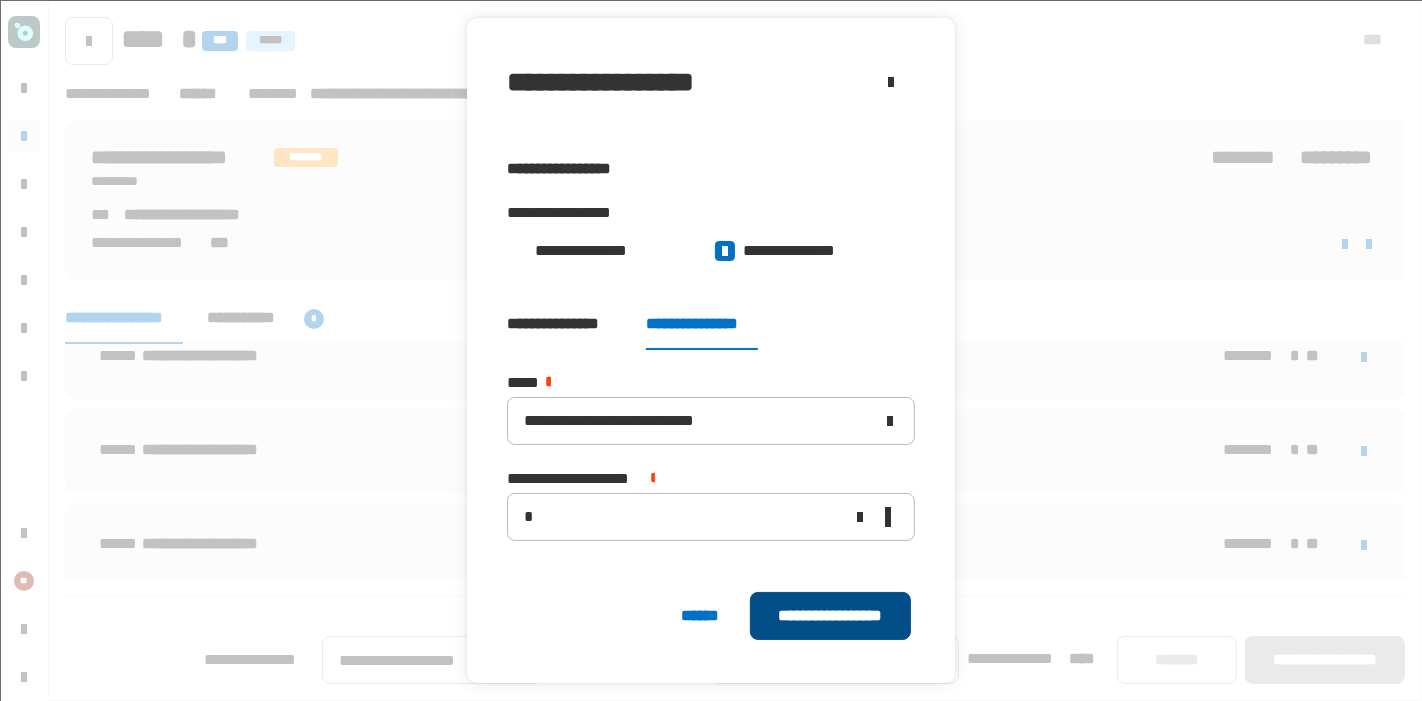 click on "**********" 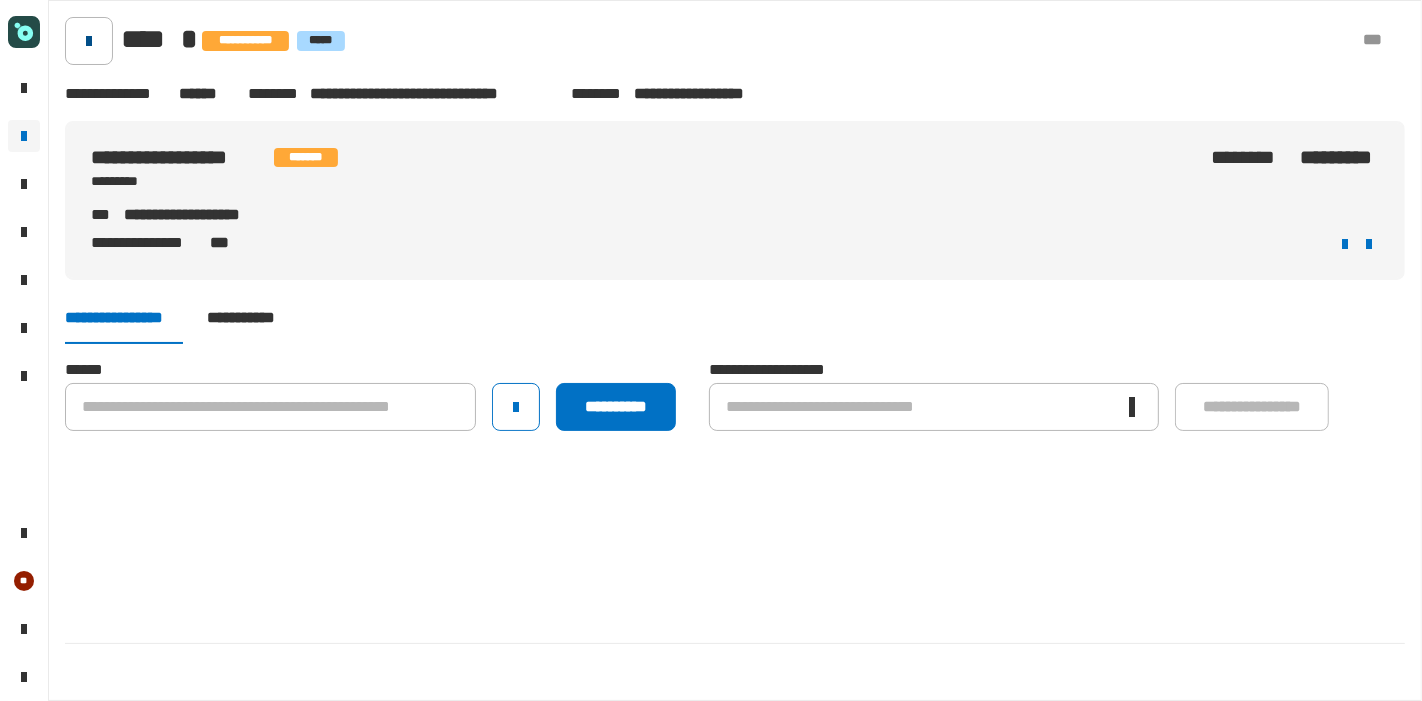 click 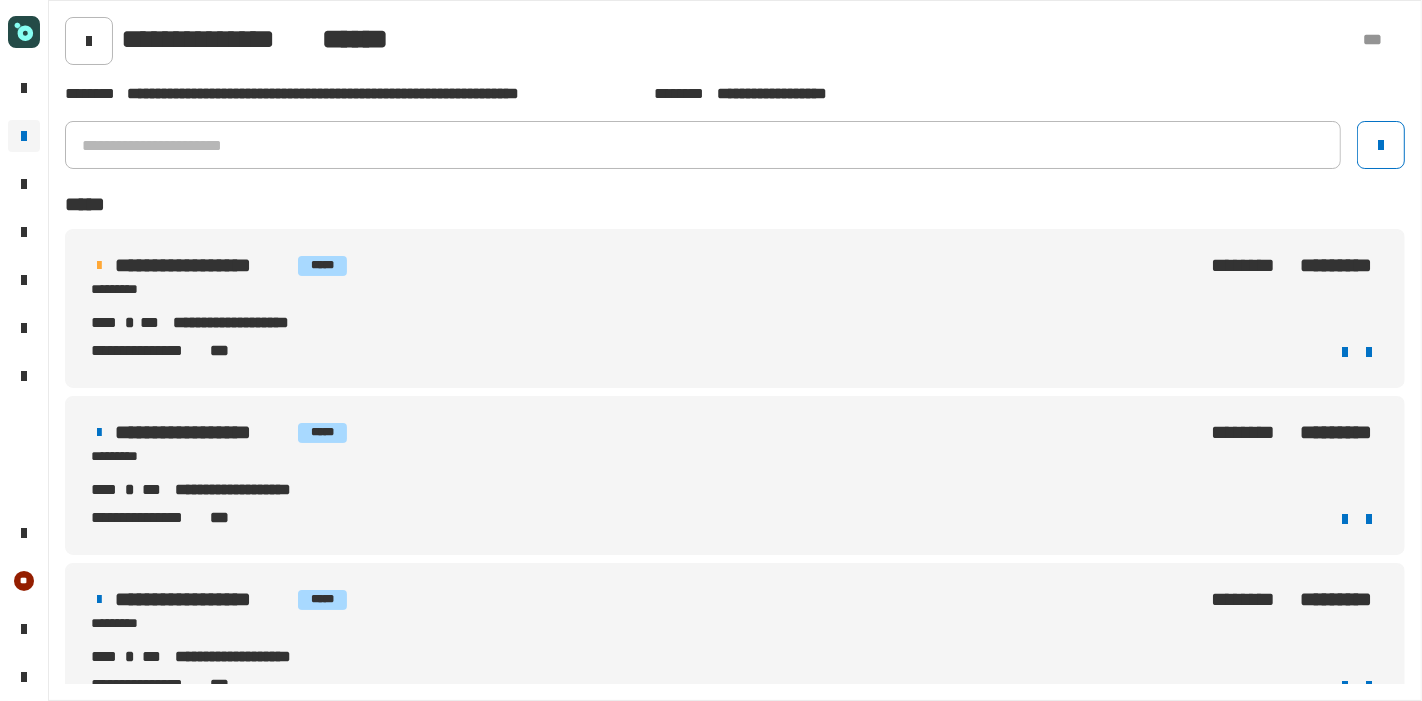 click 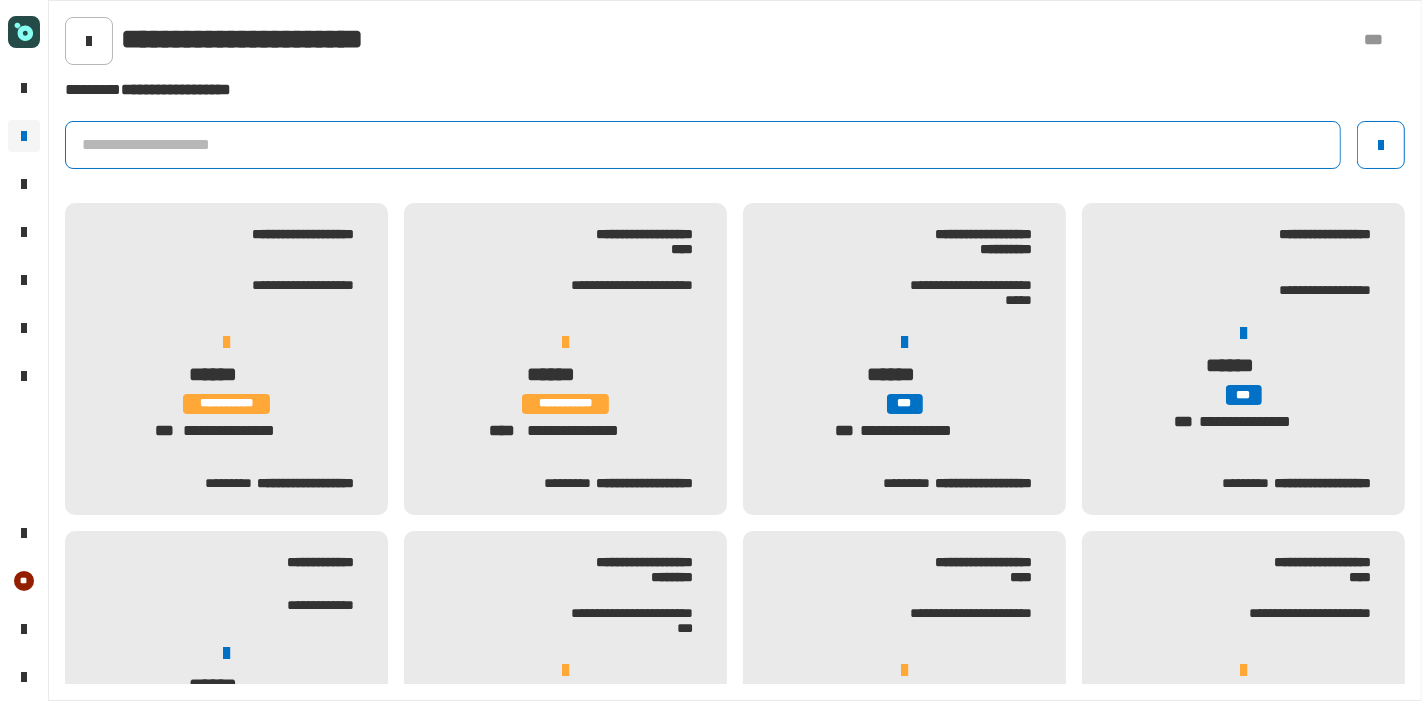 click 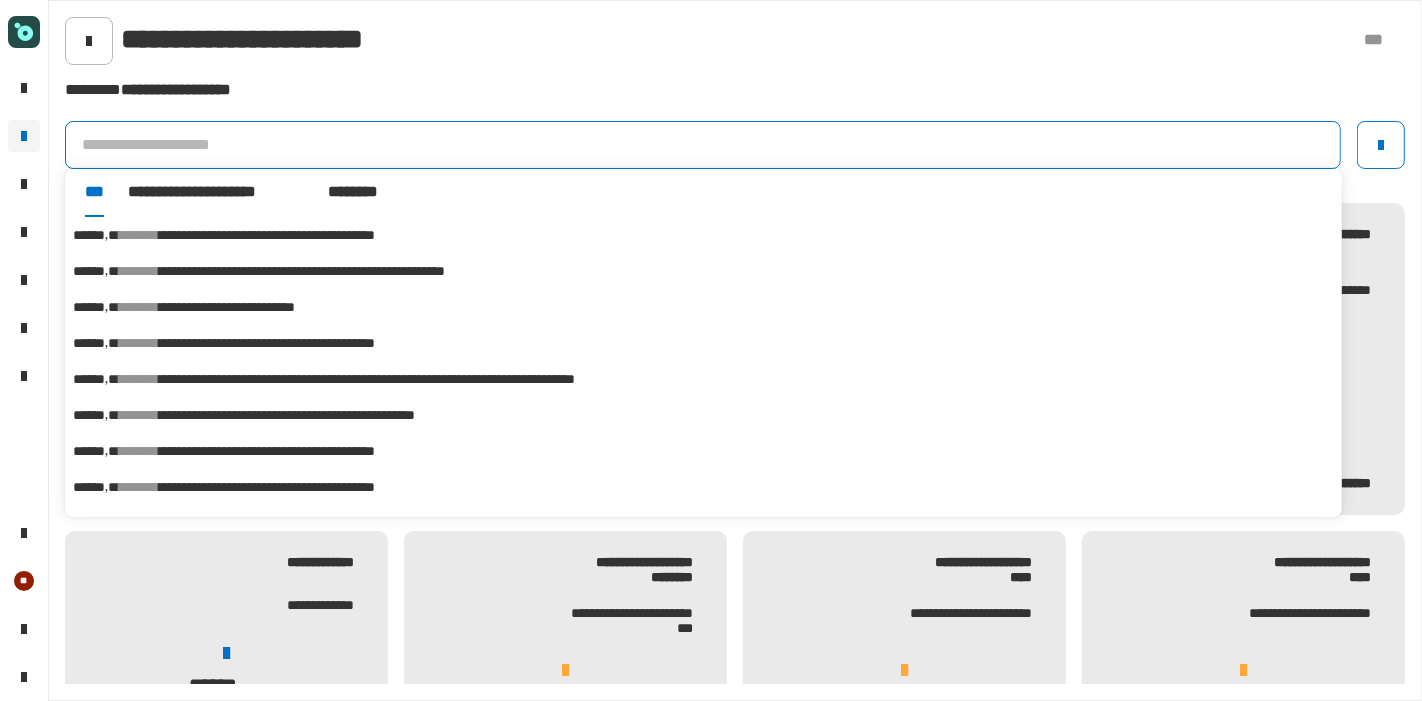 click 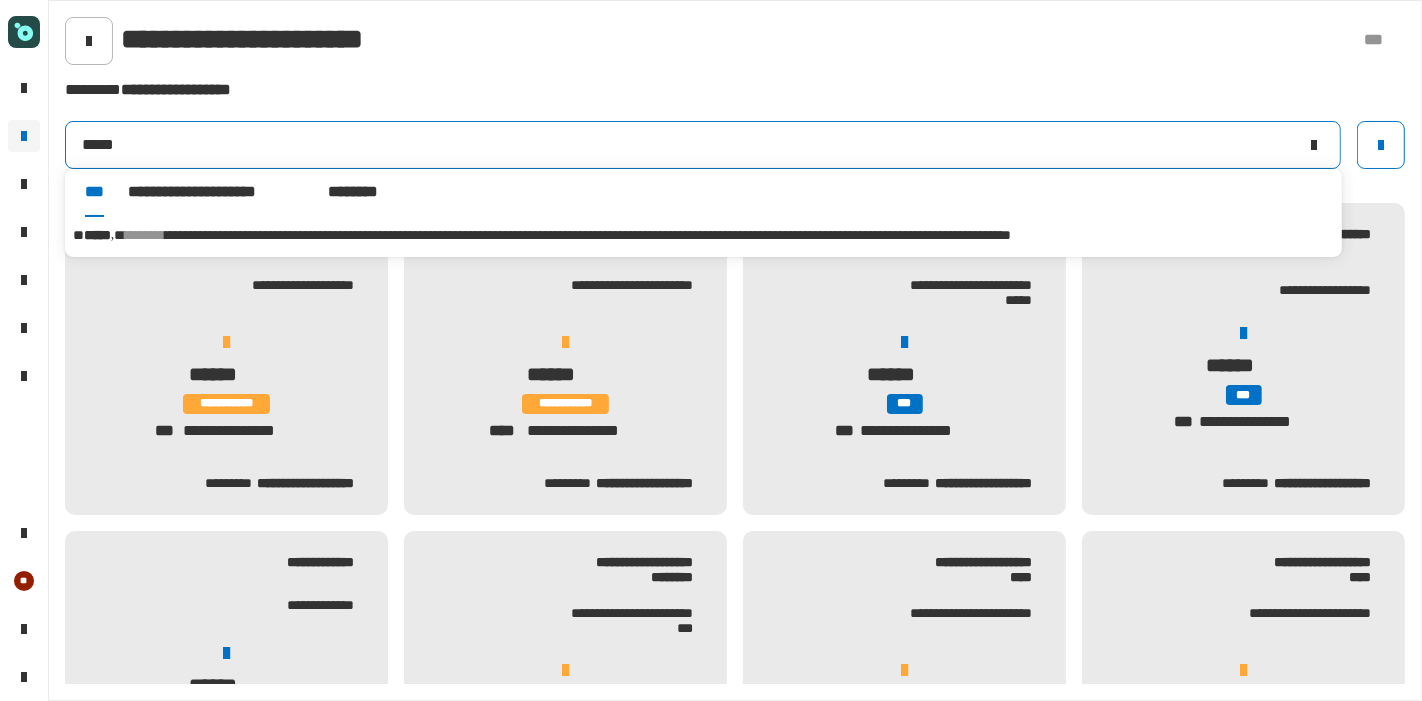 type on "*****" 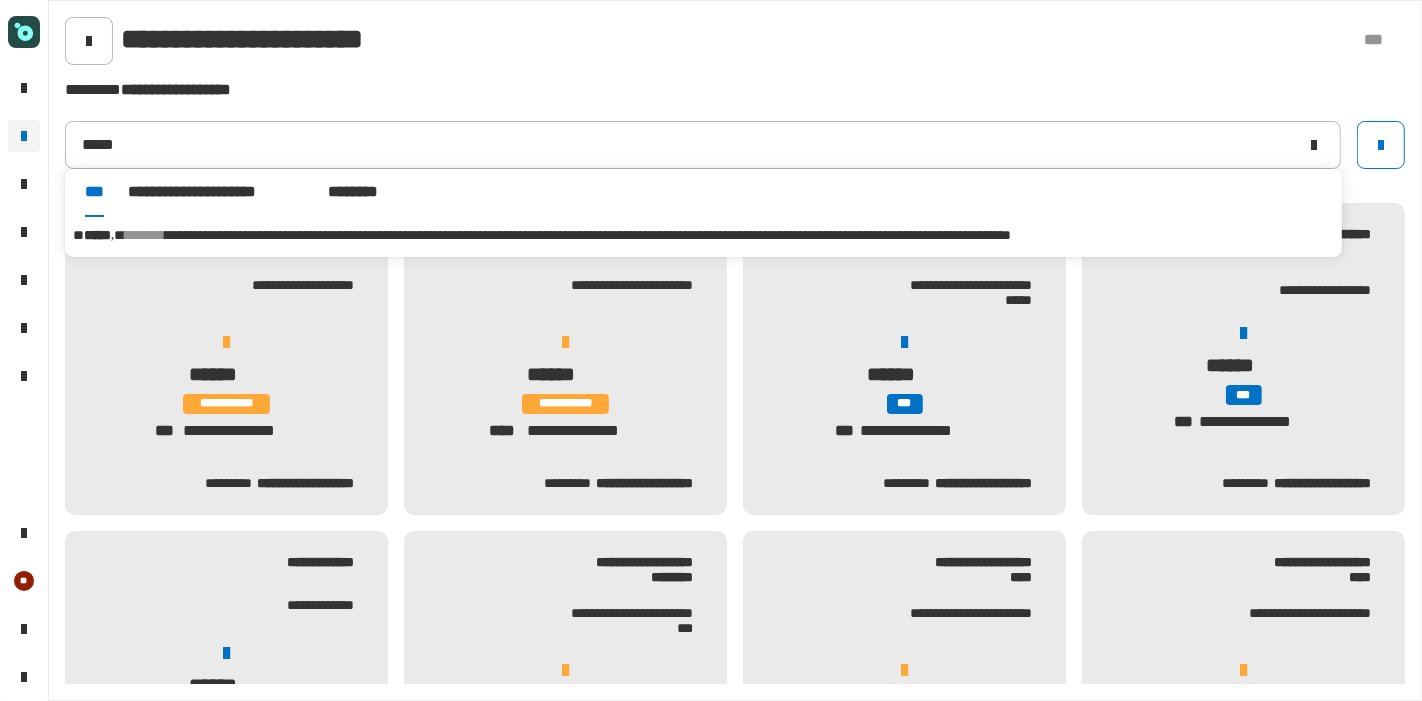 click on "**********" at bounding box center (588, 235) 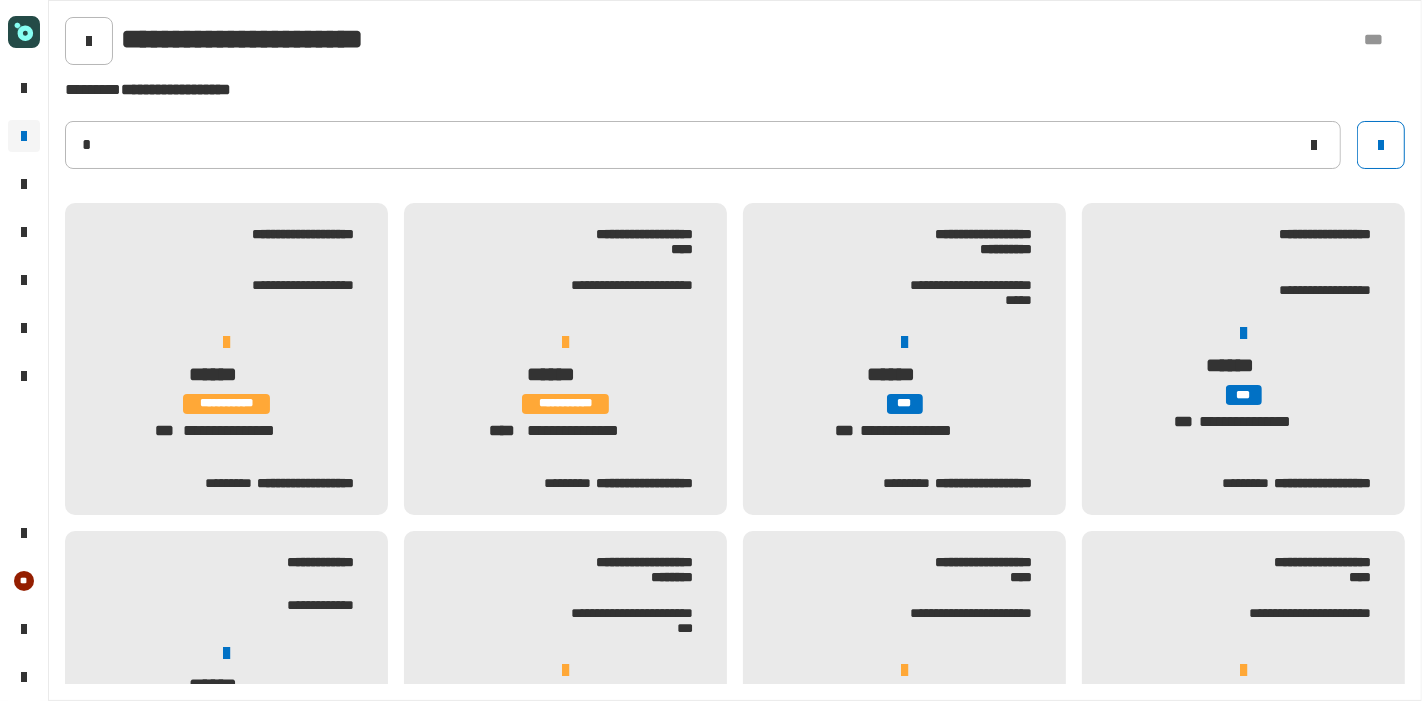 type on "*******" 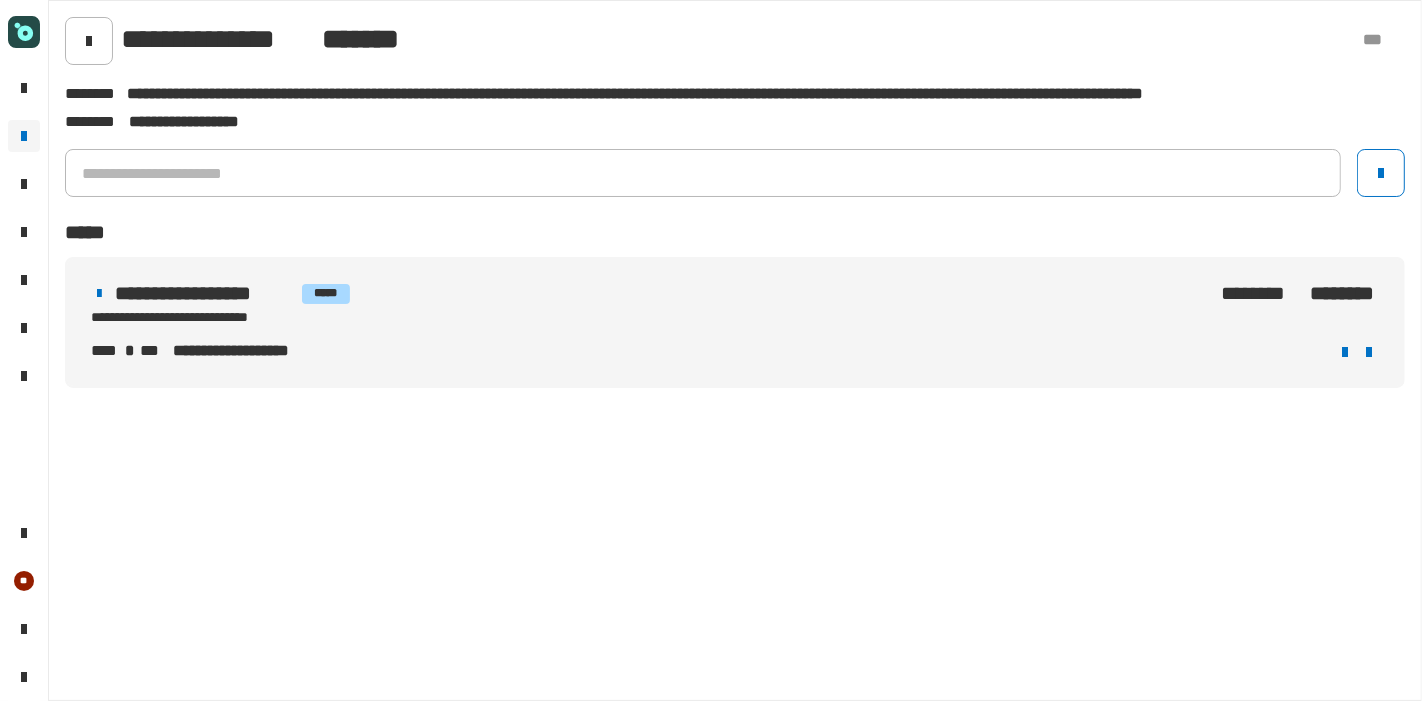 click on "**********" at bounding box center (204, 293) 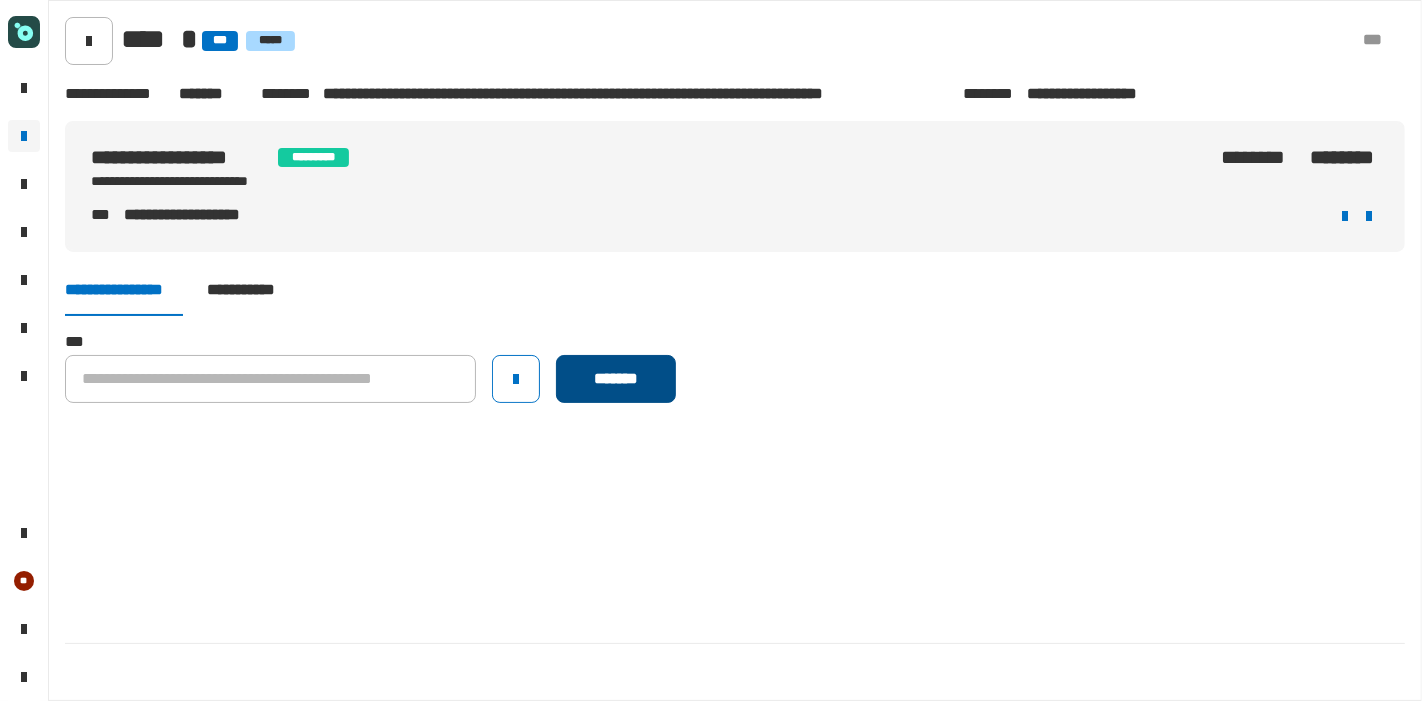 click on "*******" 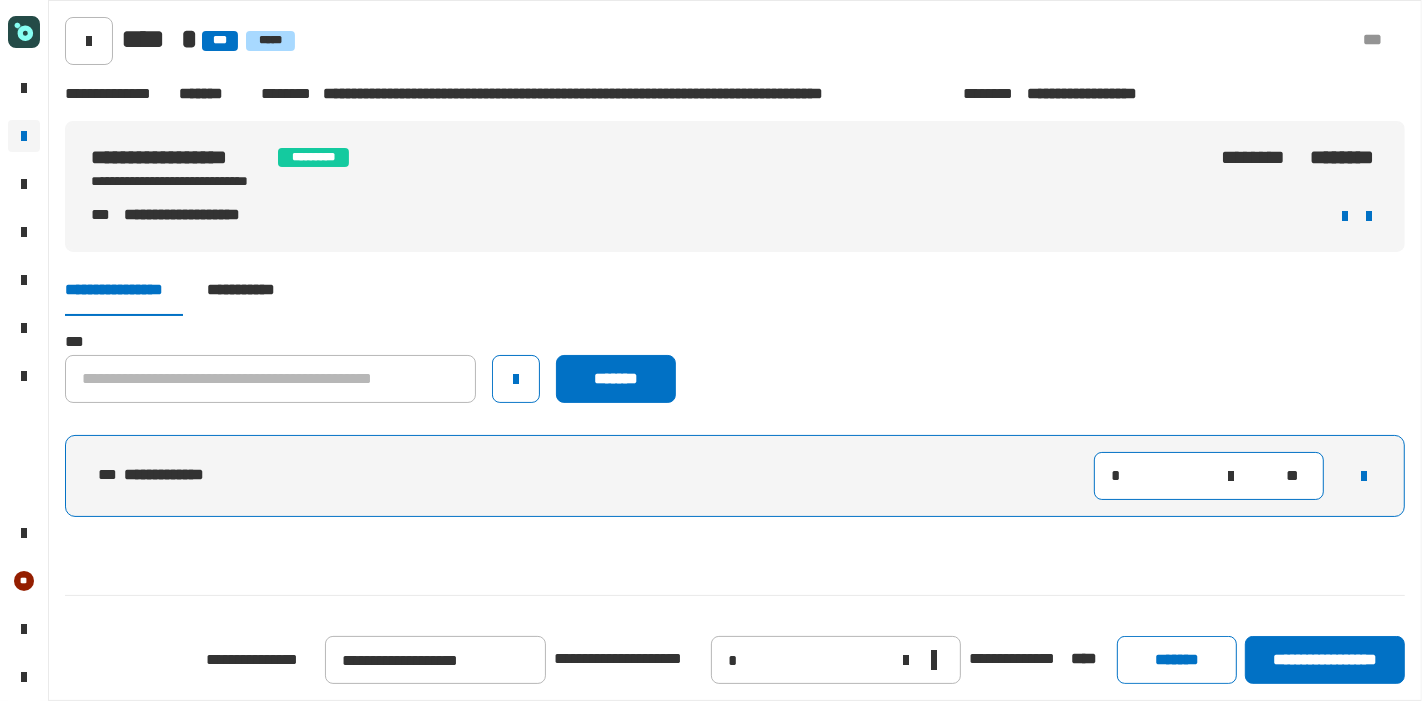 drag, startPoint x: 1154, startPoint y: 481, endPoint x: 869, endPoint y: 382, distance: 301.70514 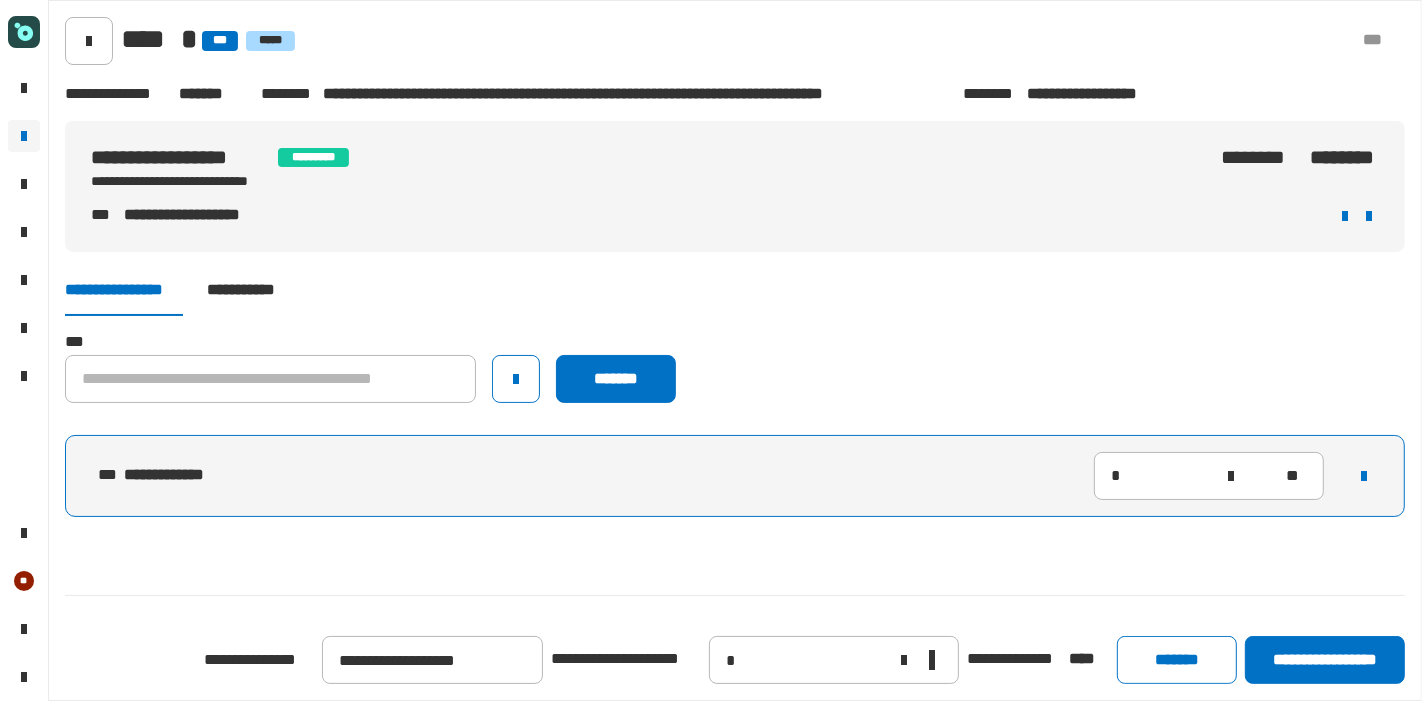 click on "**********" 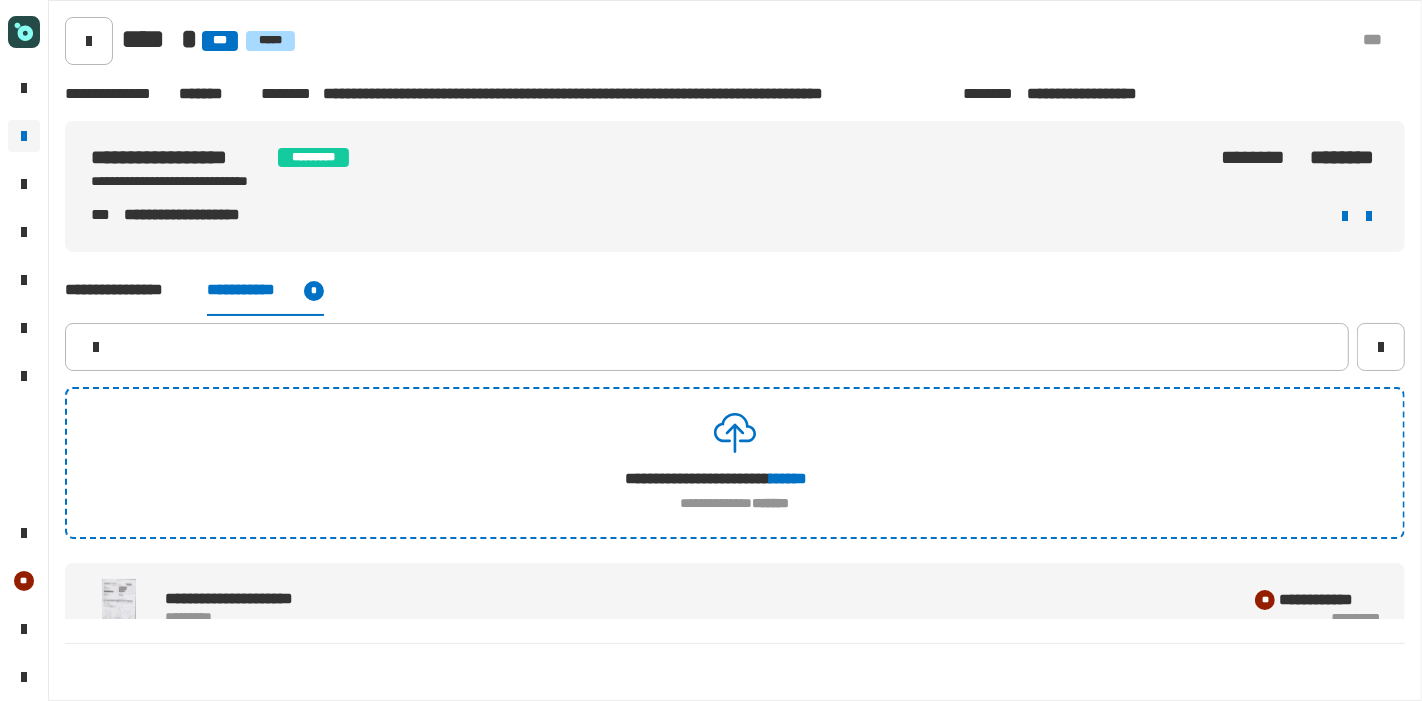 click on "**********" 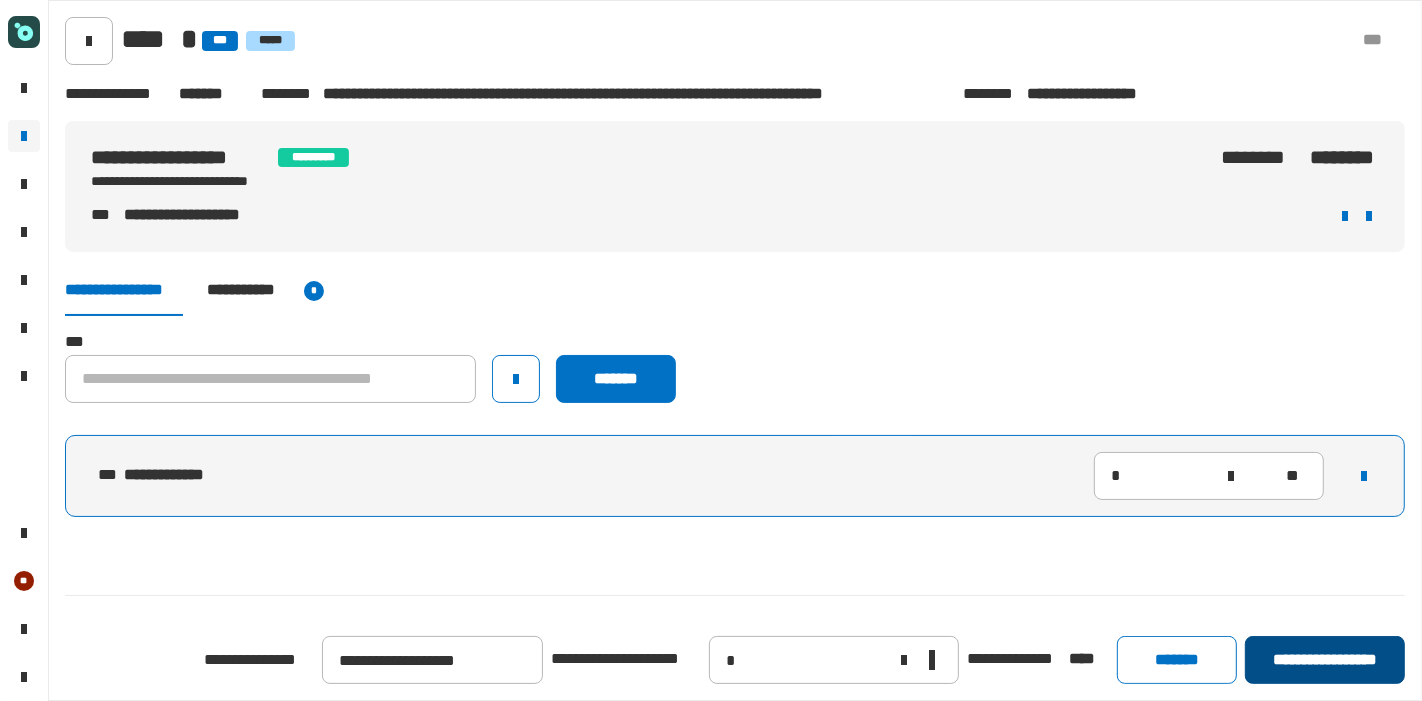 click on "**********" 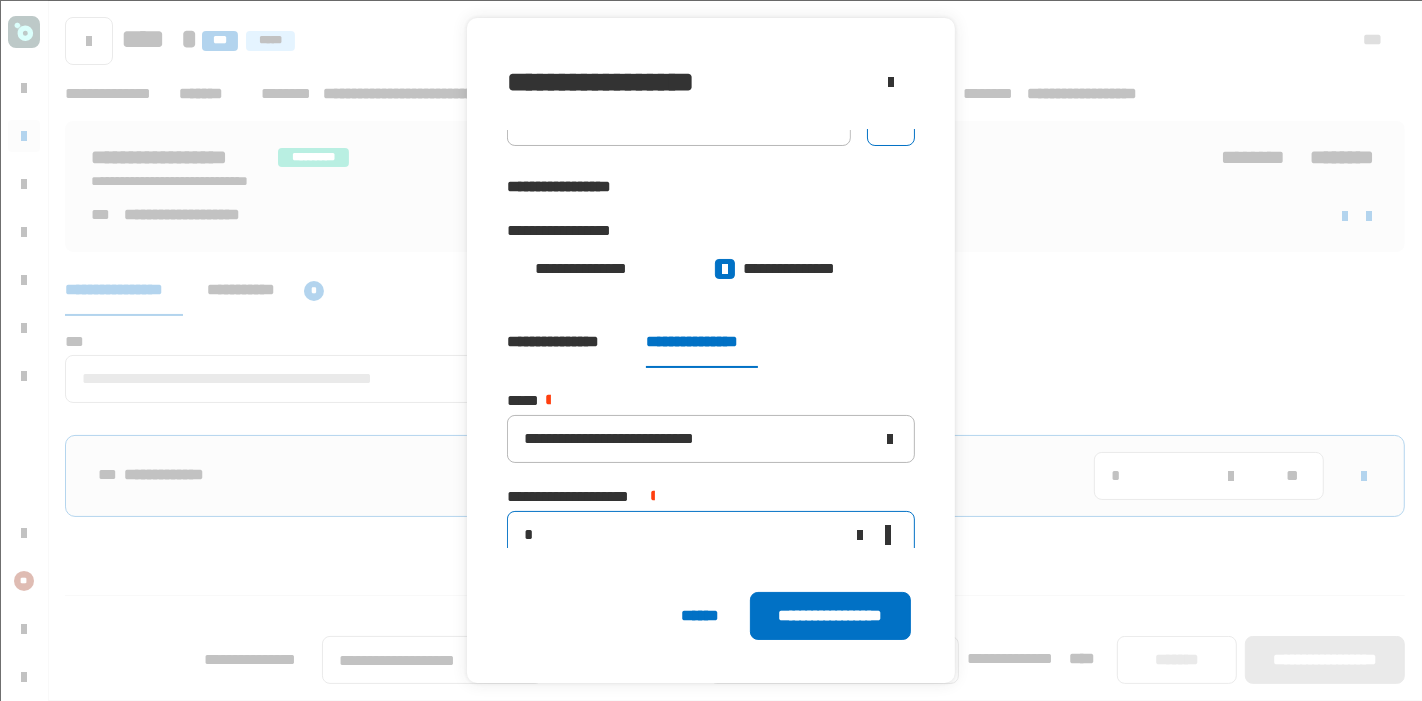 scroll, scrollTop: 50, scrollLeft: 0, axis: vertical 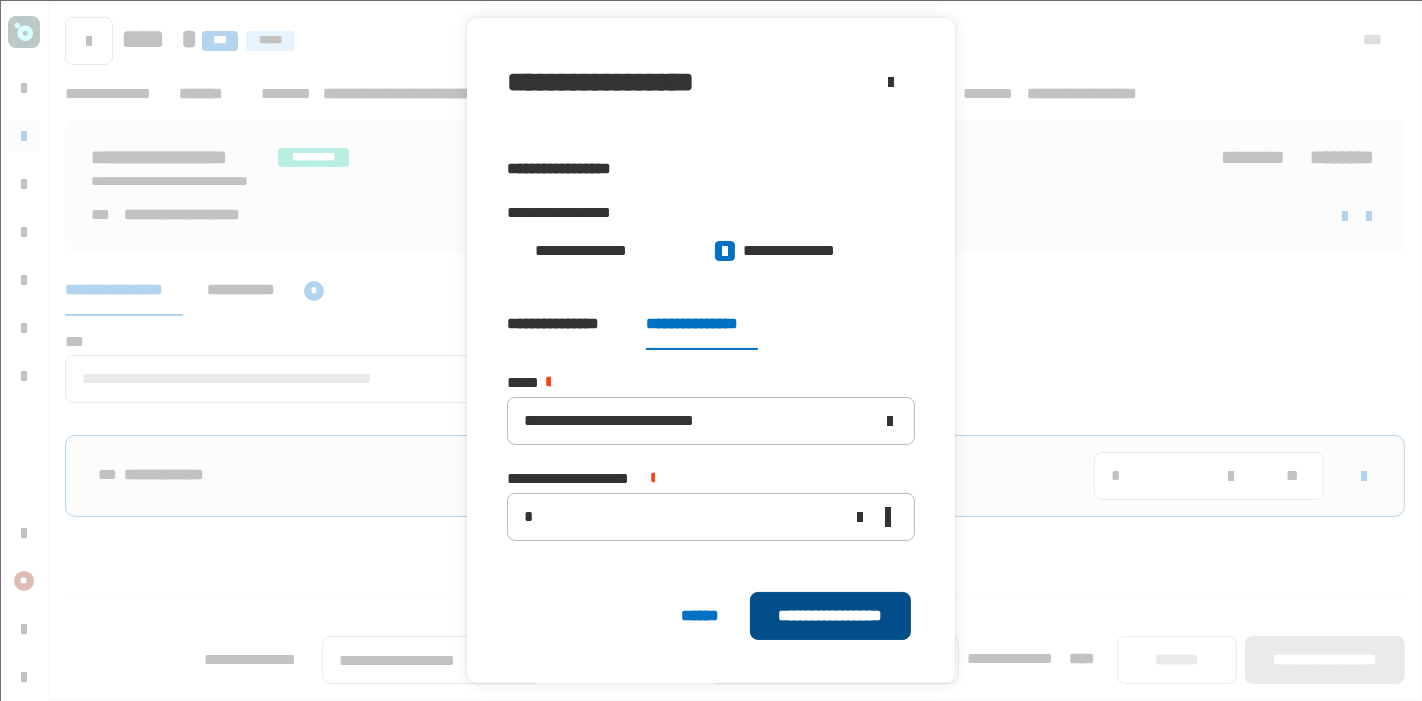 click on "**********" 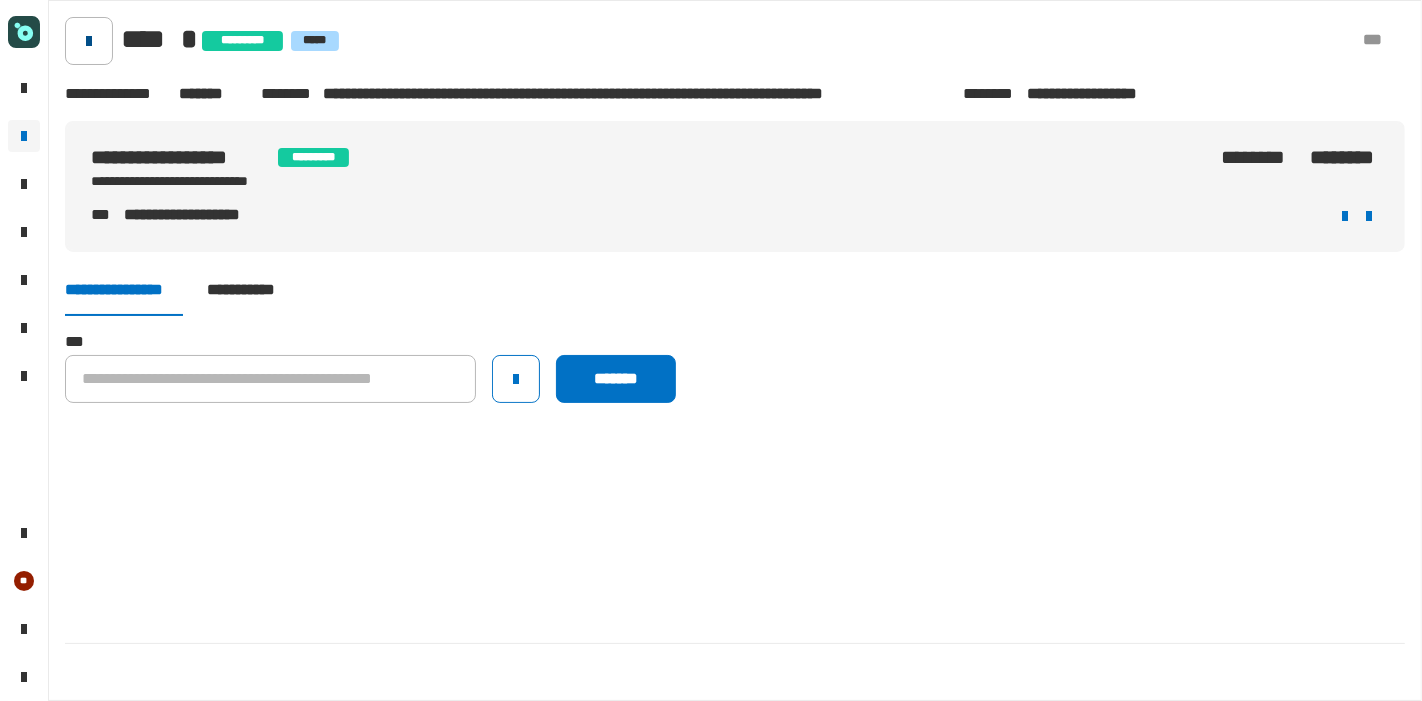 click 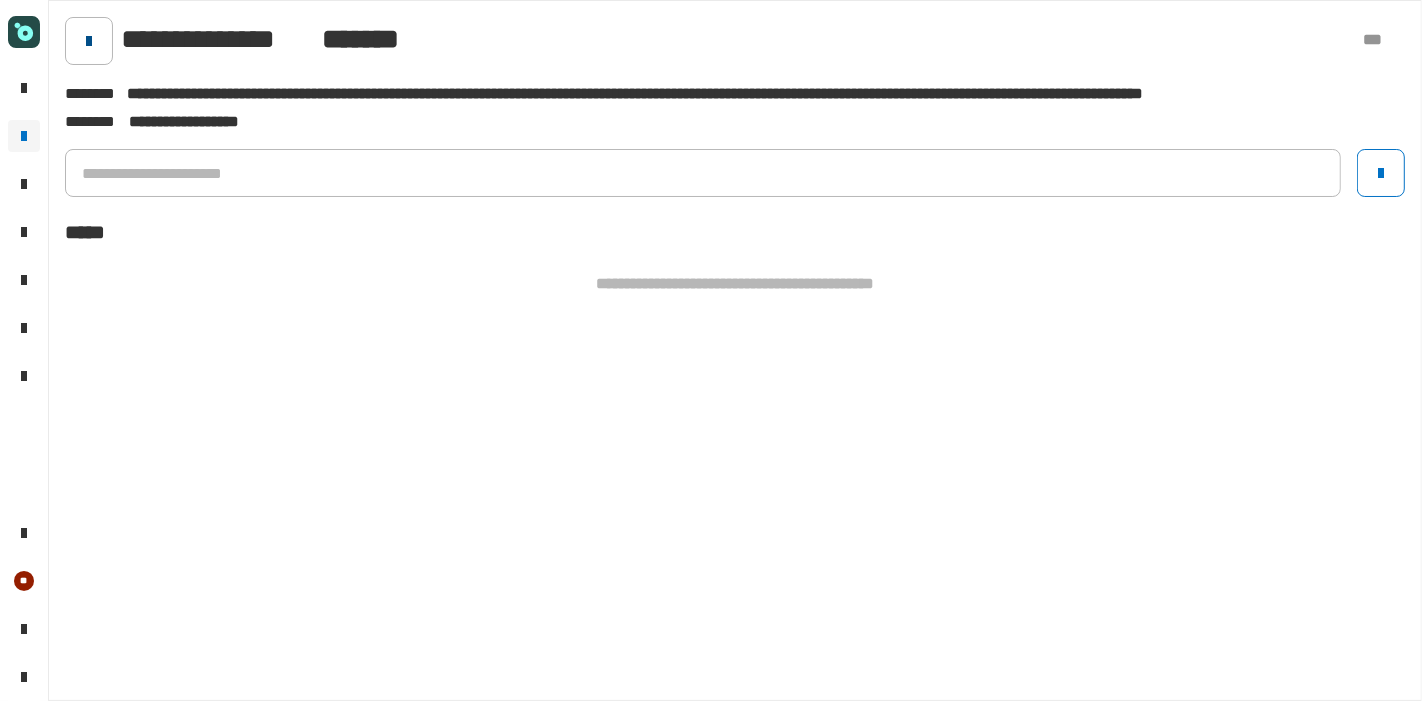 click 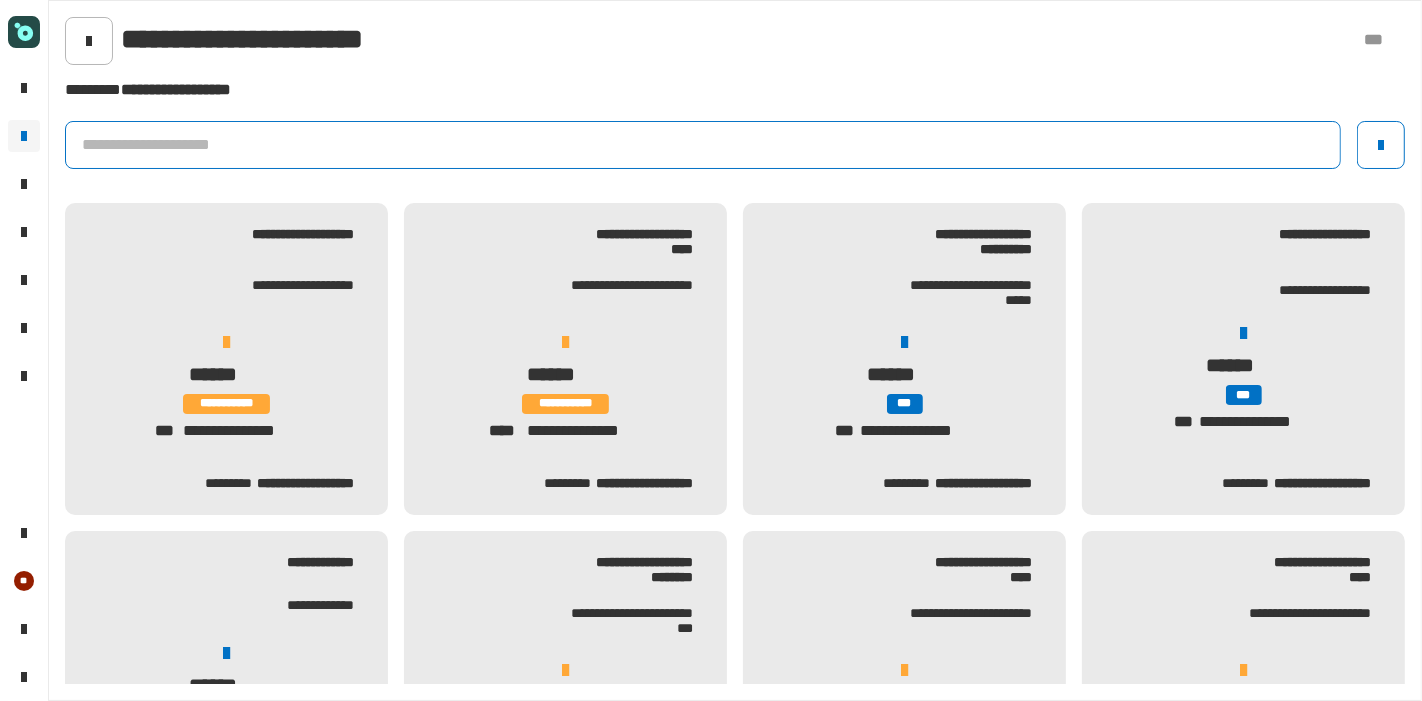 click 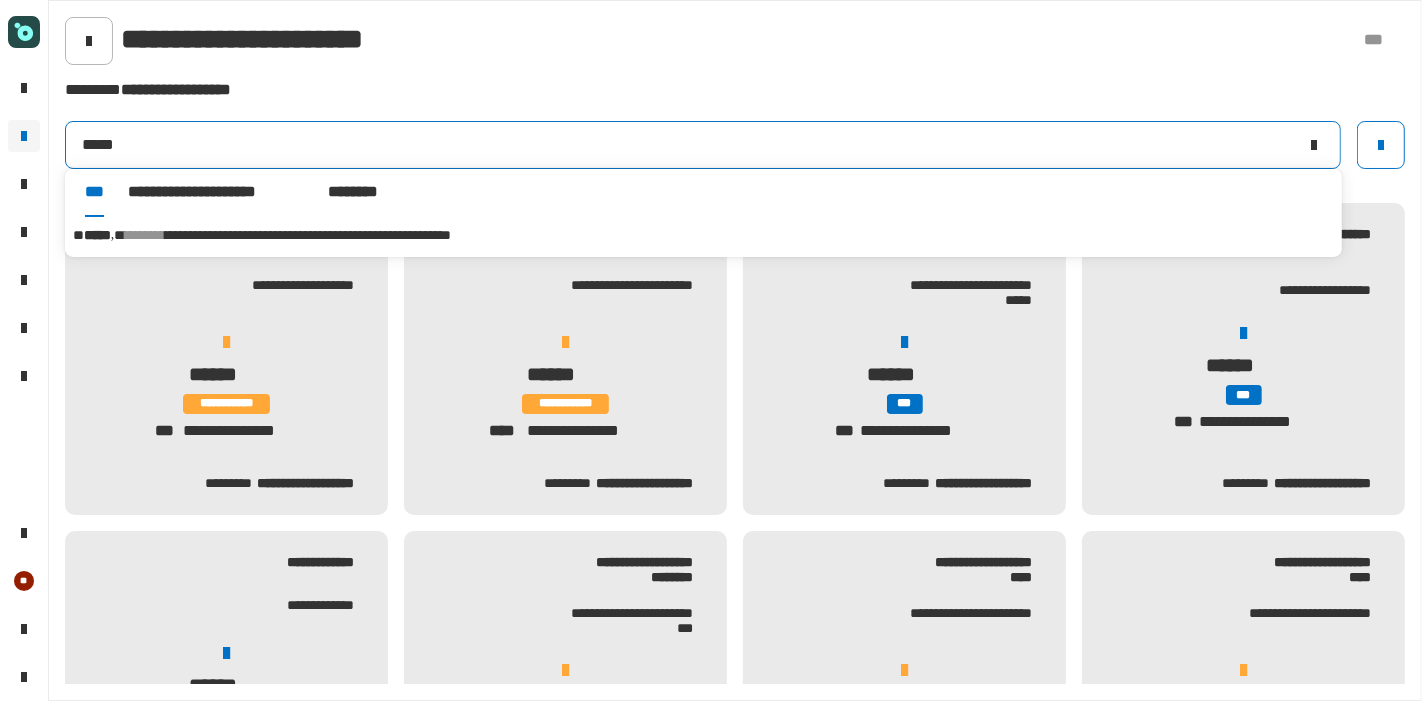 type on "*****" 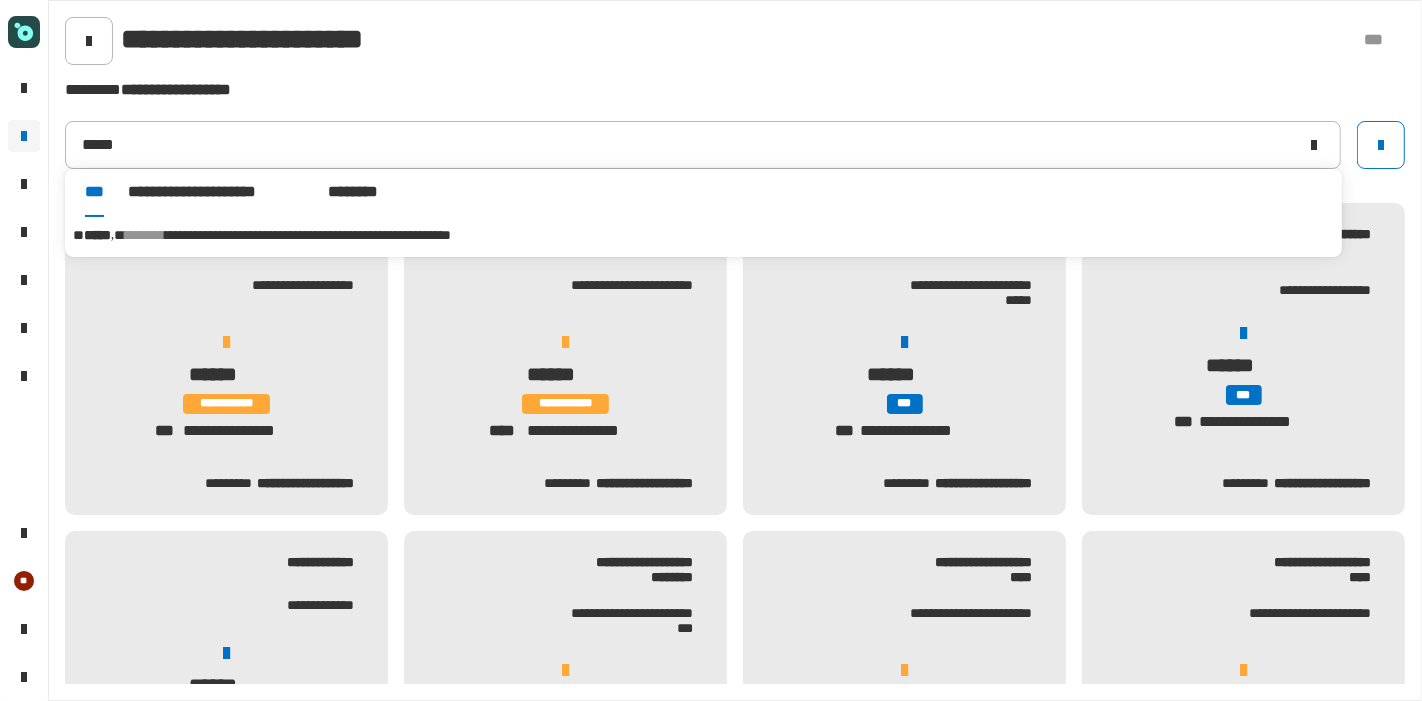 click on "**********" at bounding box center [308, 235] 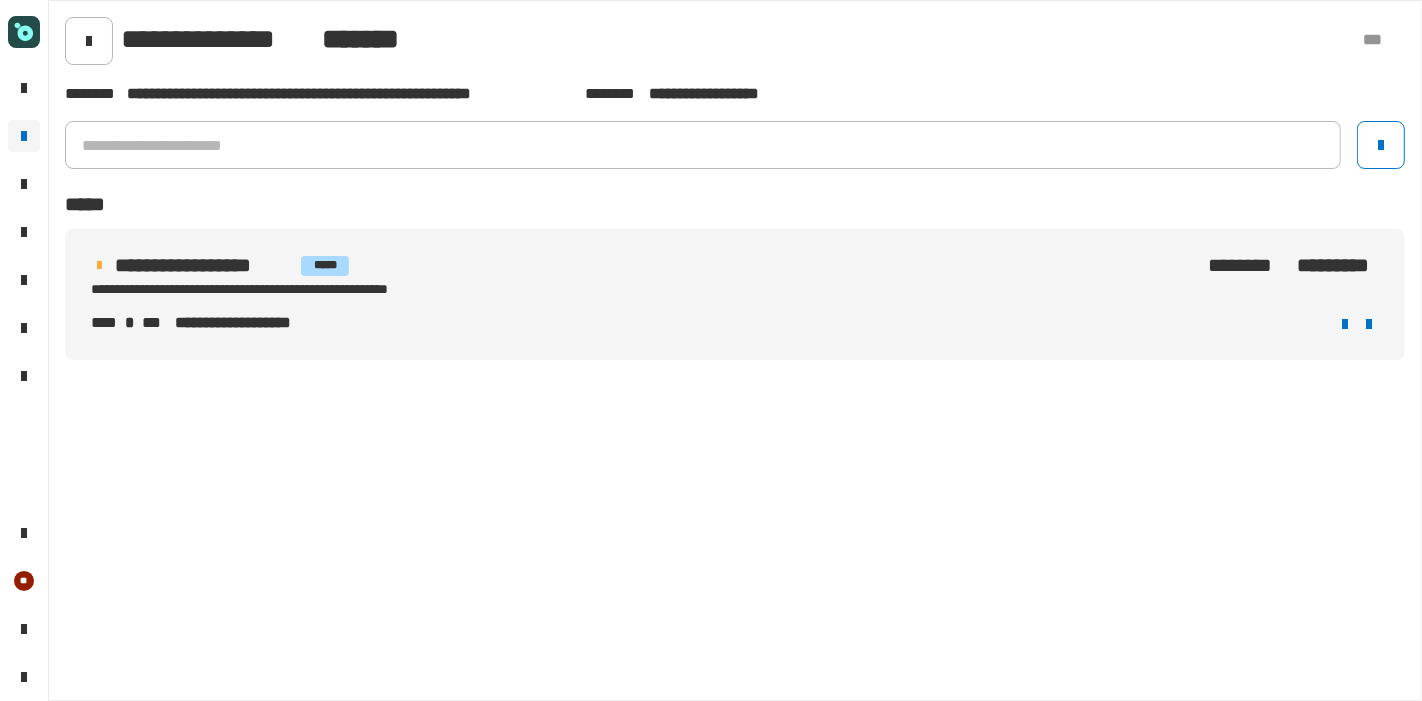 click on "**********" at bounding box center (345, 289) 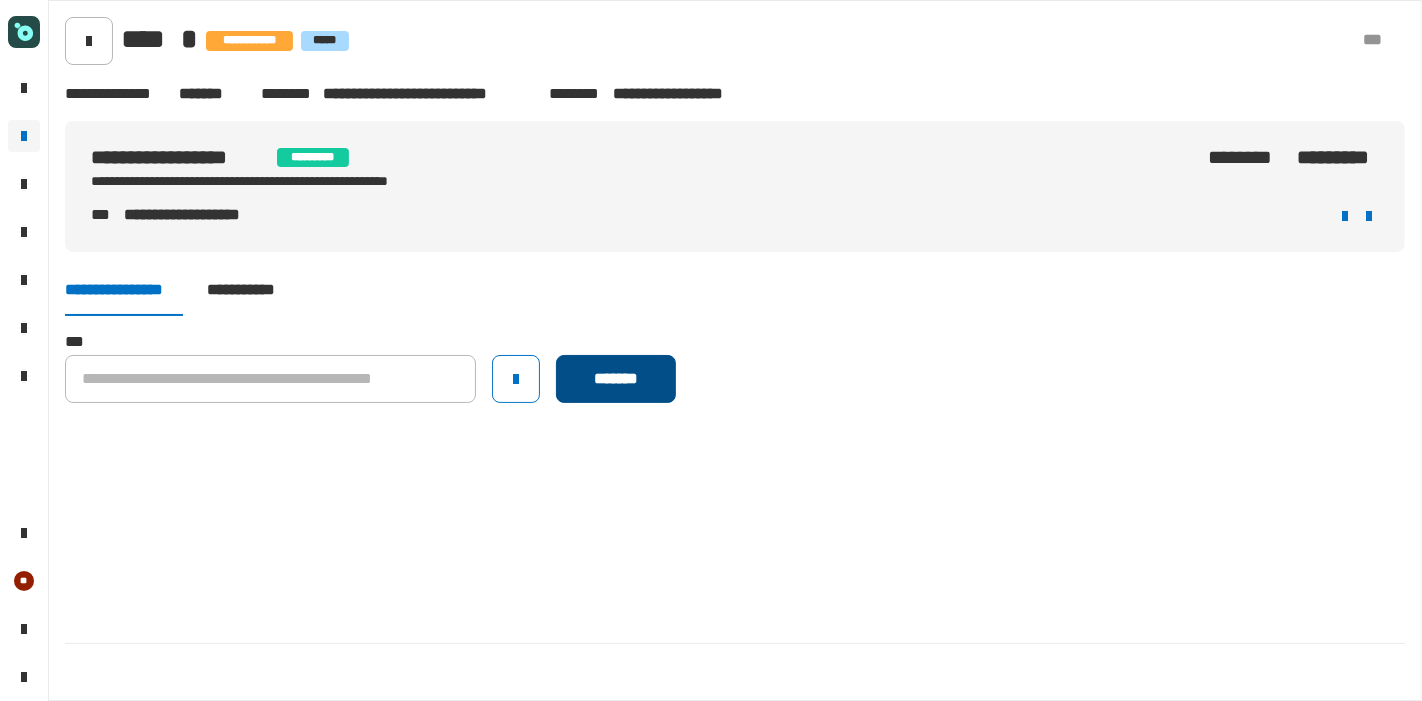 click on "*******" 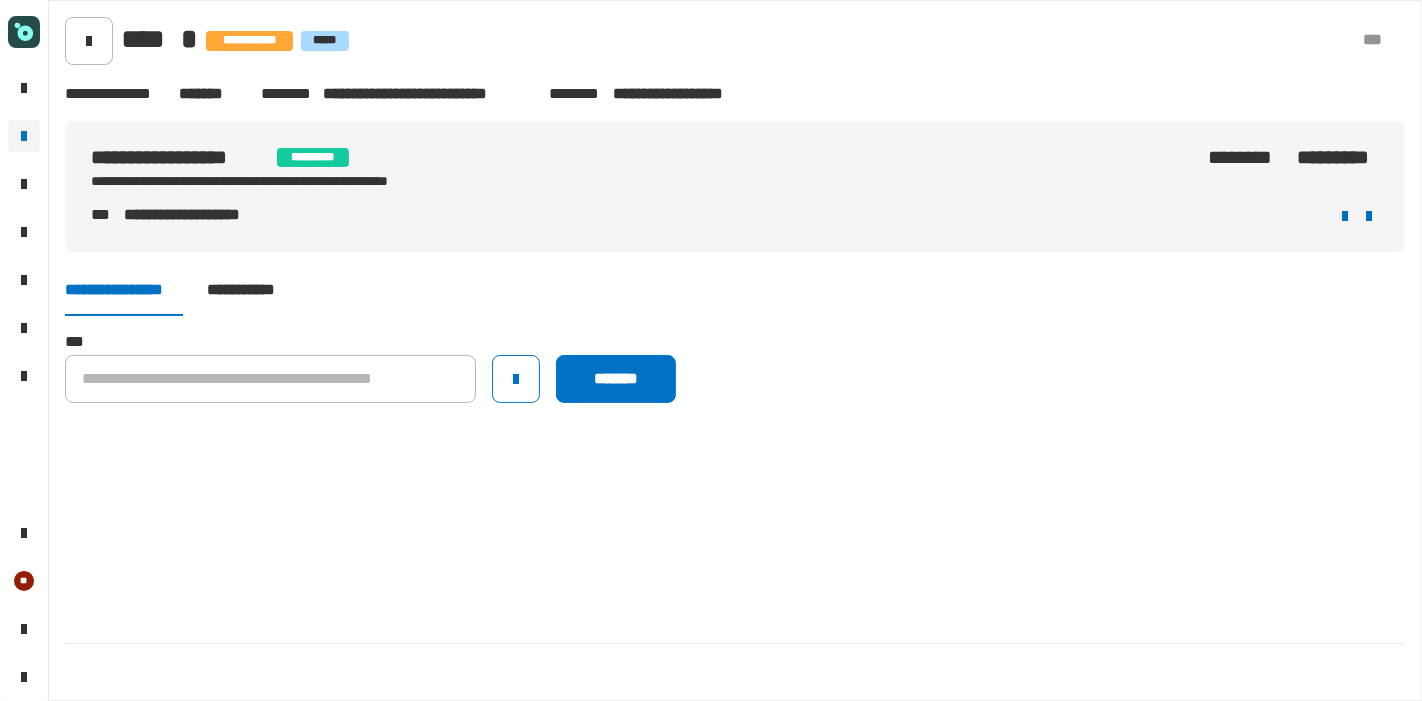 type 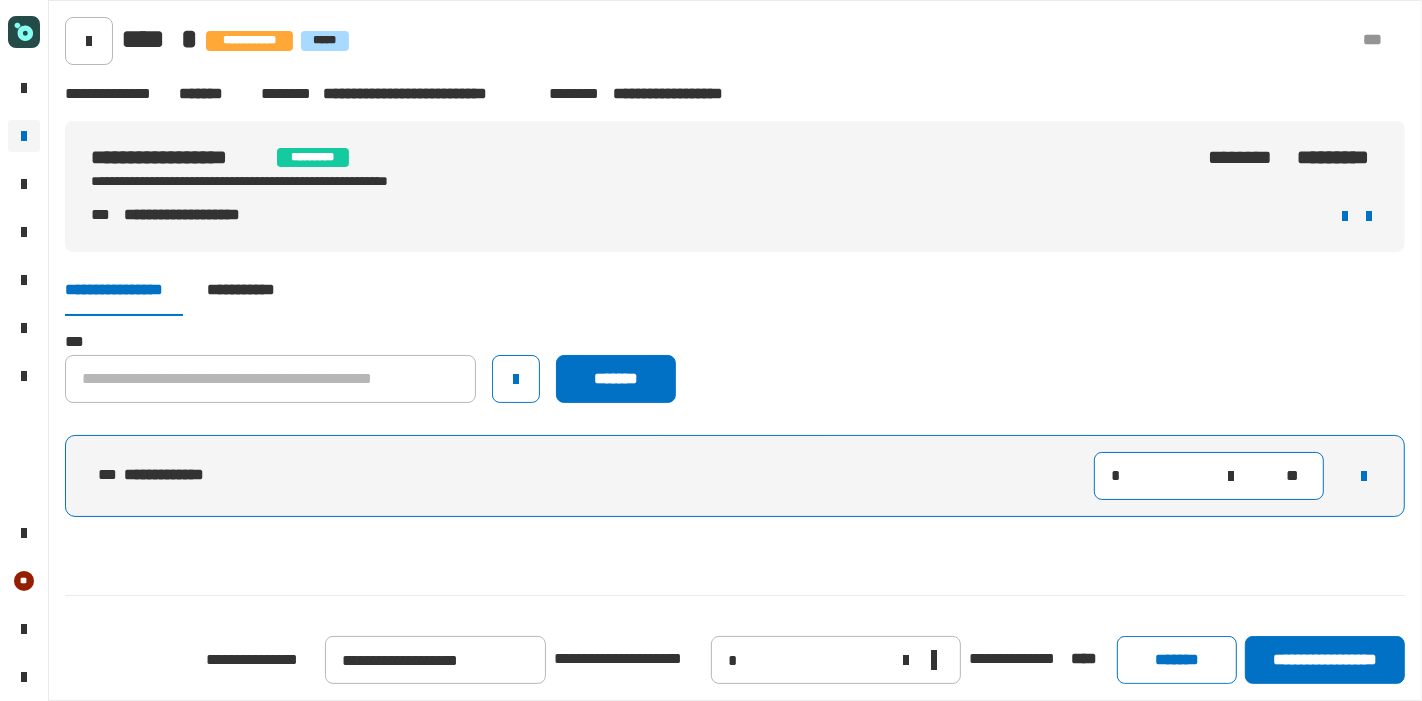 drag, startPoint x: 1165, startPoint y: 492, endPoint x: 1007, endPoint y: 467, distance: 159.96562 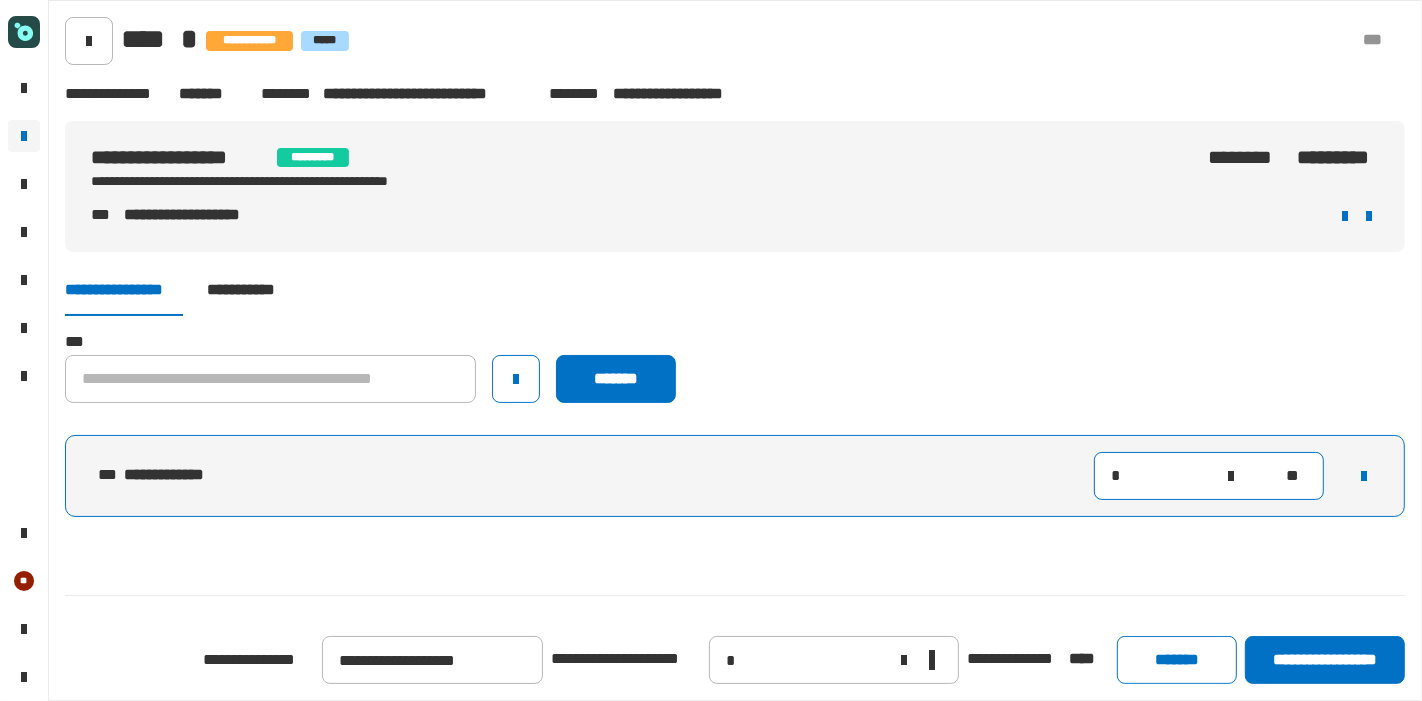 type on "**" 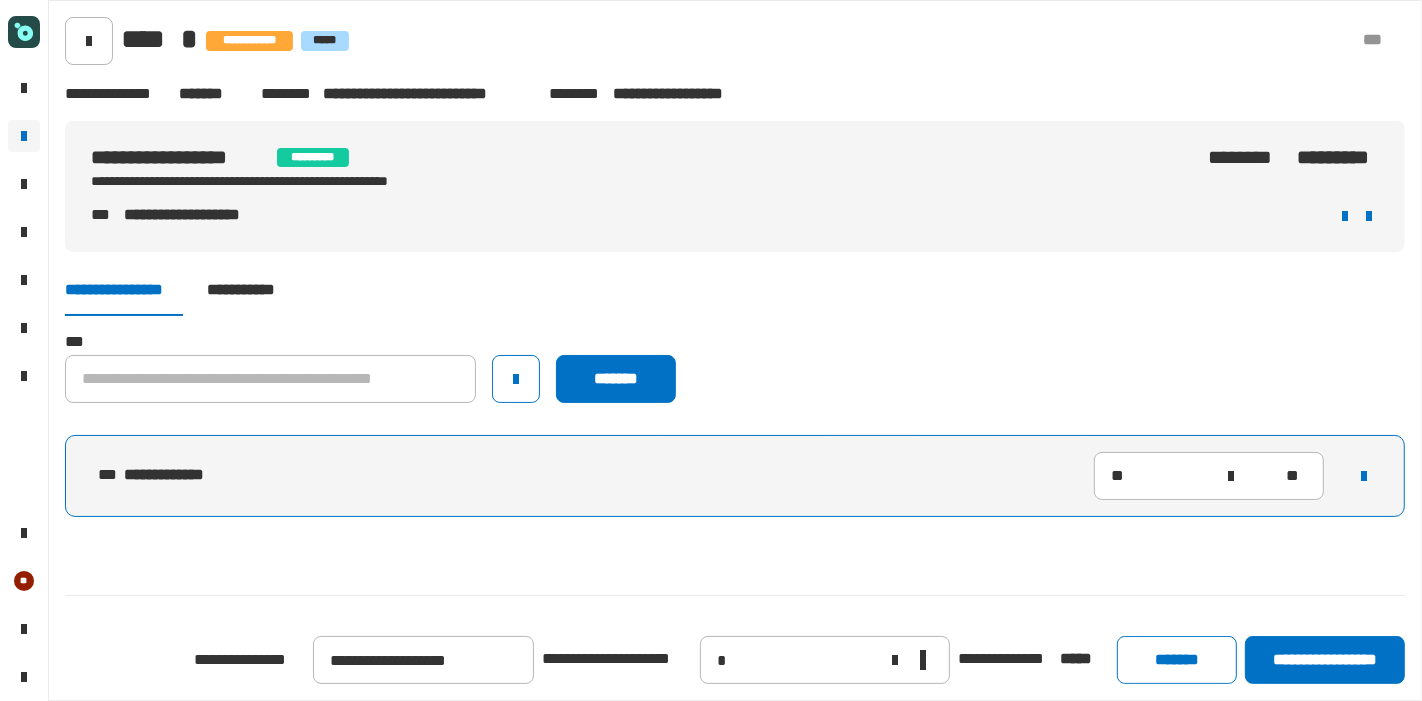 click on "**********" 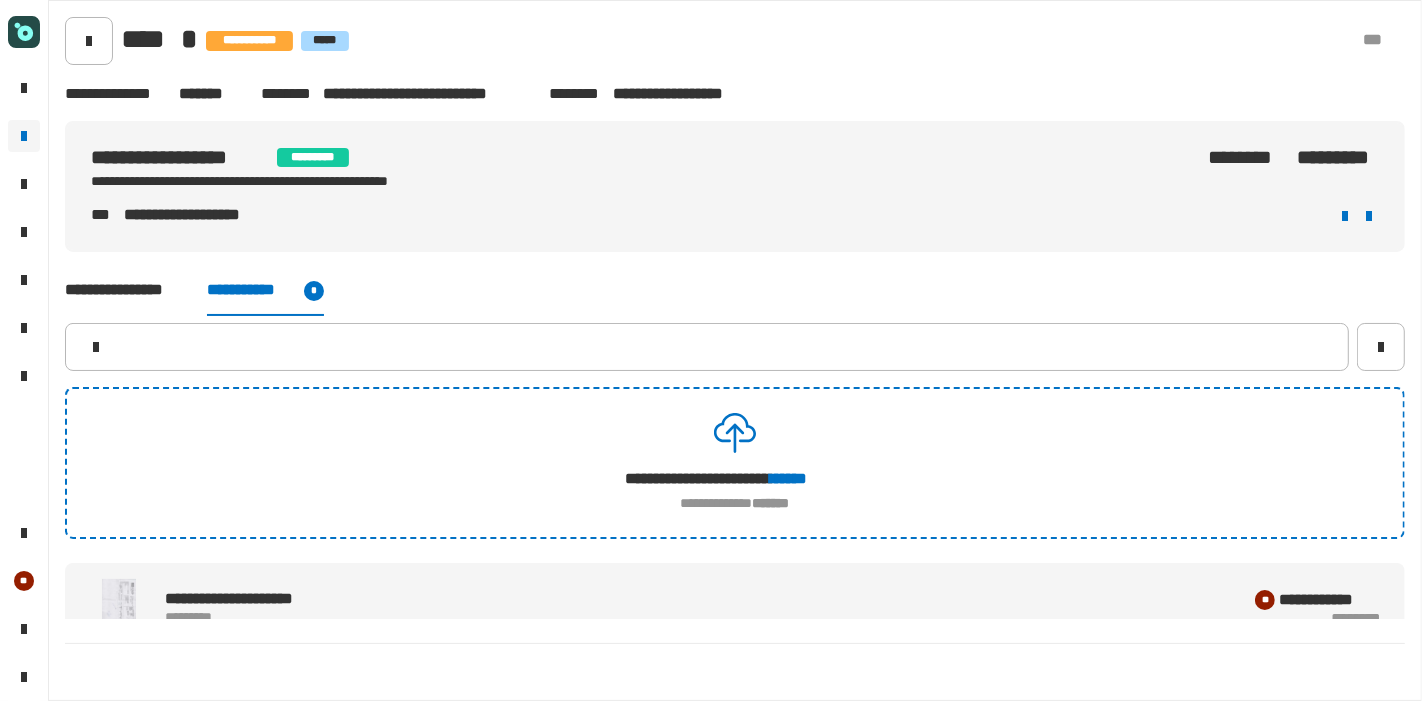 click on "**********" 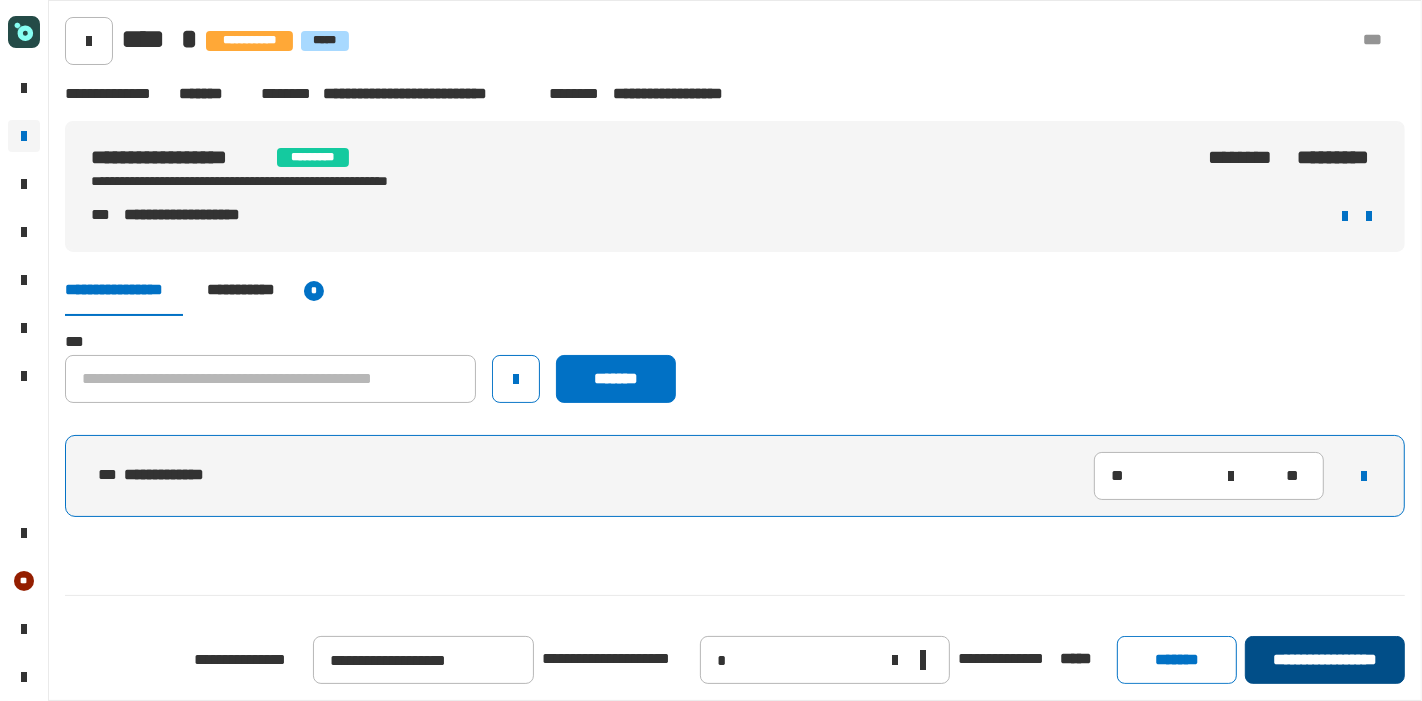 click on "**********" 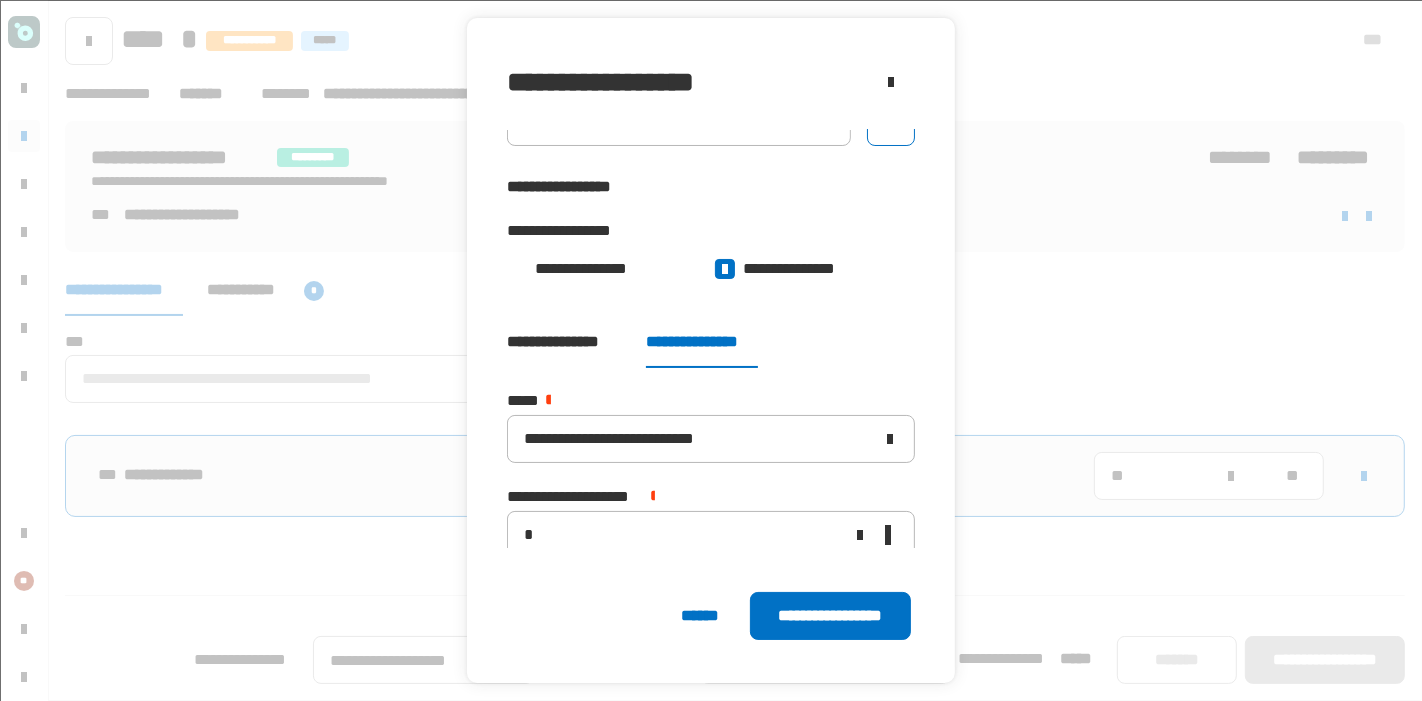 scroll, scrollTop: 50, scrollLeft: 0, axis: vertical 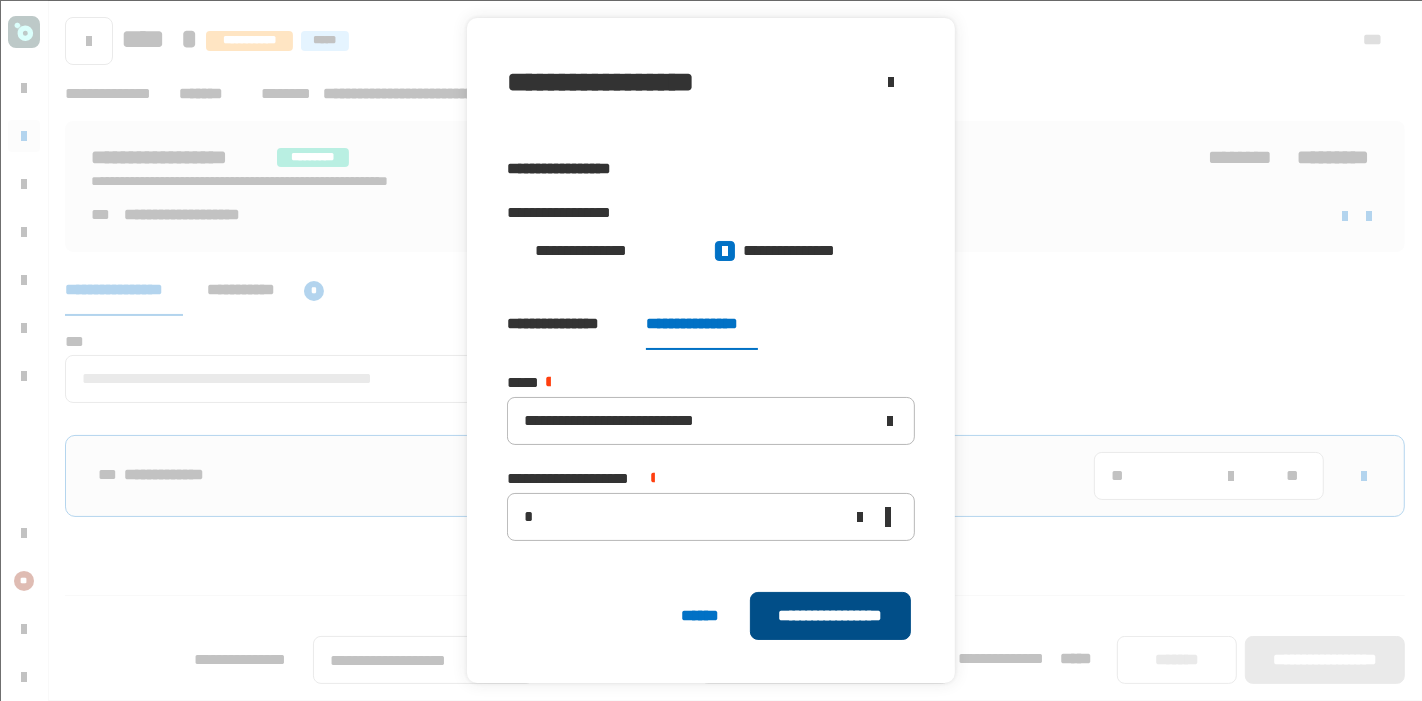 click on "**********" 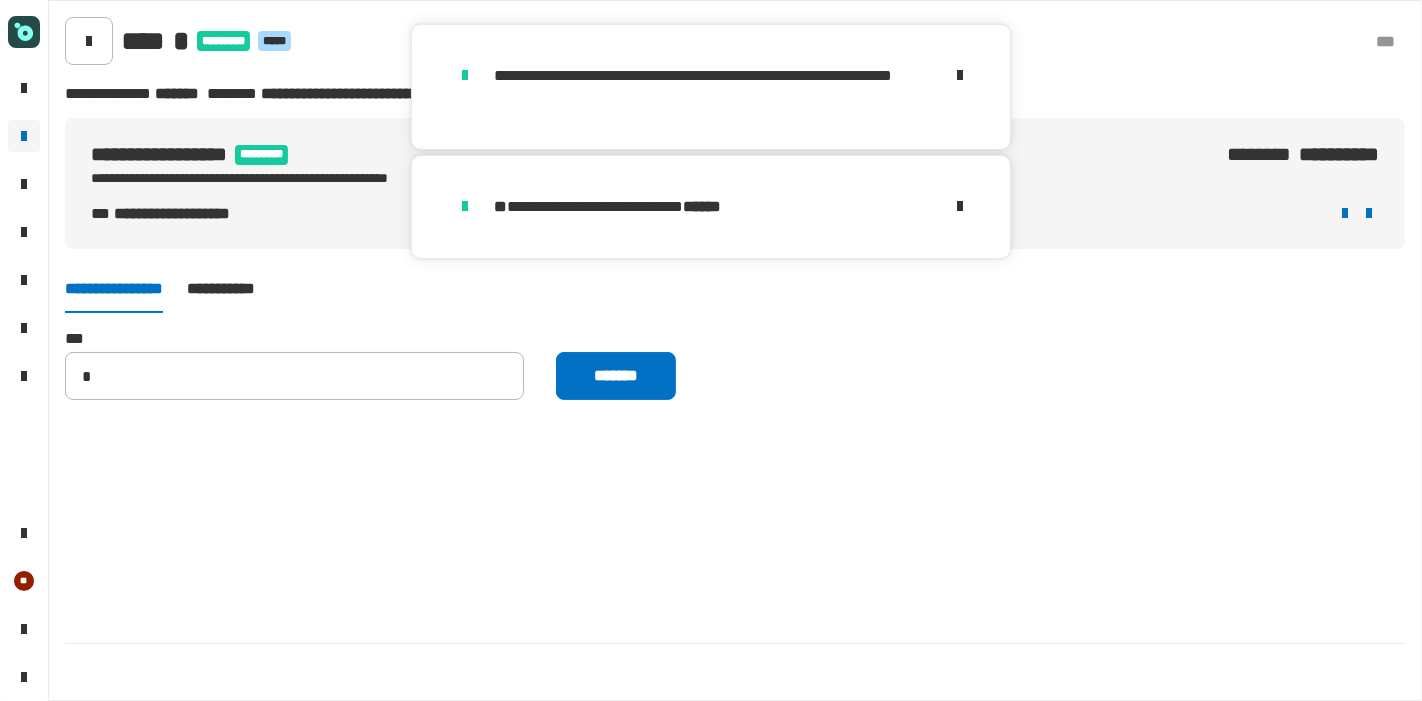 type 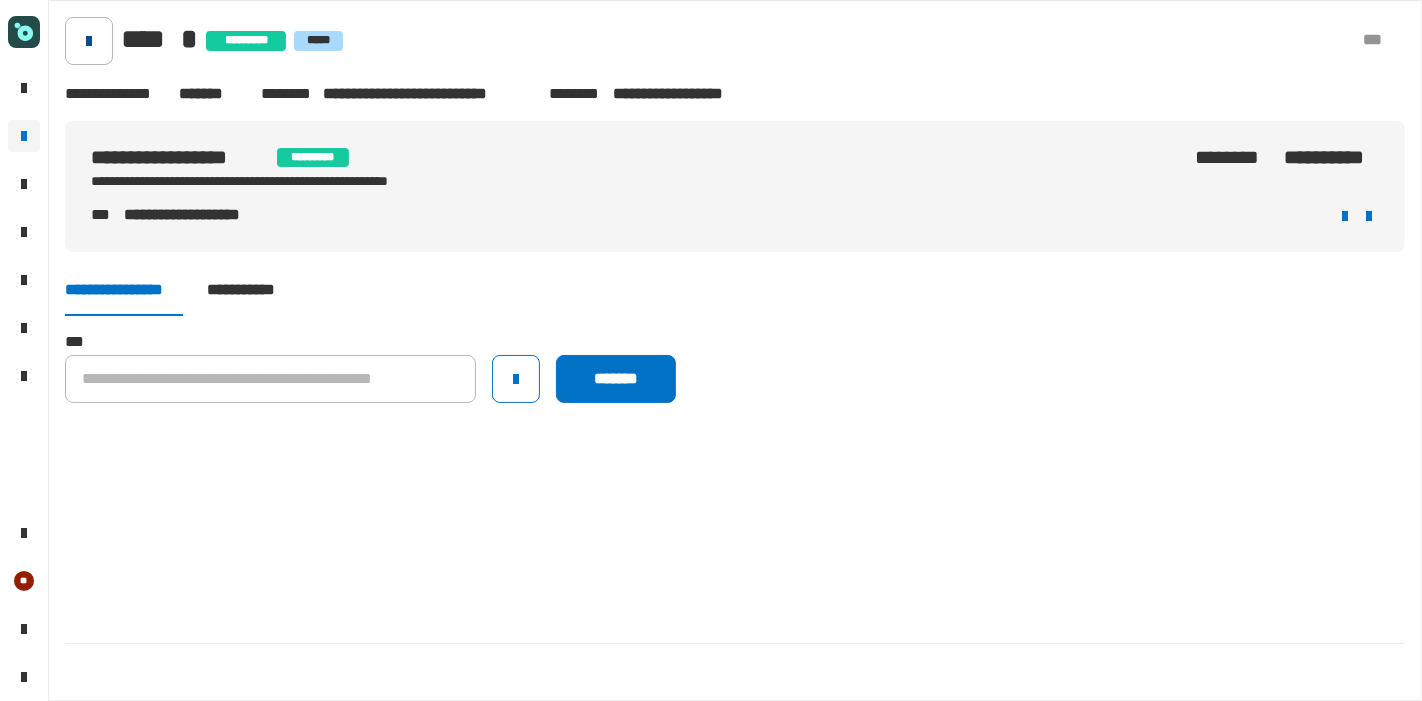 click 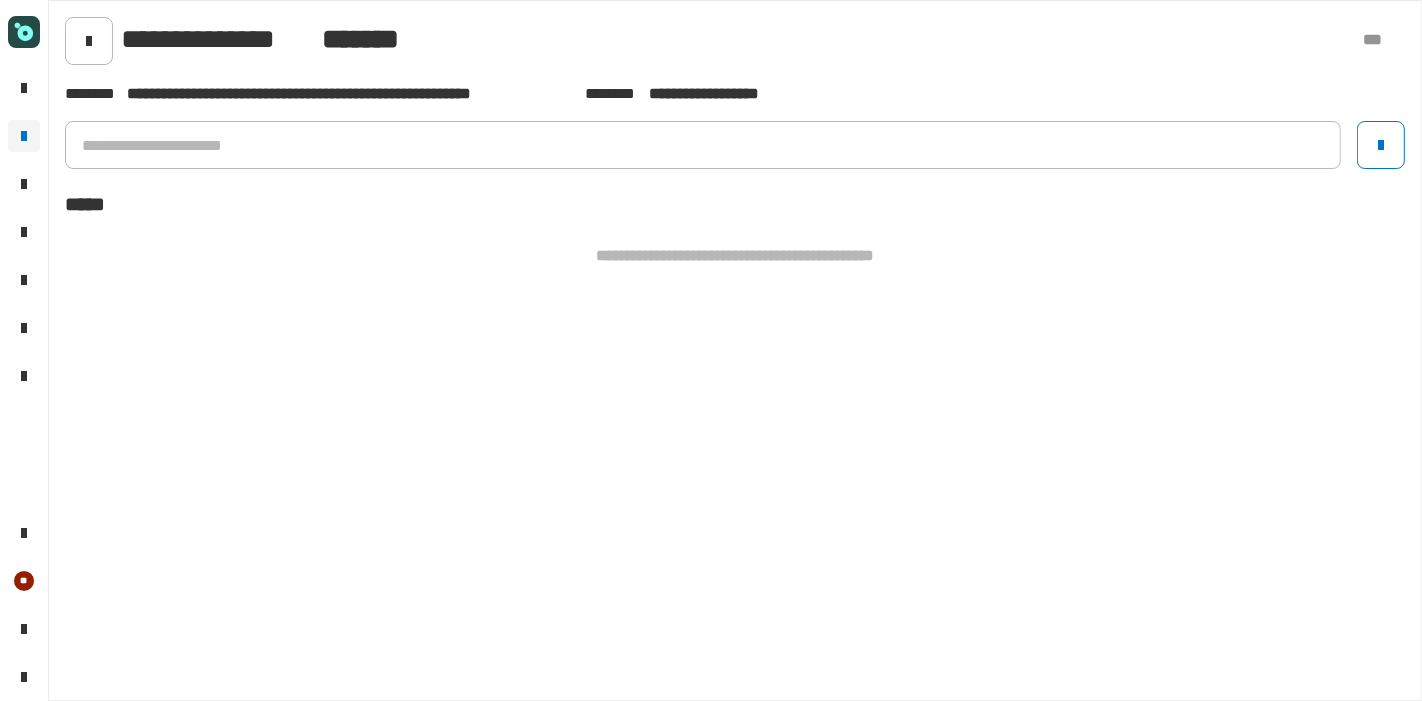 click 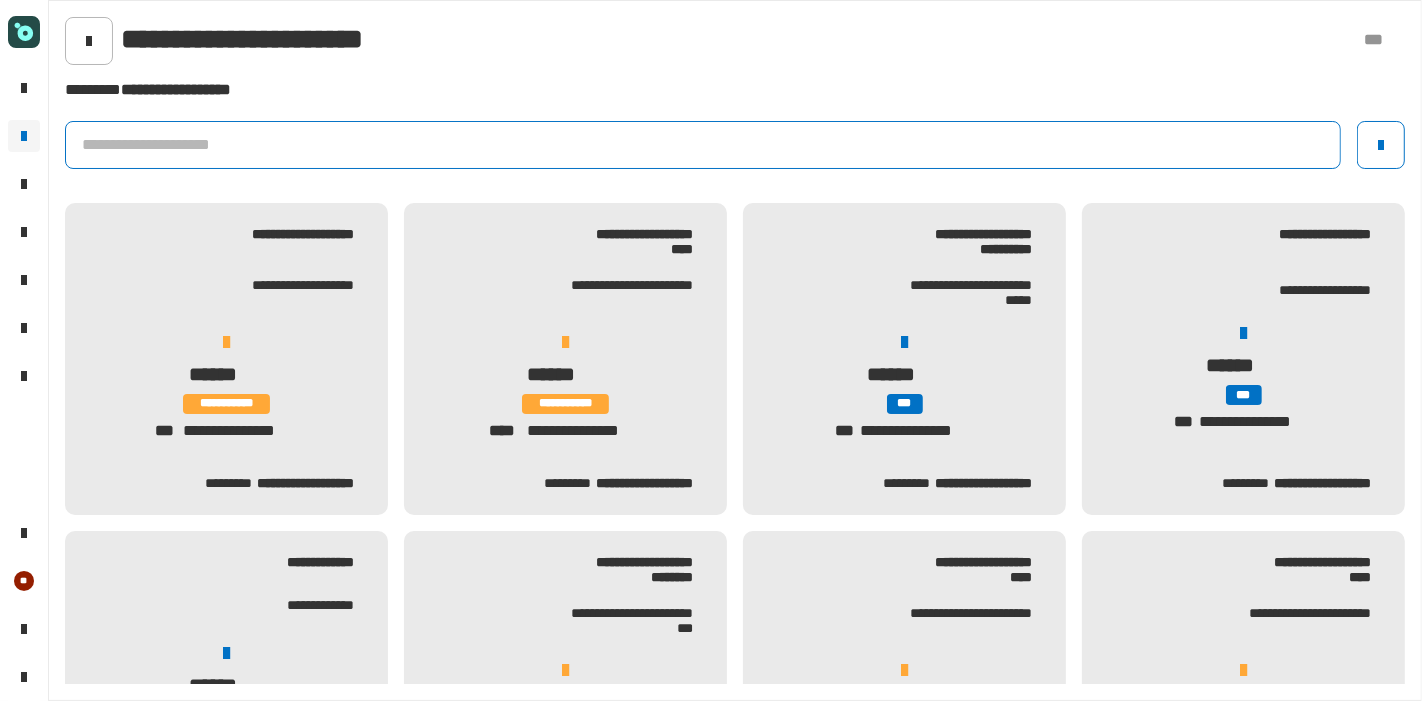 click 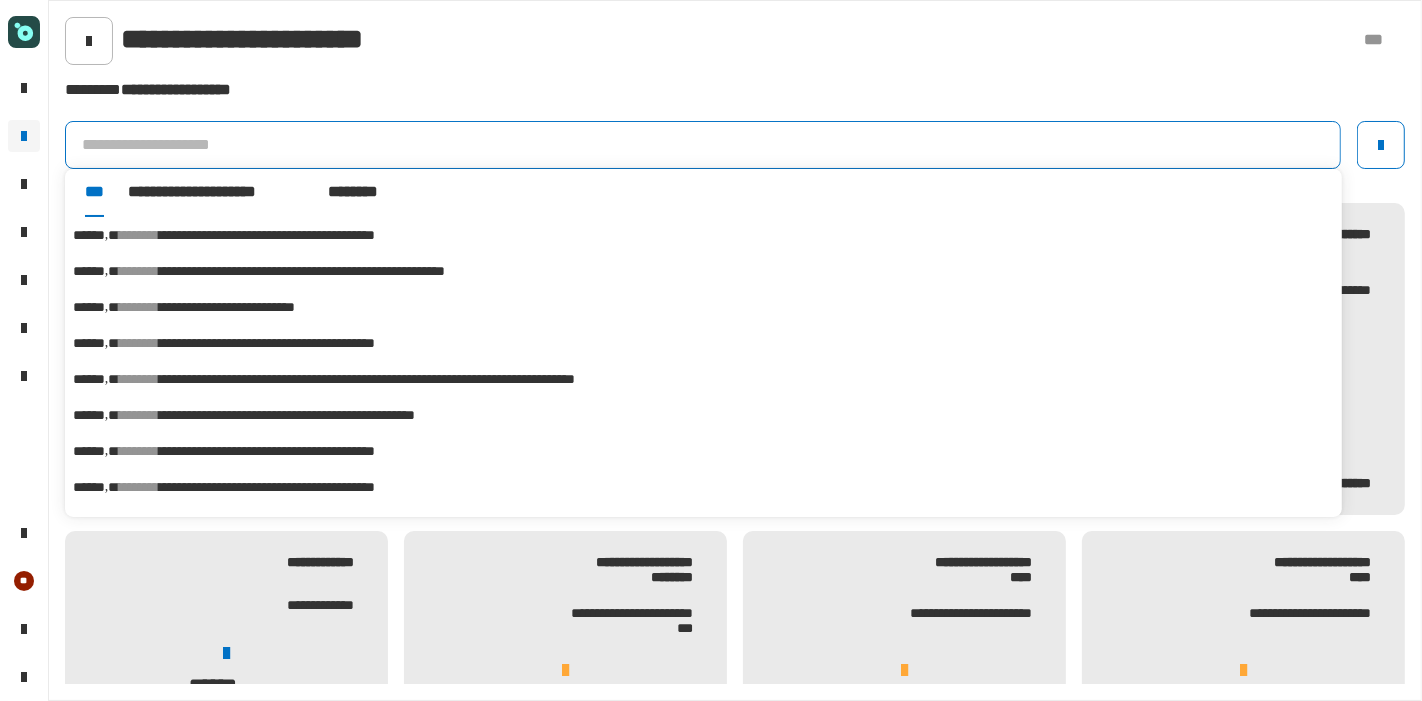 click 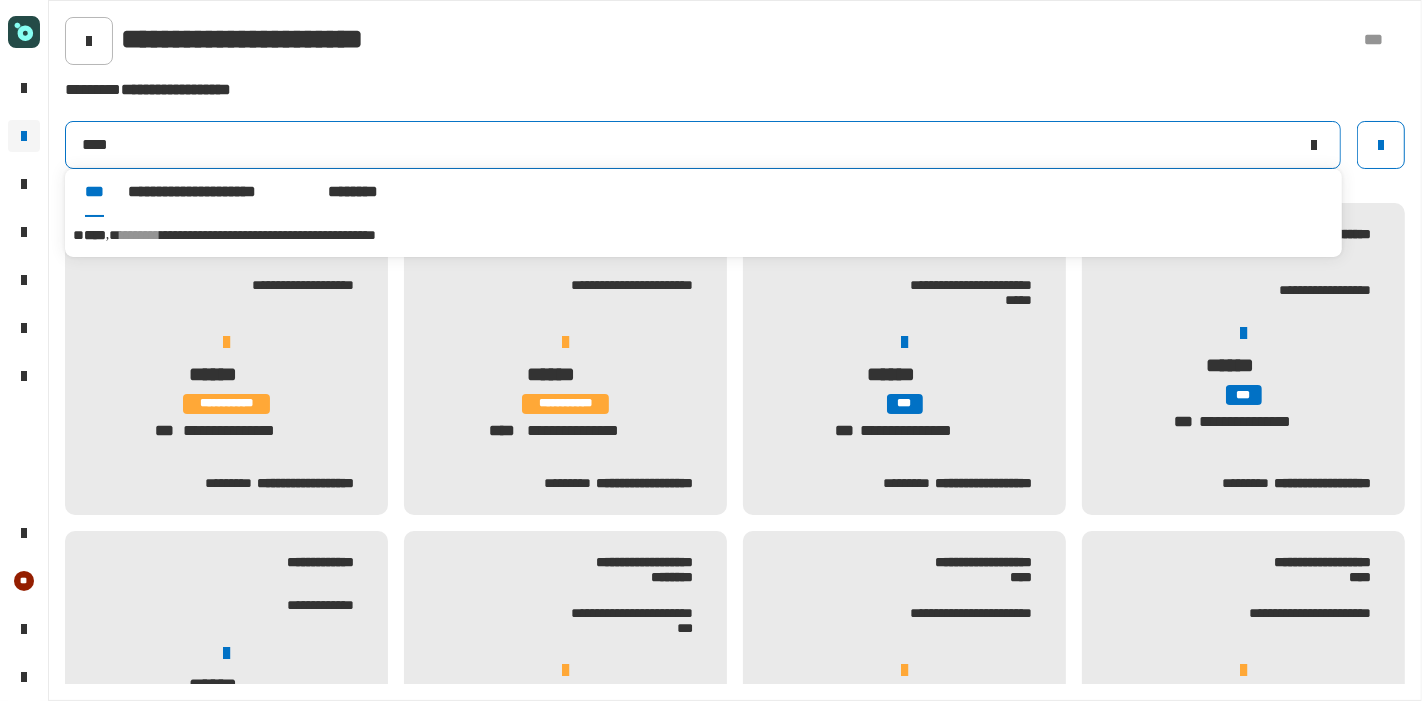 type on "****" 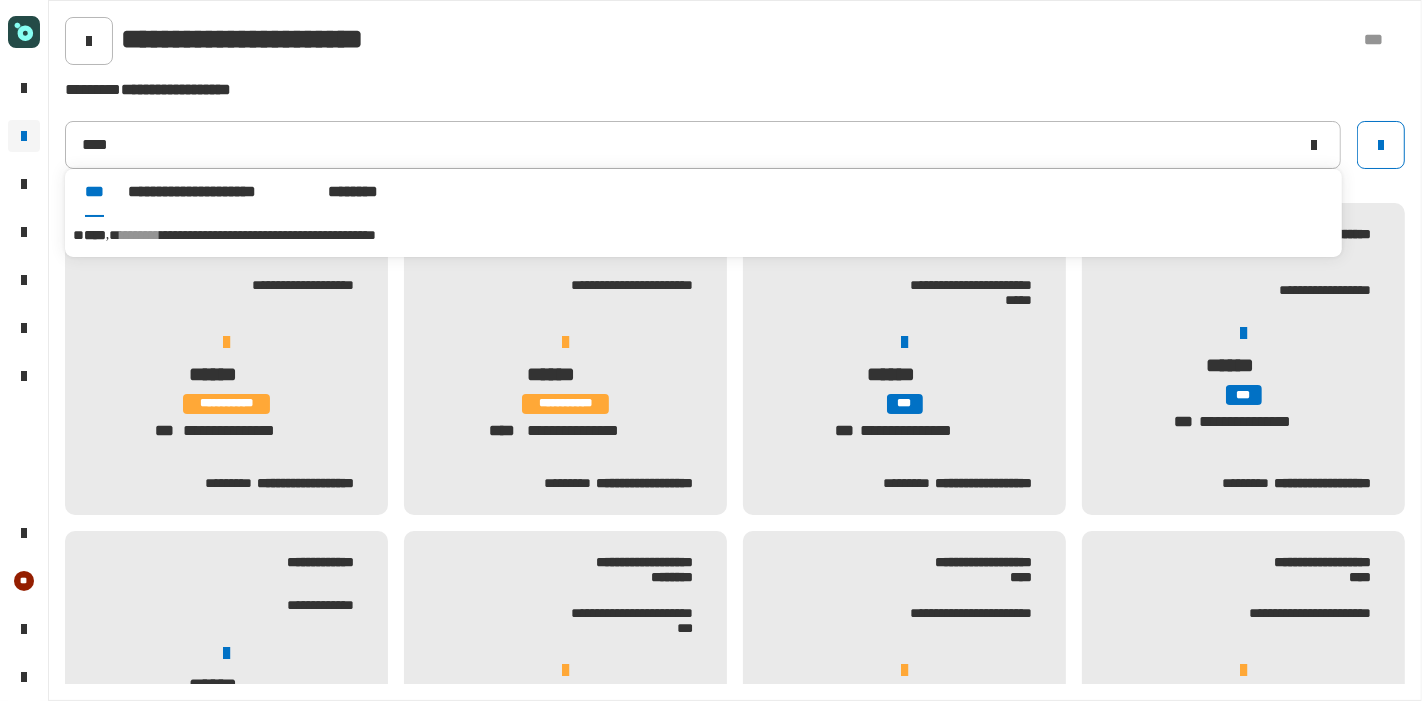 click on "**********" at bounding box center (268, 235) 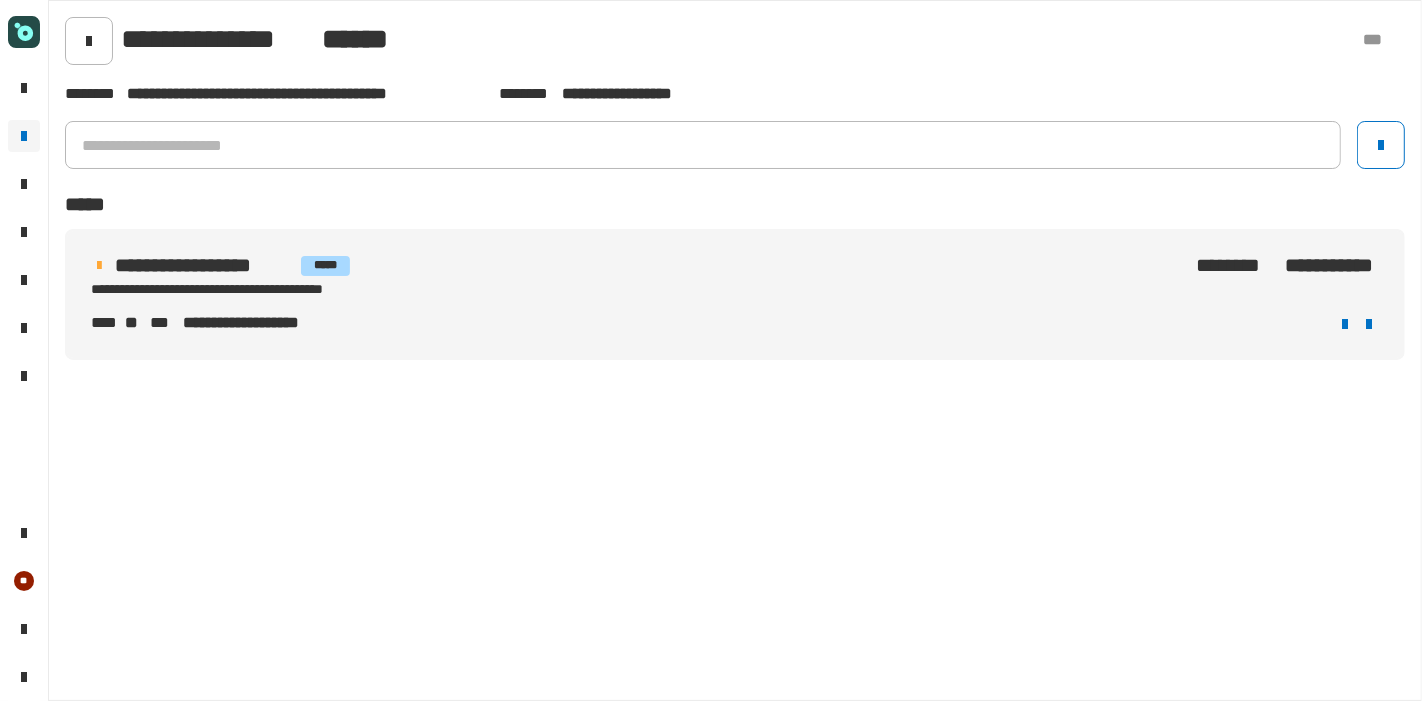 click on "**********" at bounding box center (204, 265) 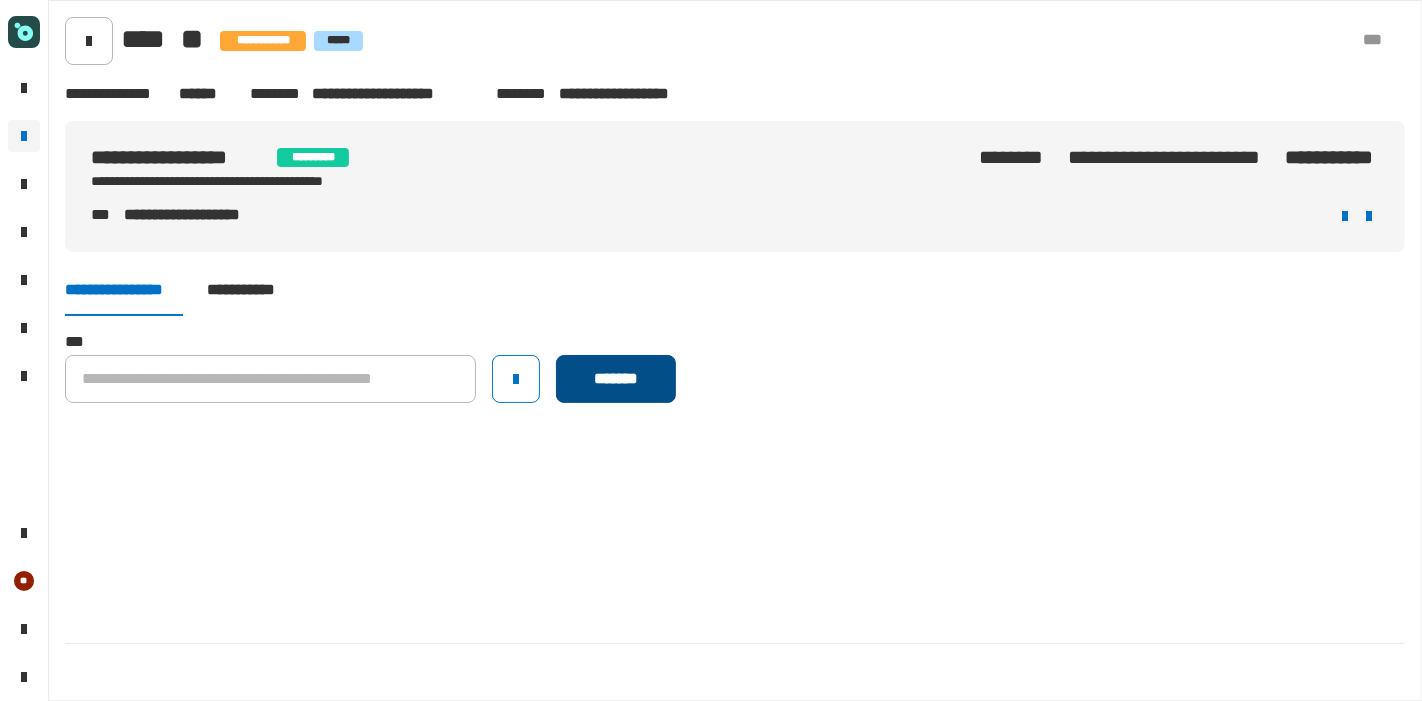 click on "*******" 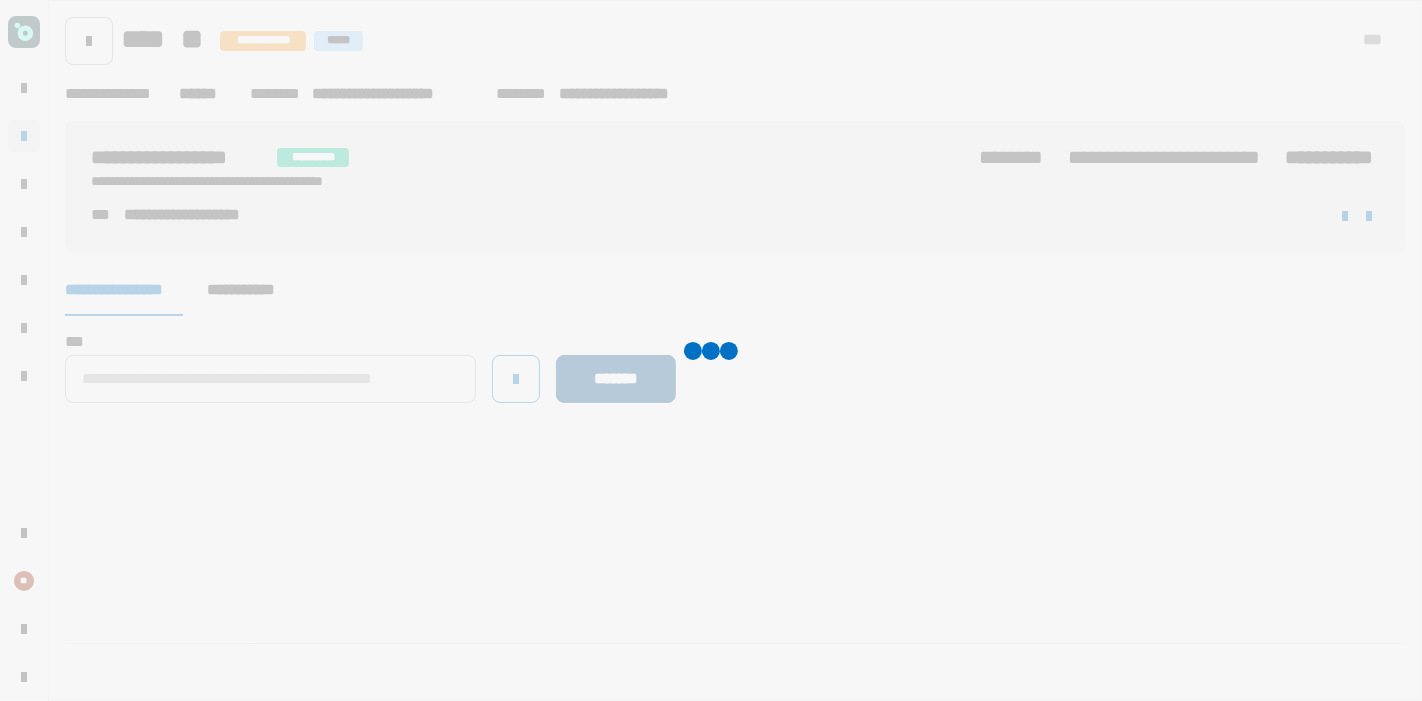 type 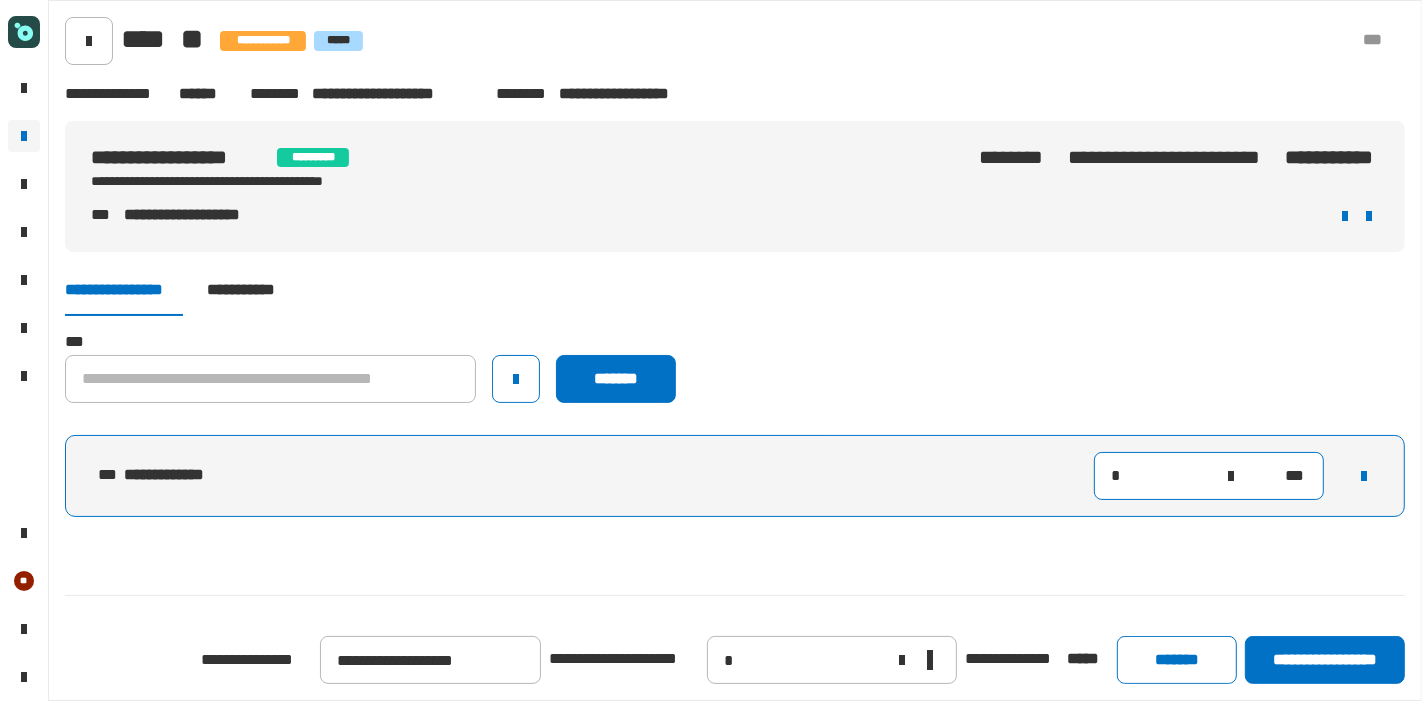 drag, startPoint x: 1142, startPoint y: 467, endPoint x: 1060, endPoint y: 469, distance: 82.02438 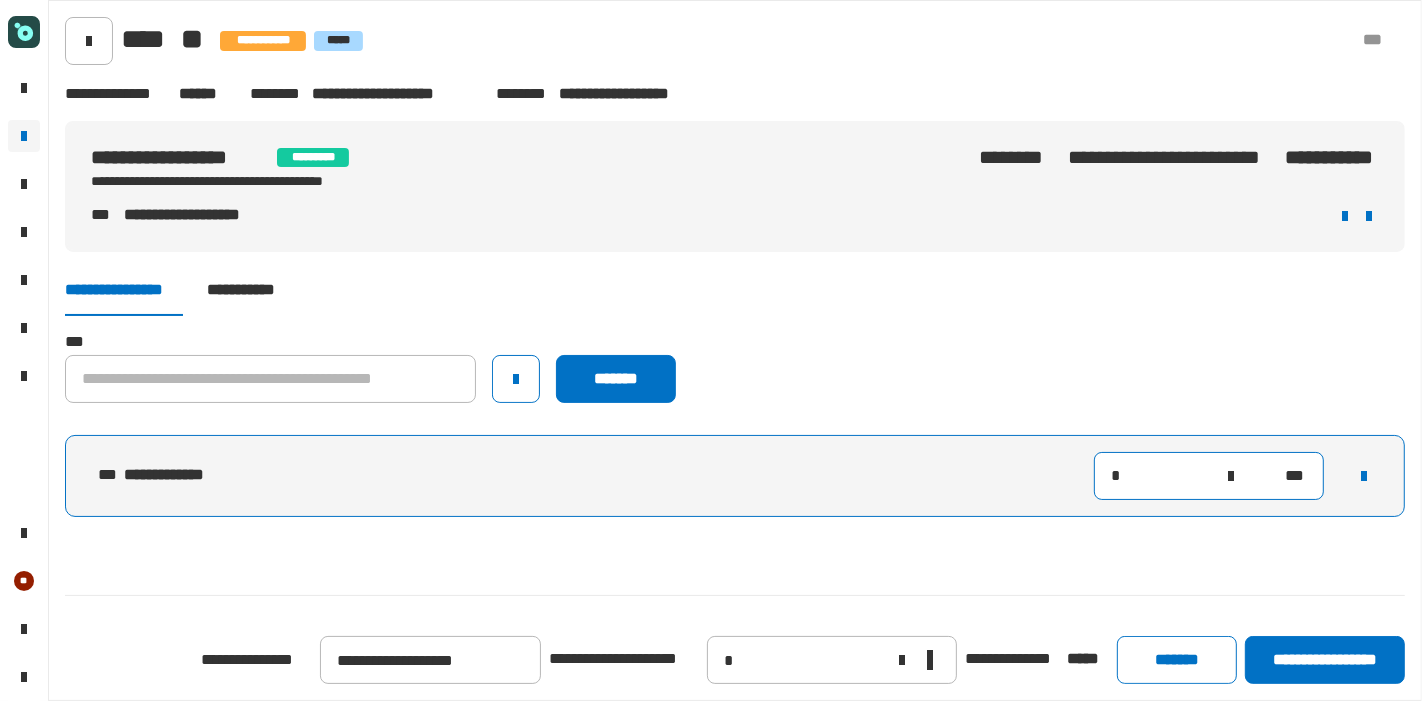 type on "*" 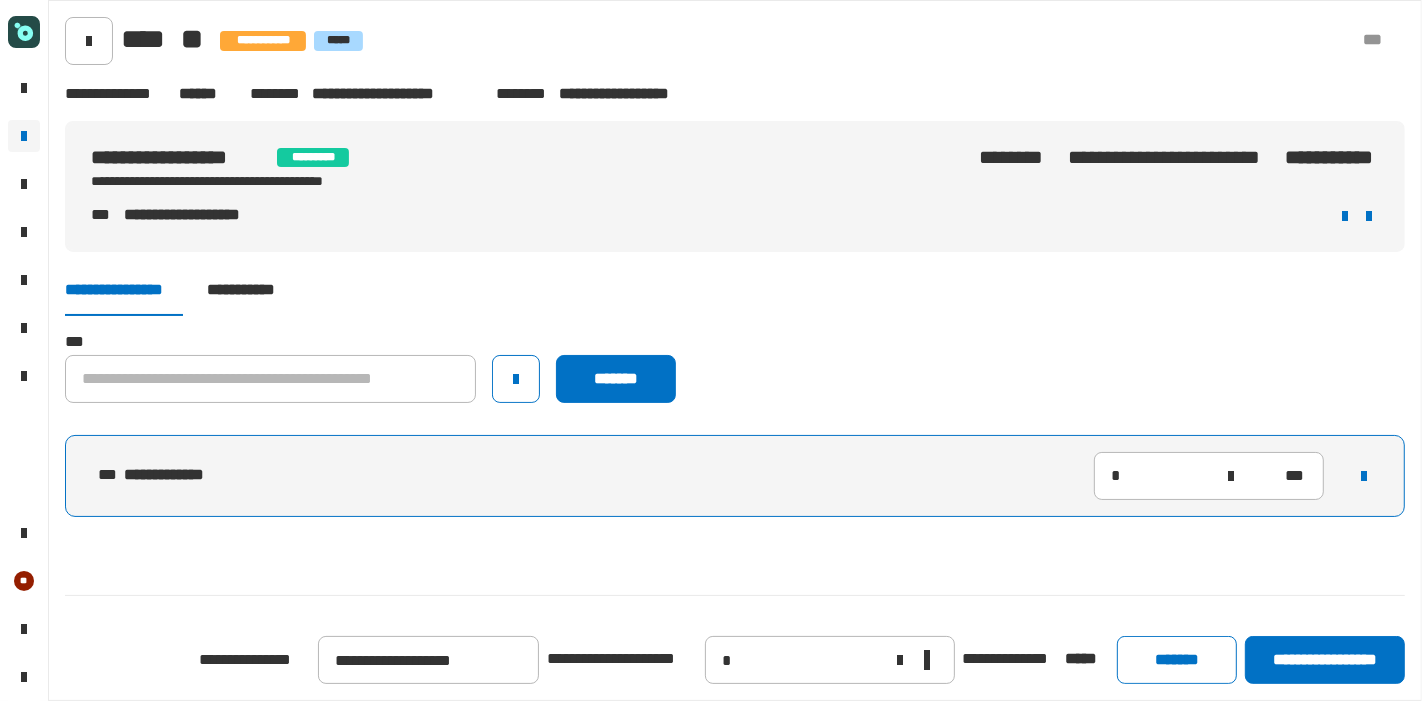 click on "*** *******" 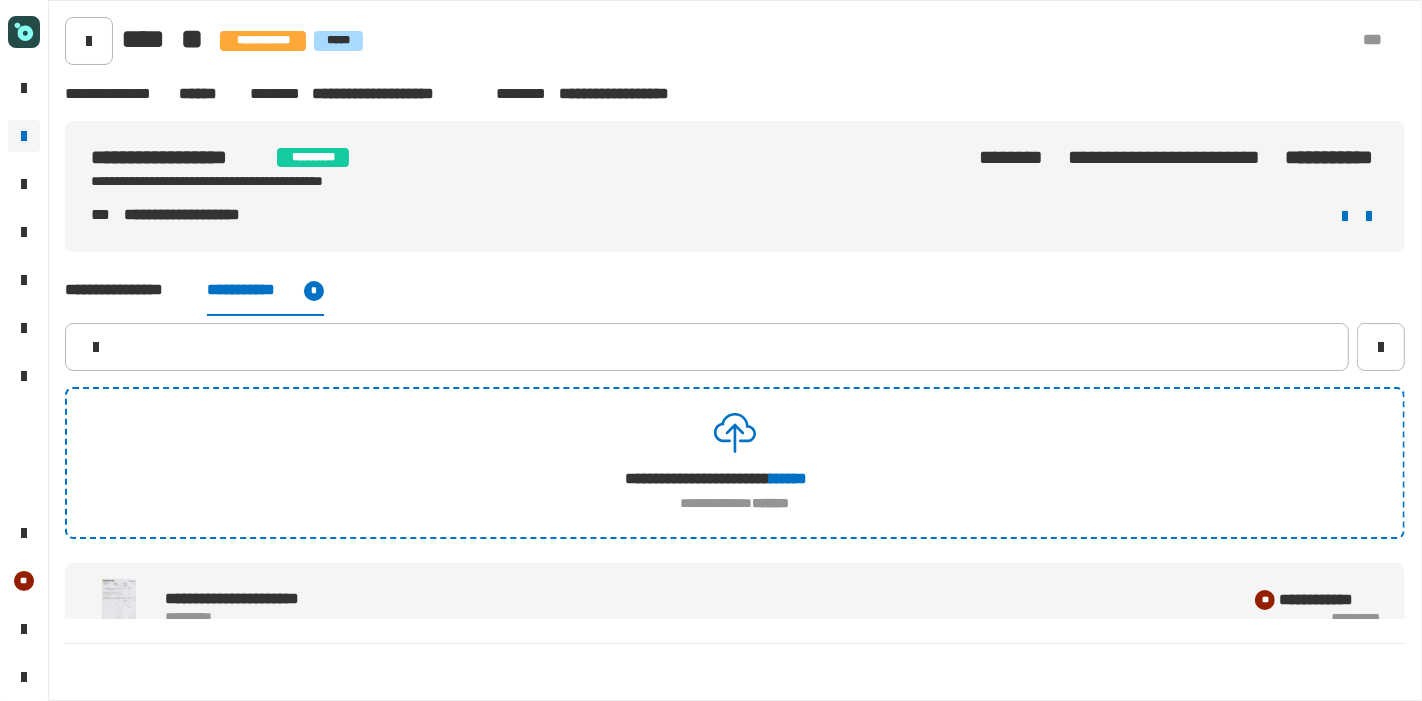 click on "**********" 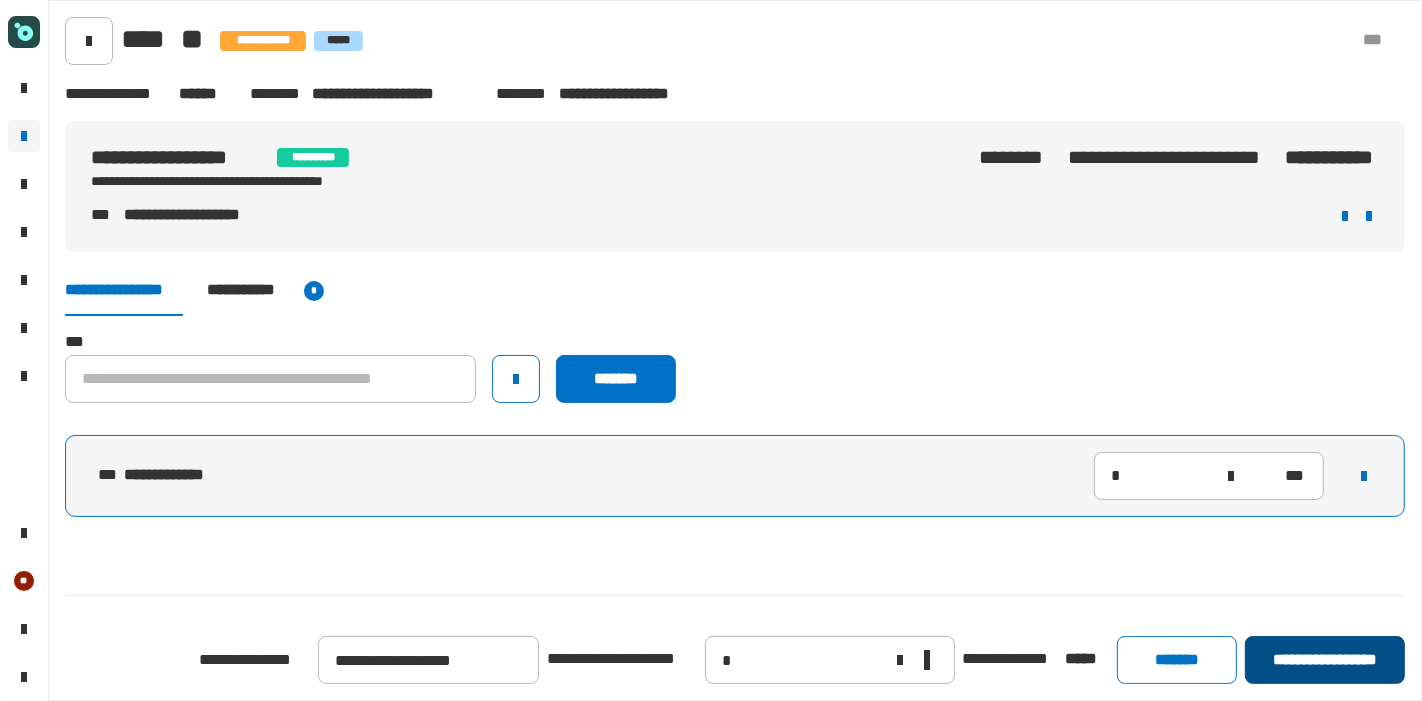 click on "**********" 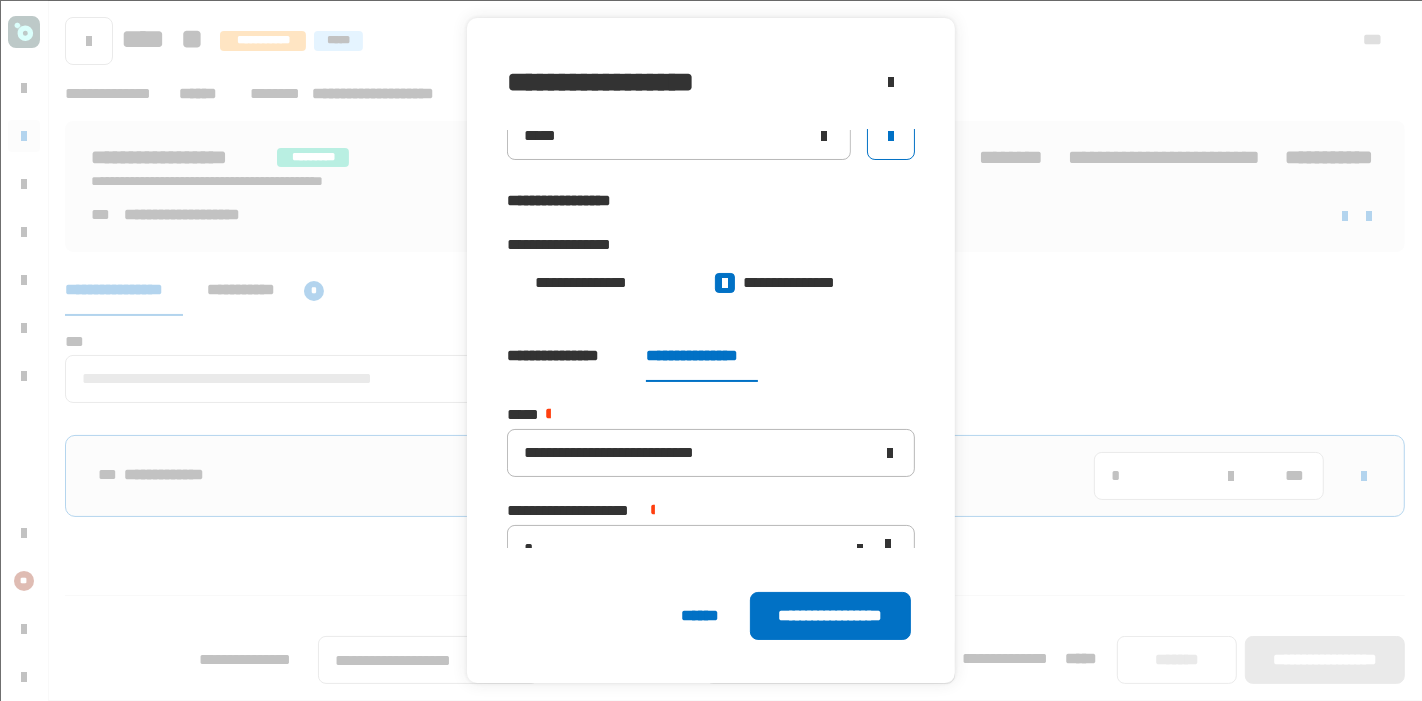 scroll, scrollTop: 50, scrollLeft: 0, axis: vertical 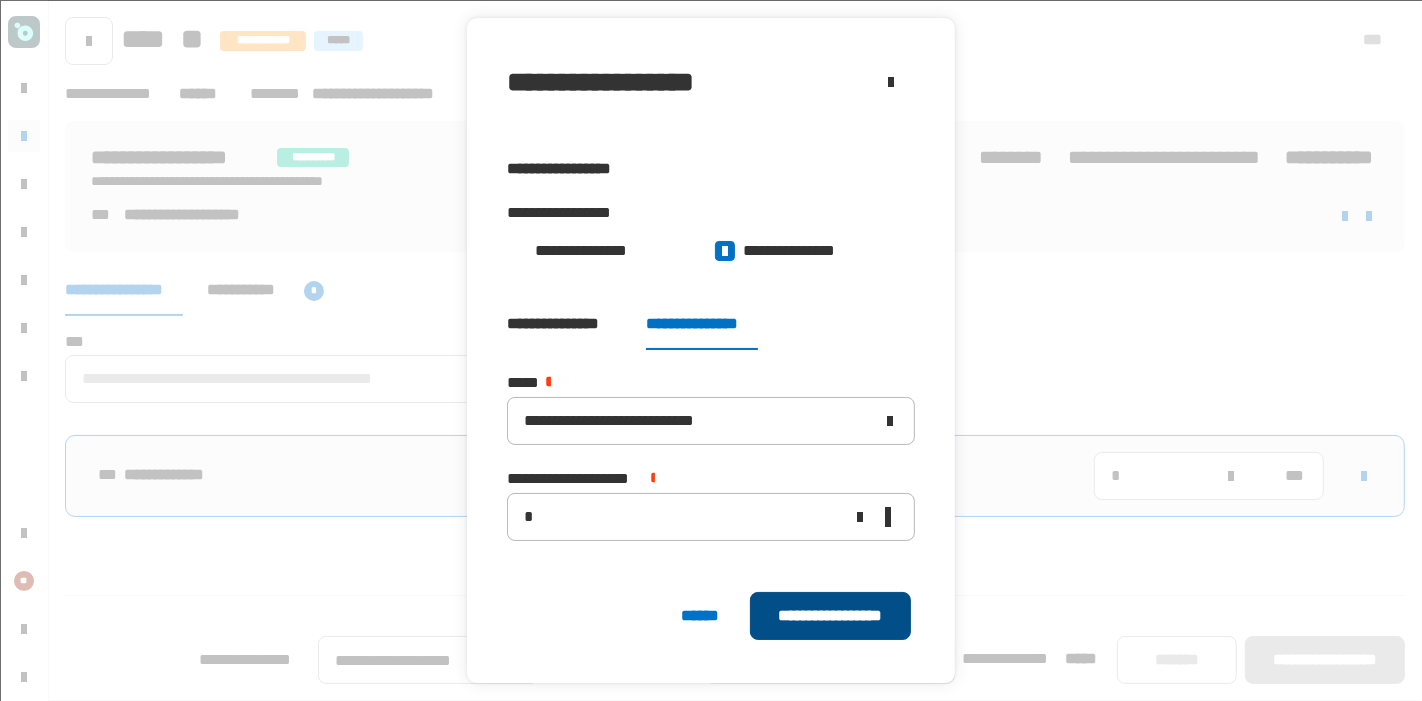 click on "**********" 